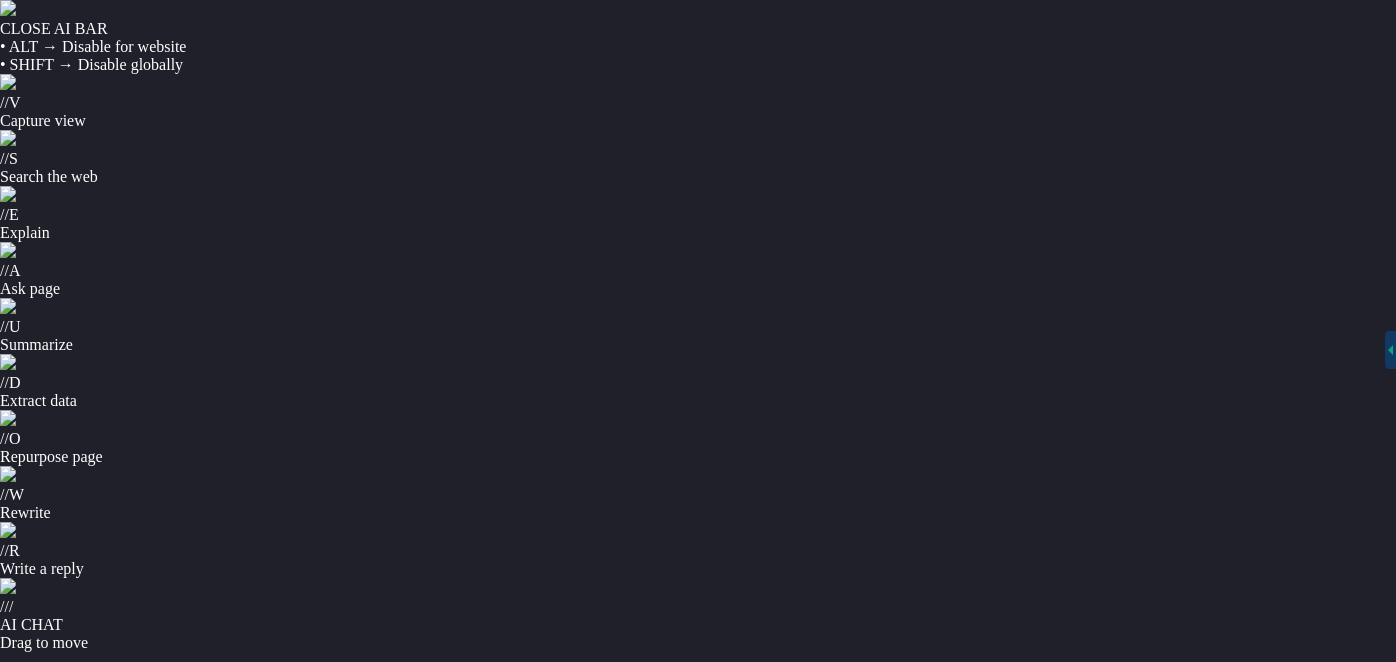 scroll, scrollTop: 0, scrollLeft: 0, axis: both 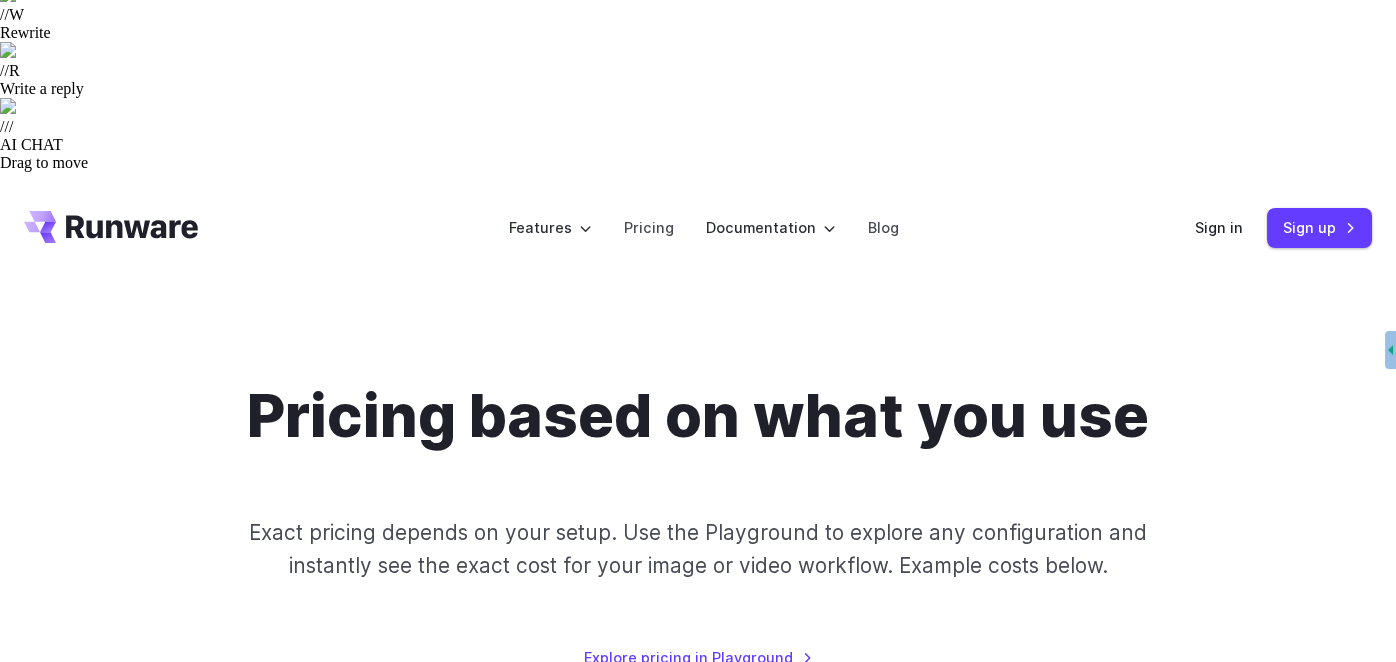 click on "Images" at bounding box center [574, 760] 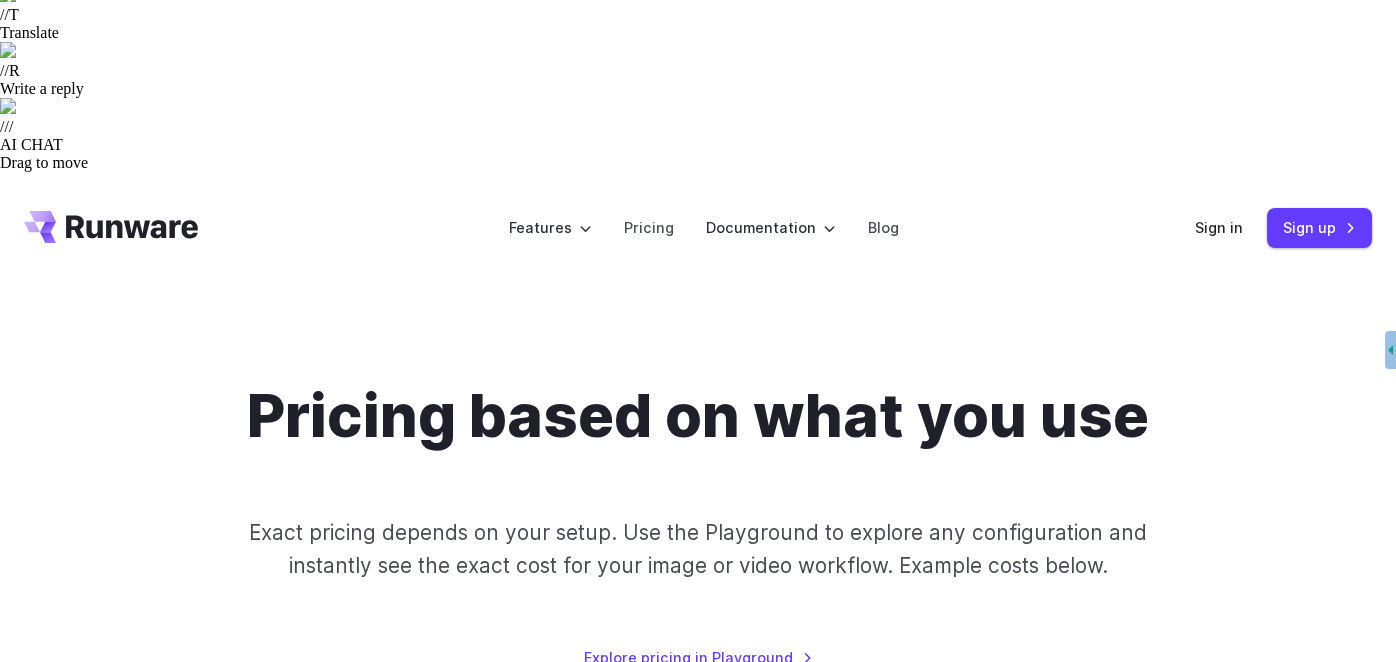 click on "$0.0013" at bounding box center (993, 921) 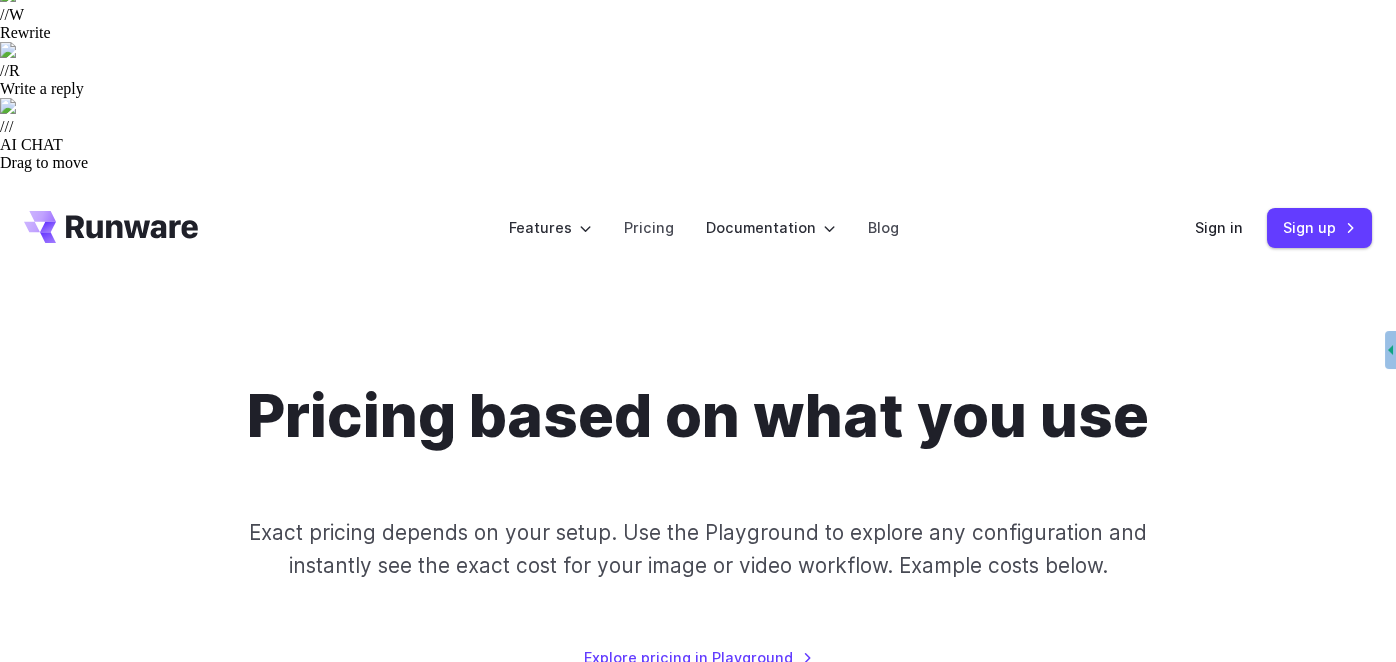 click on "$0.0013" at bounding box center [993, 921] 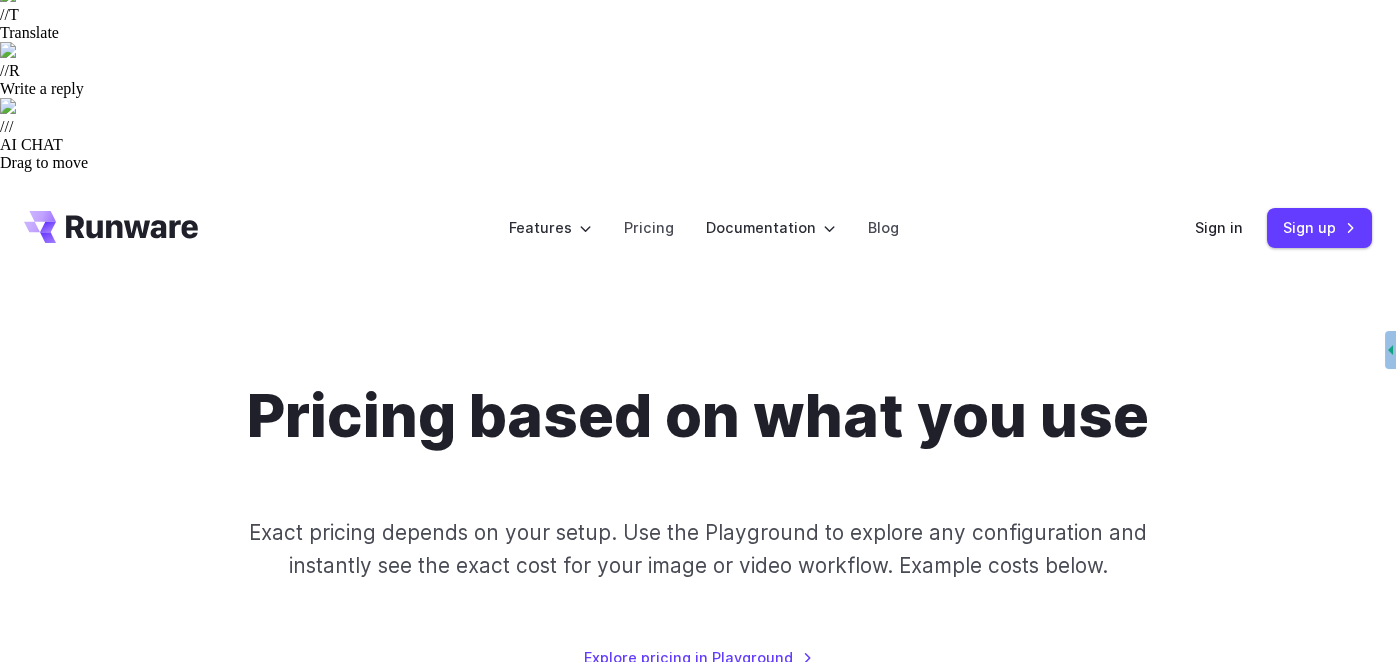 click on "$0.0013" at bounding box center (993, 921) 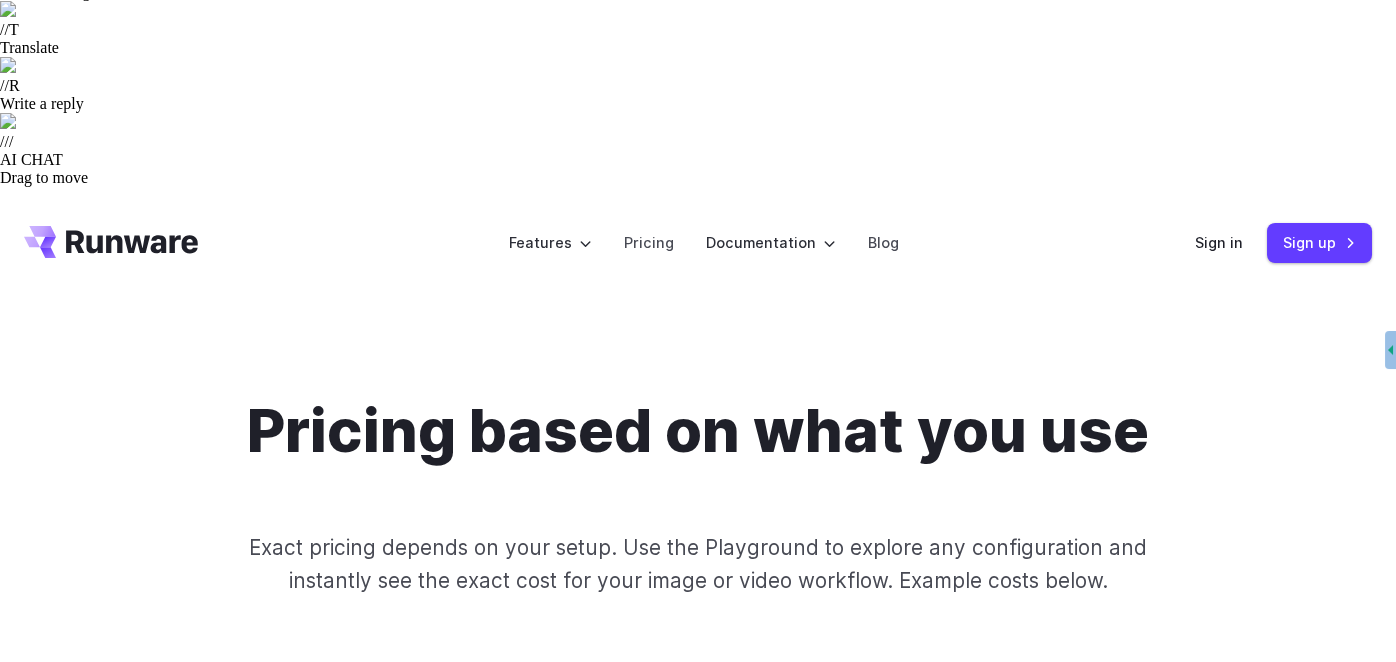 scroll, scrollTop: 463, scrollLeft: 0, axis: vertical 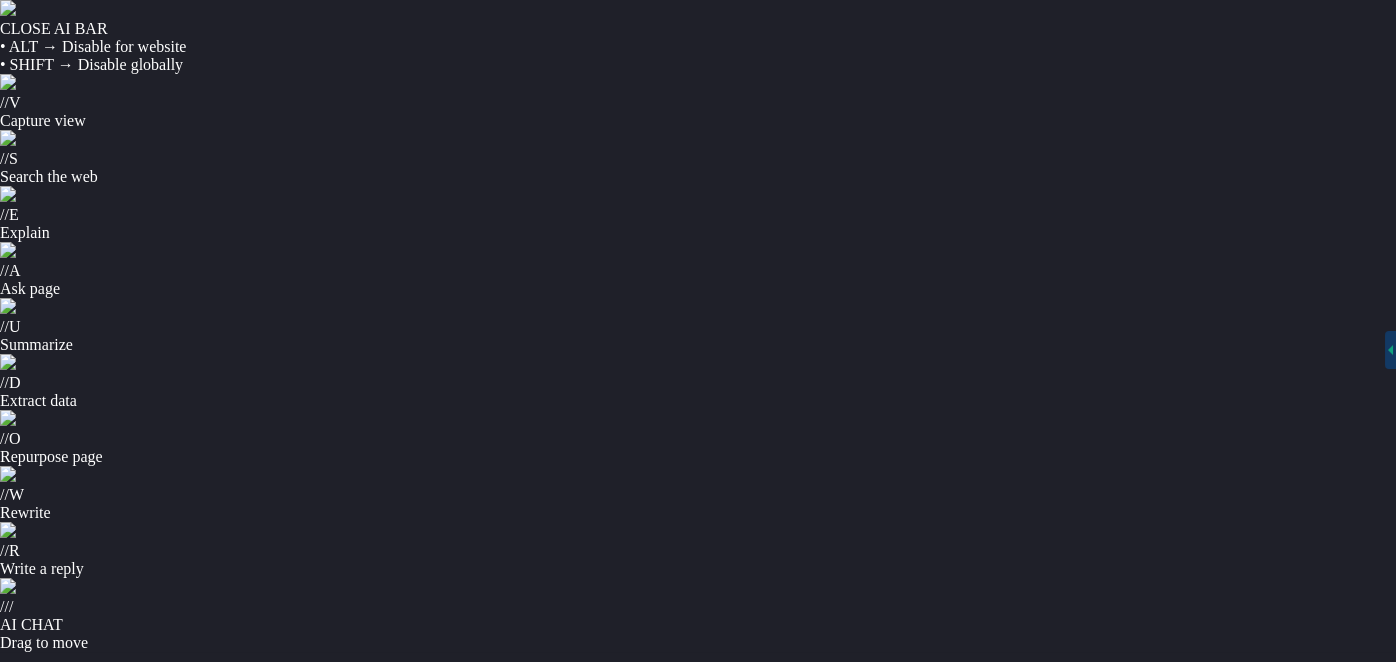 click on "Sign in" at bounding box center [1219, 707] 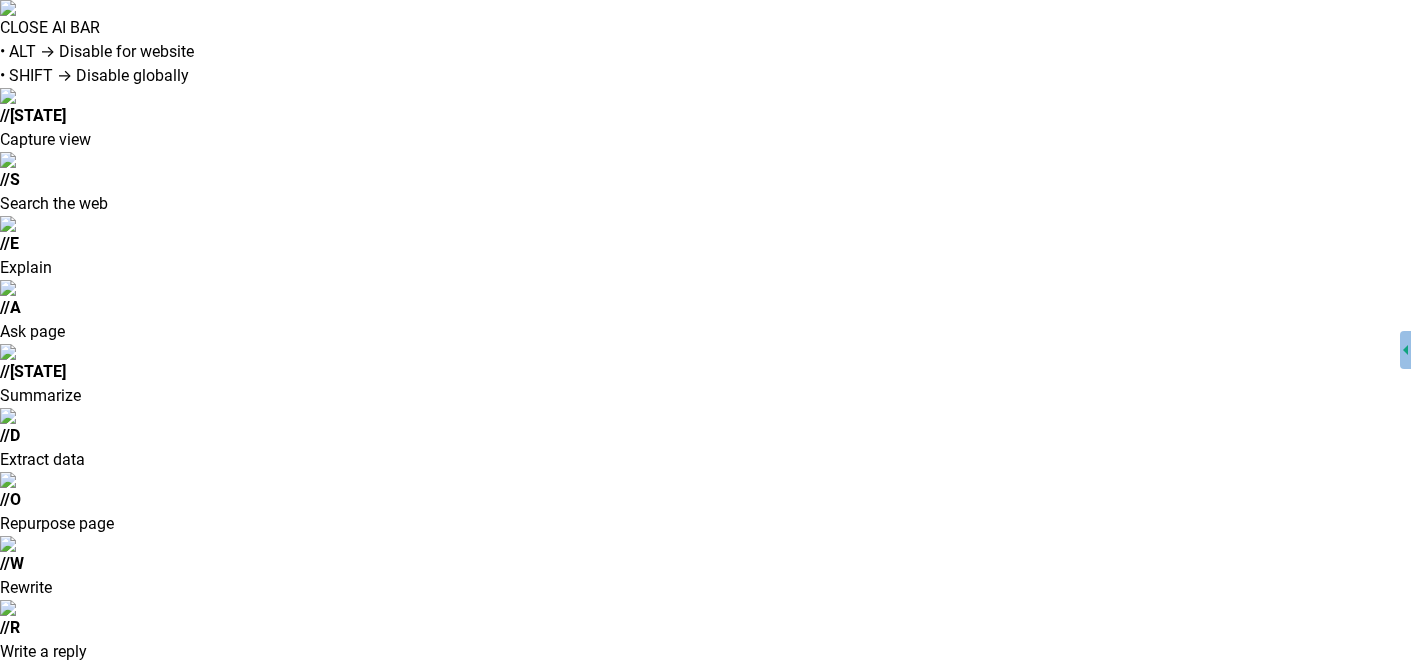 scroll, scrollTop: 0, scrollLeft: 0, axis: both 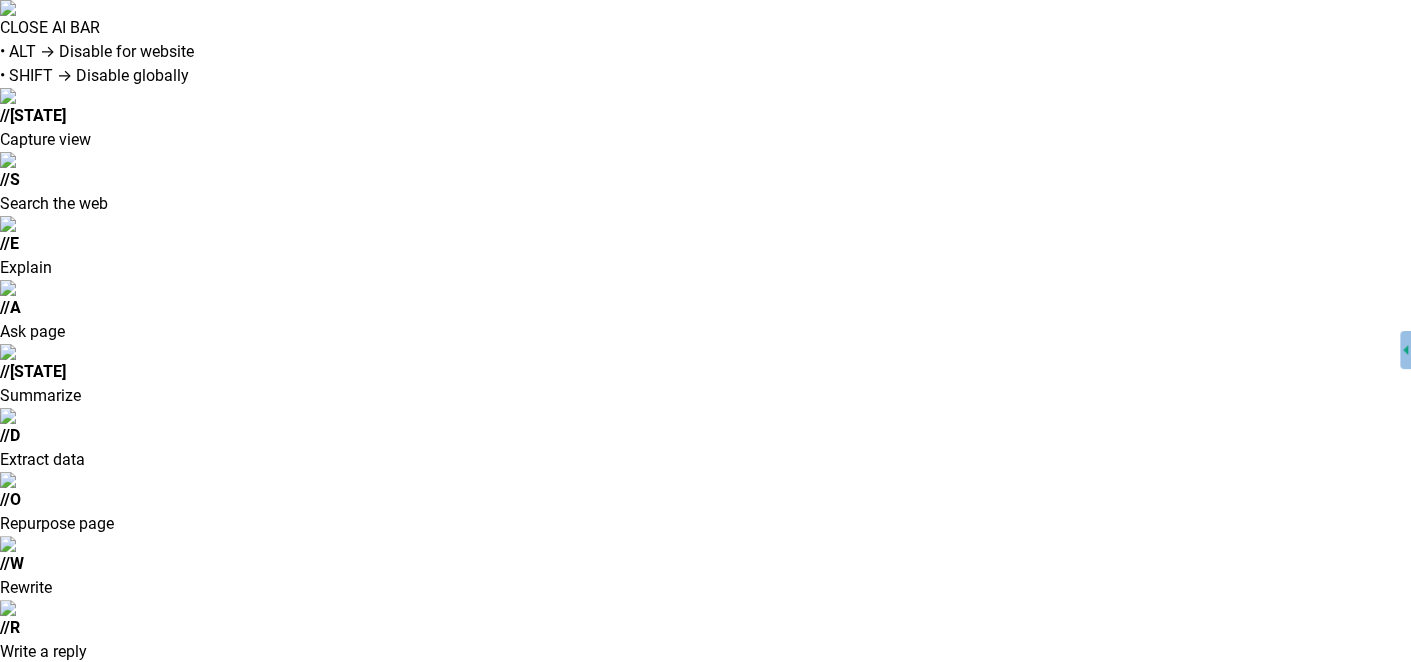 click on "Email   *" at bounding box center [706, 954] 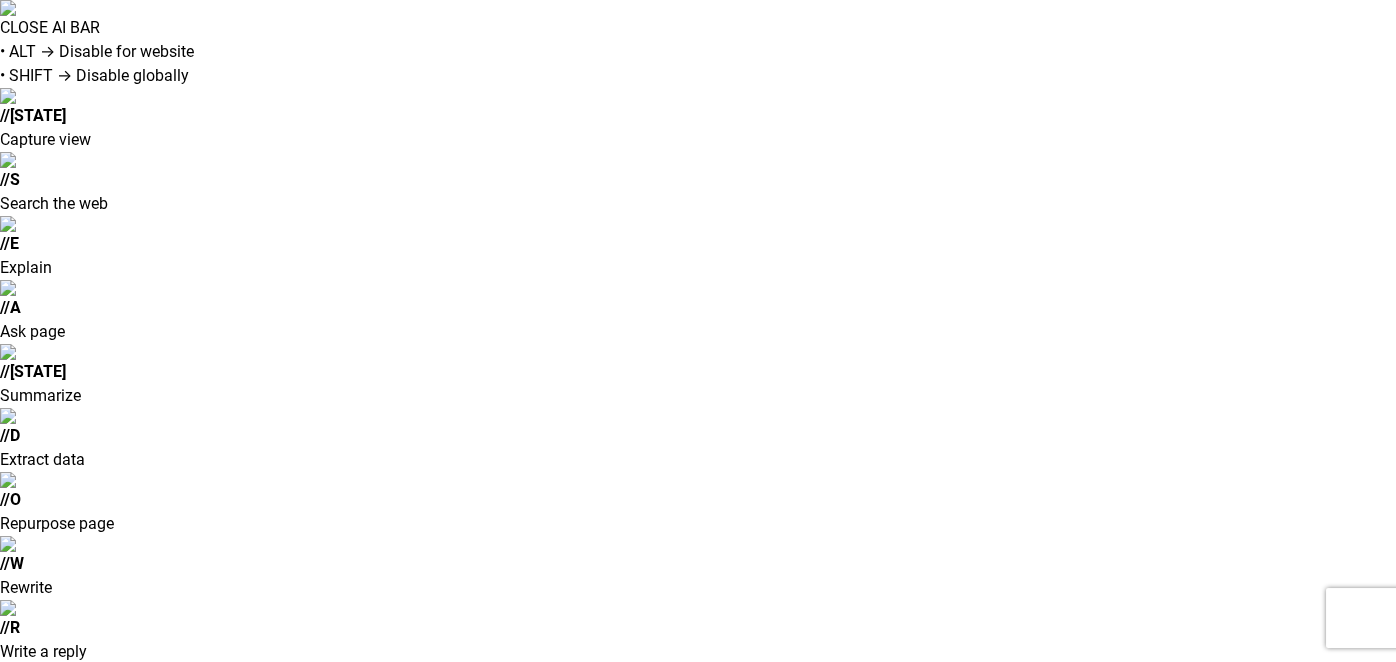 click on "First name   *" at bounding box center [494, 1025] 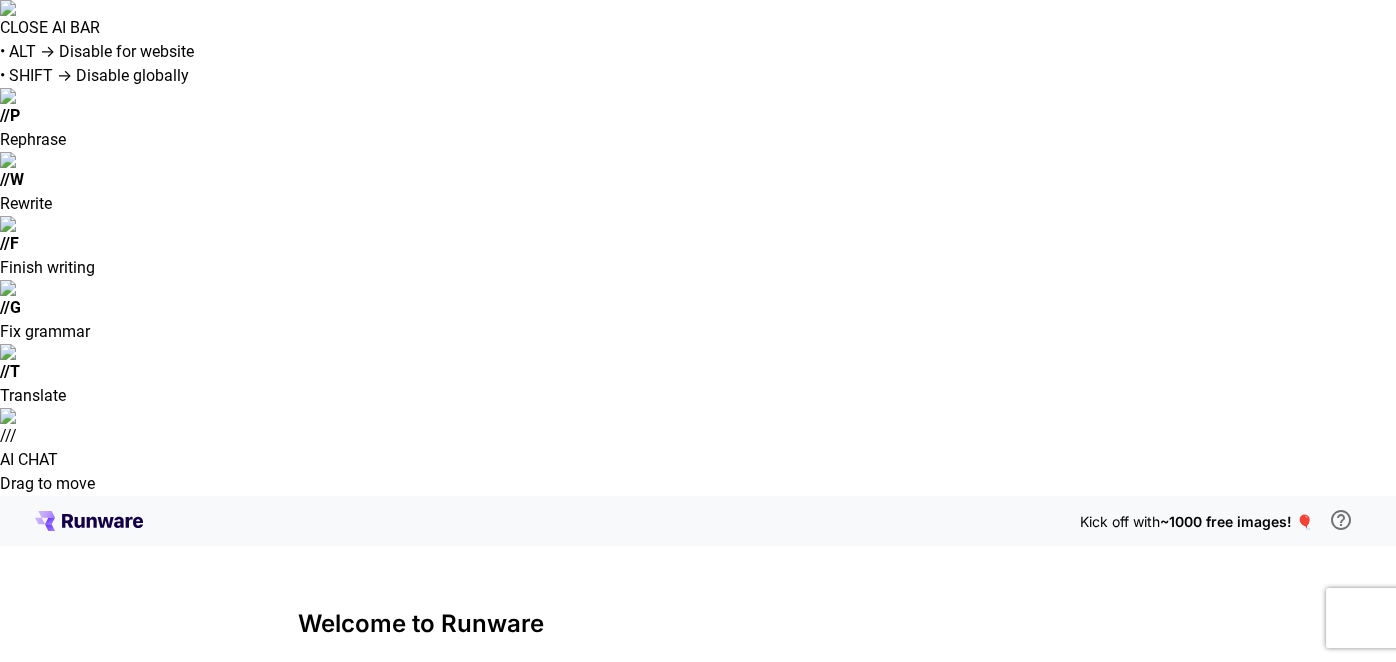 click on "To qualify for ~1000 free images, you’ll need to sign up with a business email address." at bounding box center [639, 684] 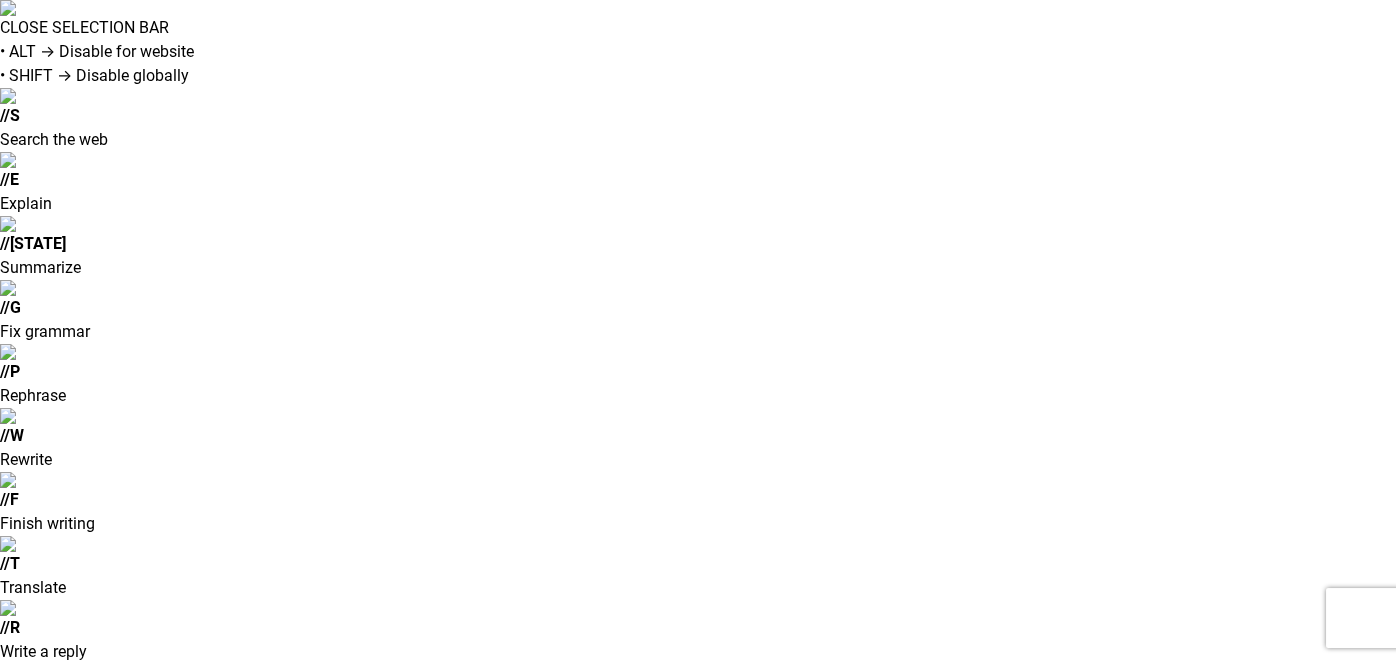 click on "To qualify for ~1000 free images, you’ll need to sign up with a business email address." at bounding box center [639, 940] 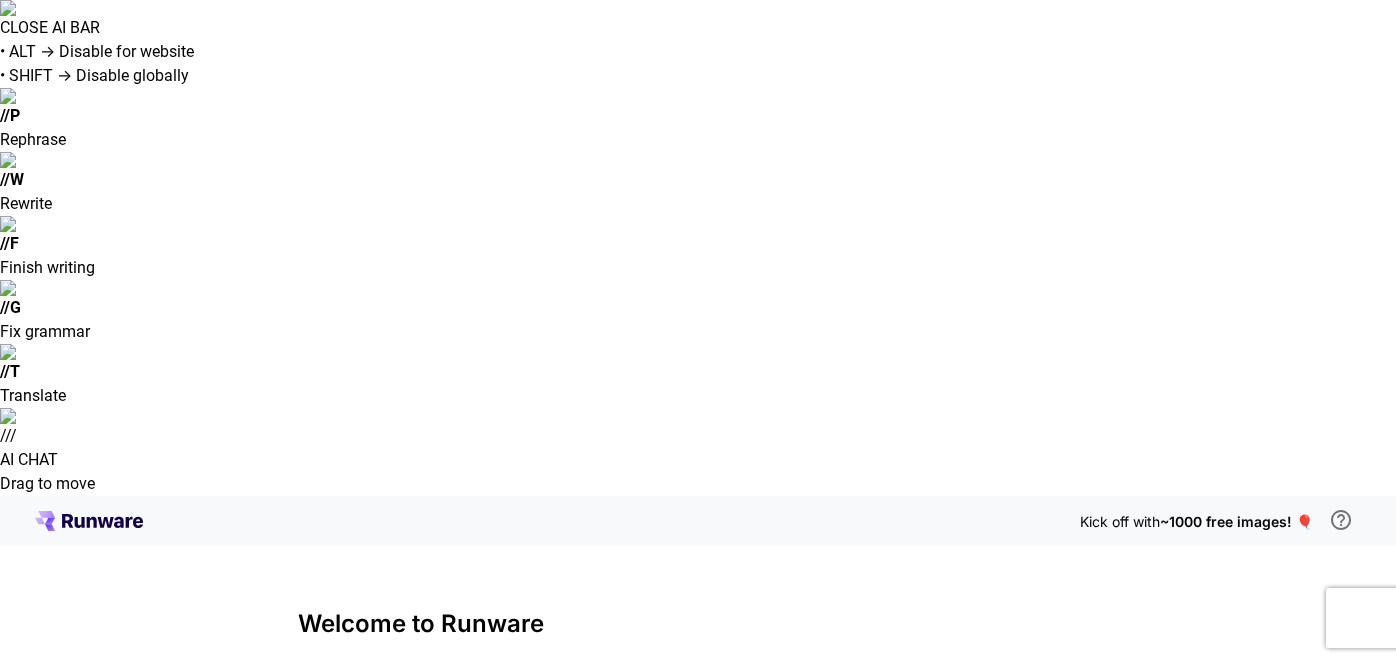 click on "Last name   *" at bounding box center [902, 769] 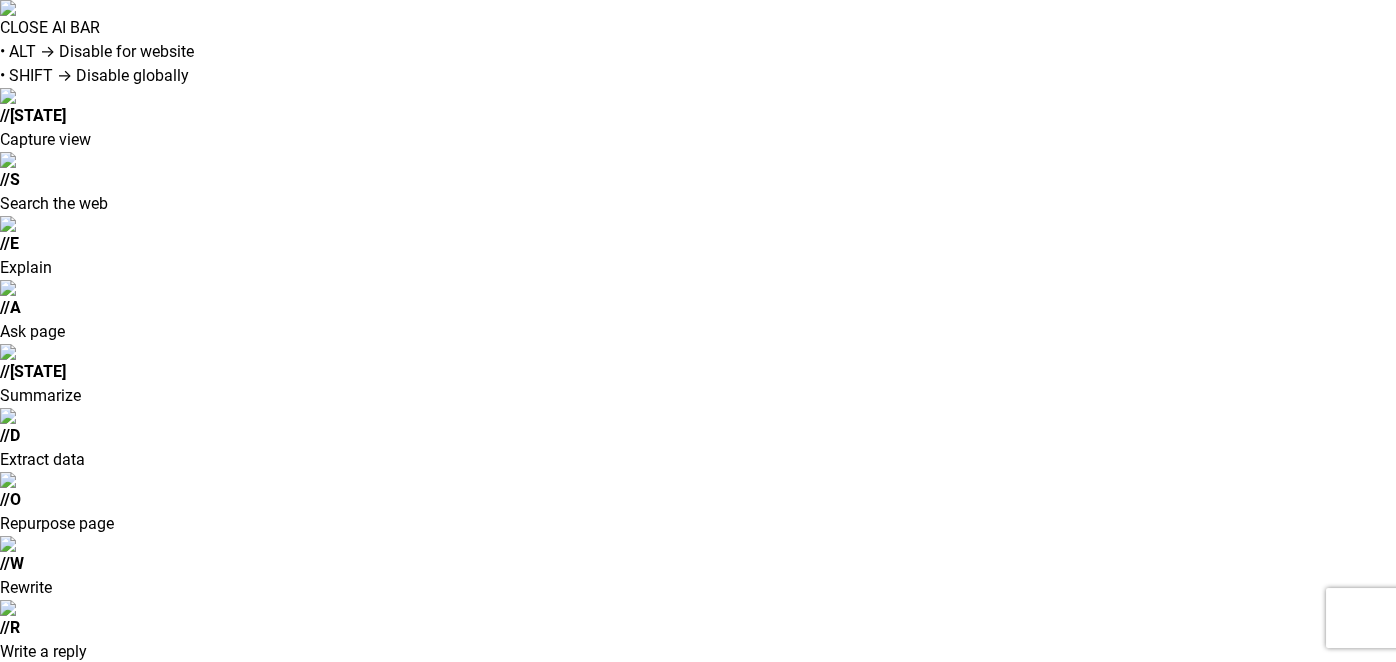 click on "Email   *" at bounding box center (494, 1081) 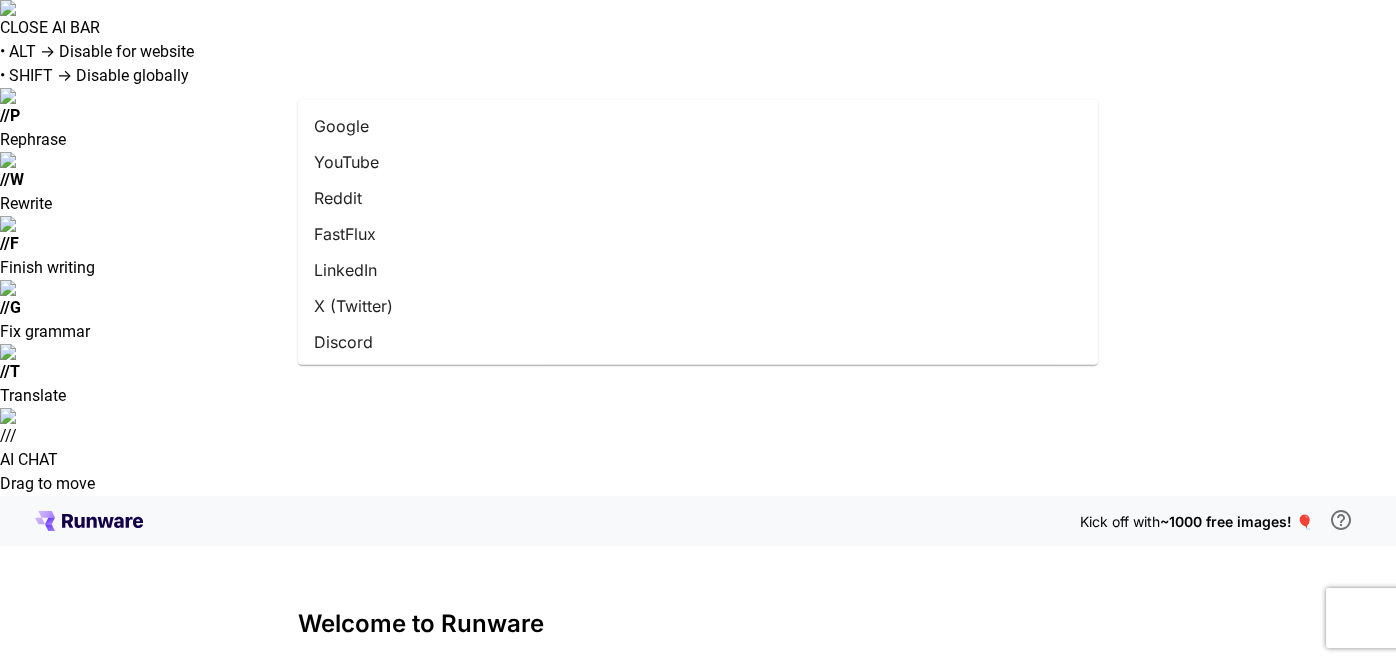 click on "Google" at bounding box center [698, 126] 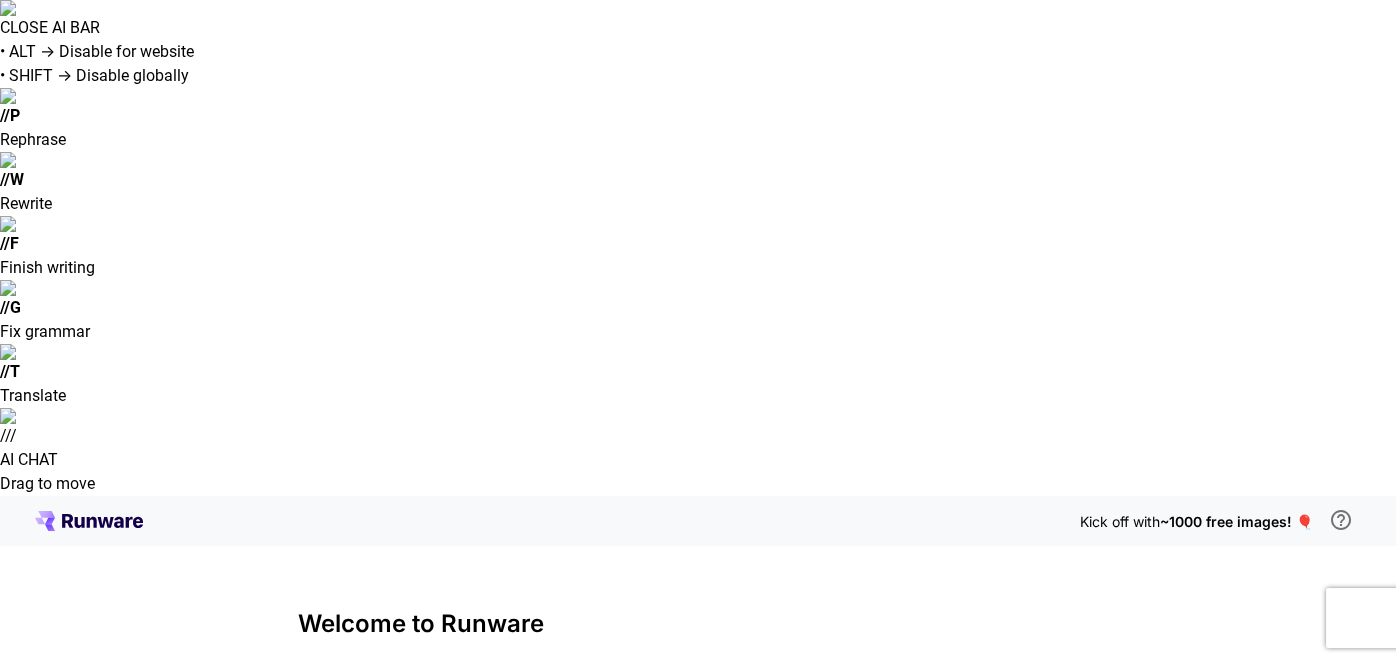 type on "******" 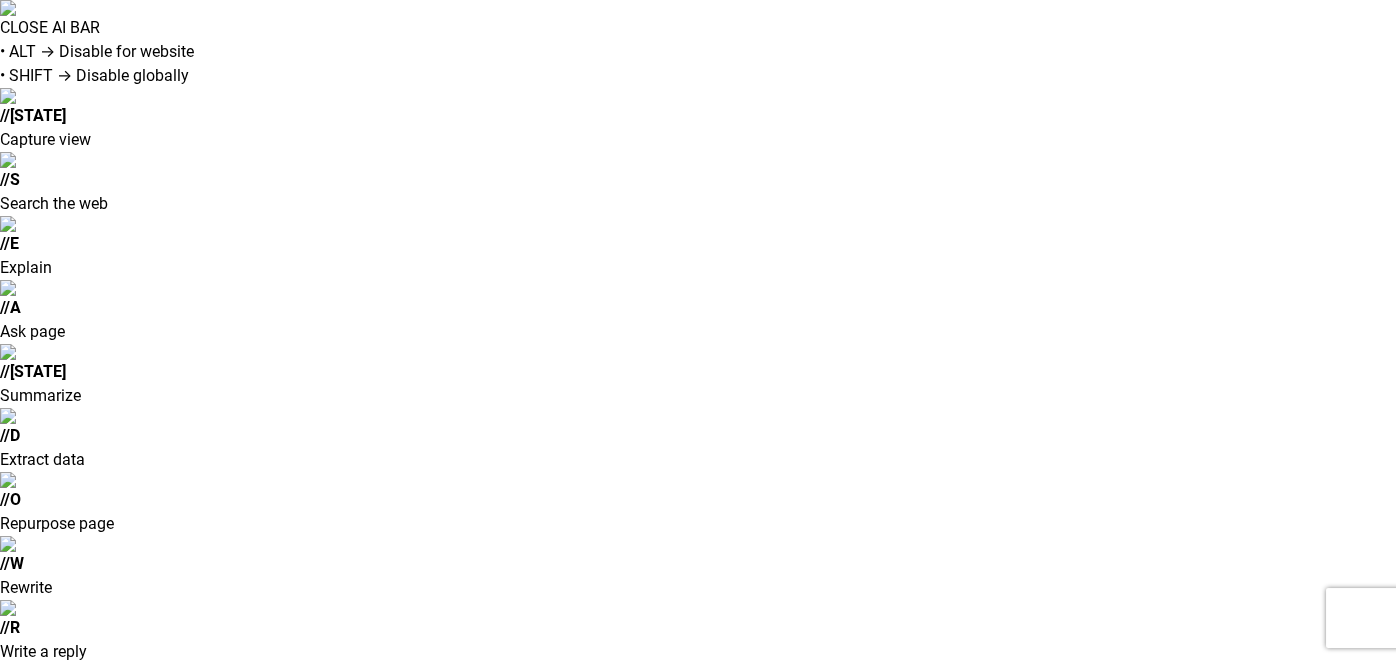click on "****" at bounding box center [494, 1081] 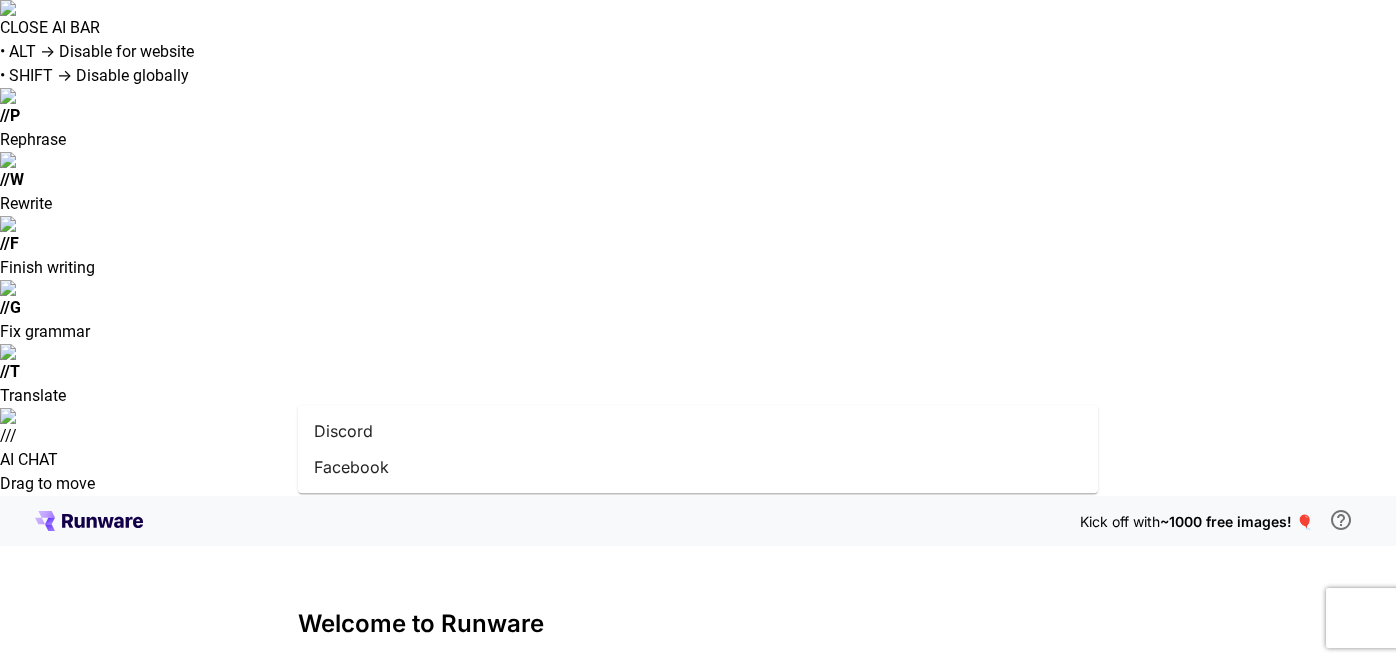scroll, scrollTop: 0, scrollLeft: 0, axis: both 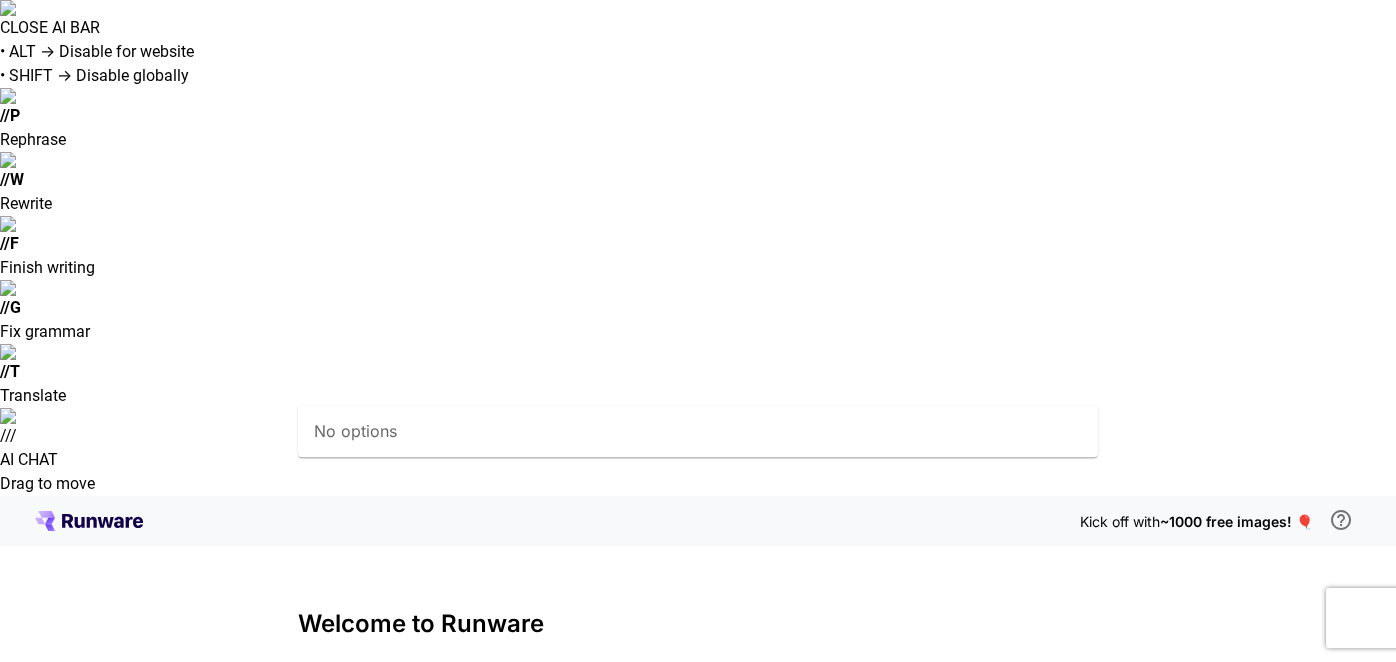 click on "Continue with email" at bounding box center [698, 1080] 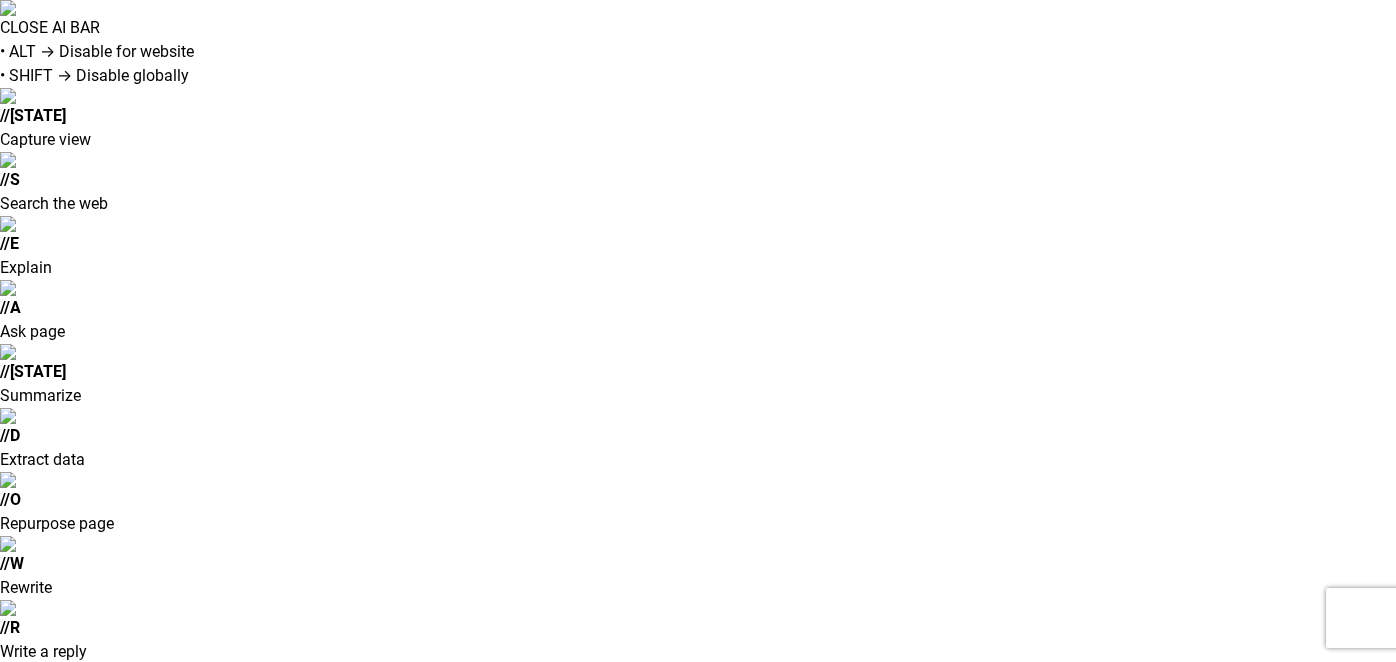 click on "**********" at bounding box center [698, 1140] 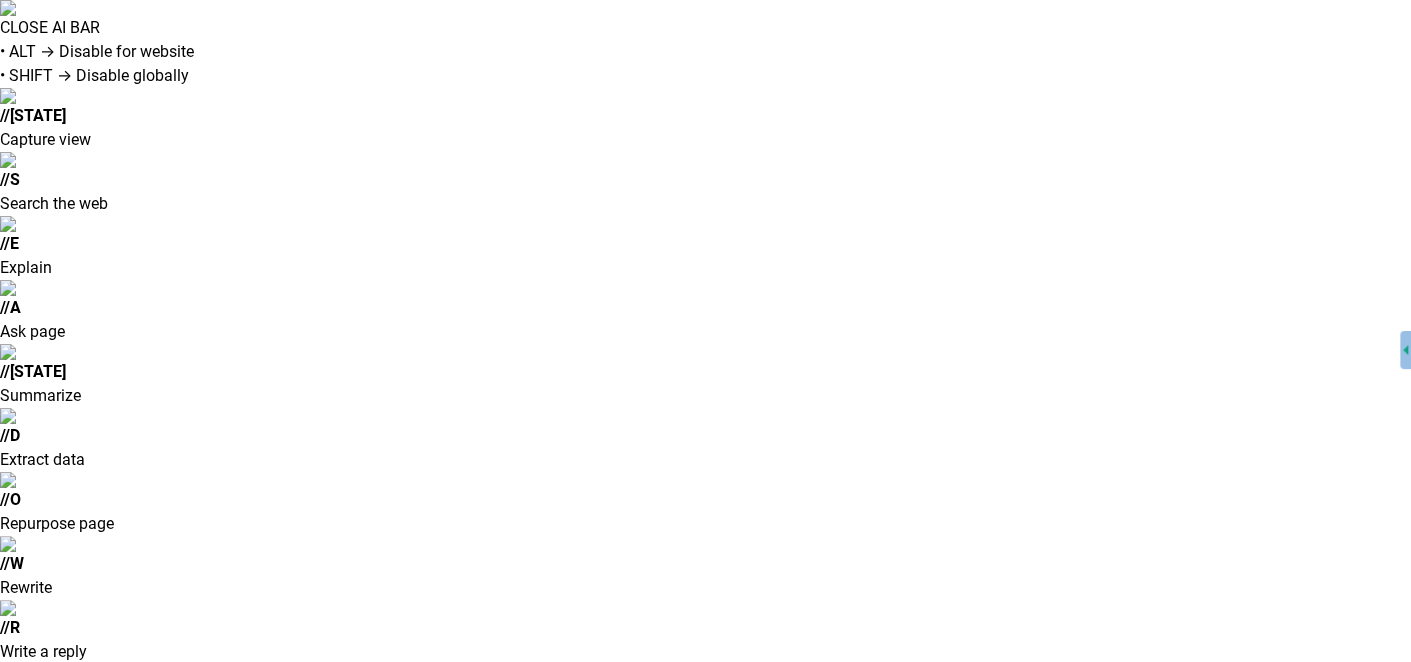 click on "Start Building" at bounding box center [706, 1004] 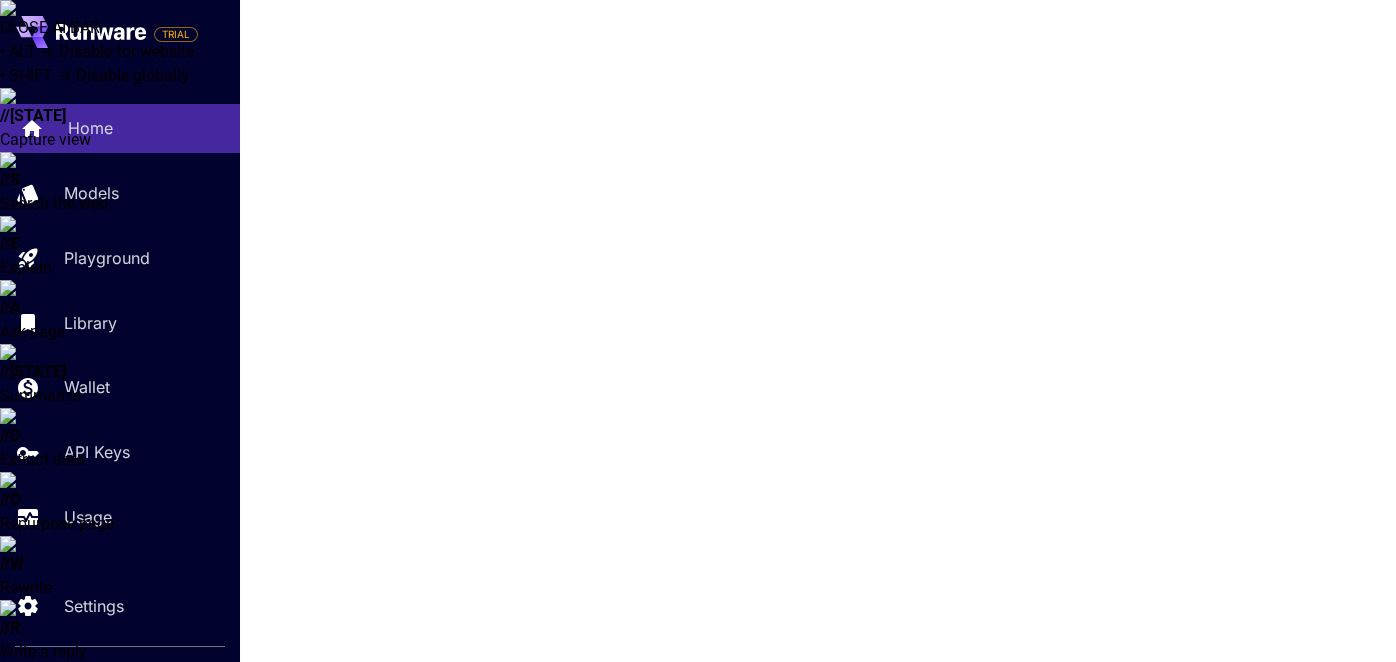 click on "Home" at bounding box center [146, 128] 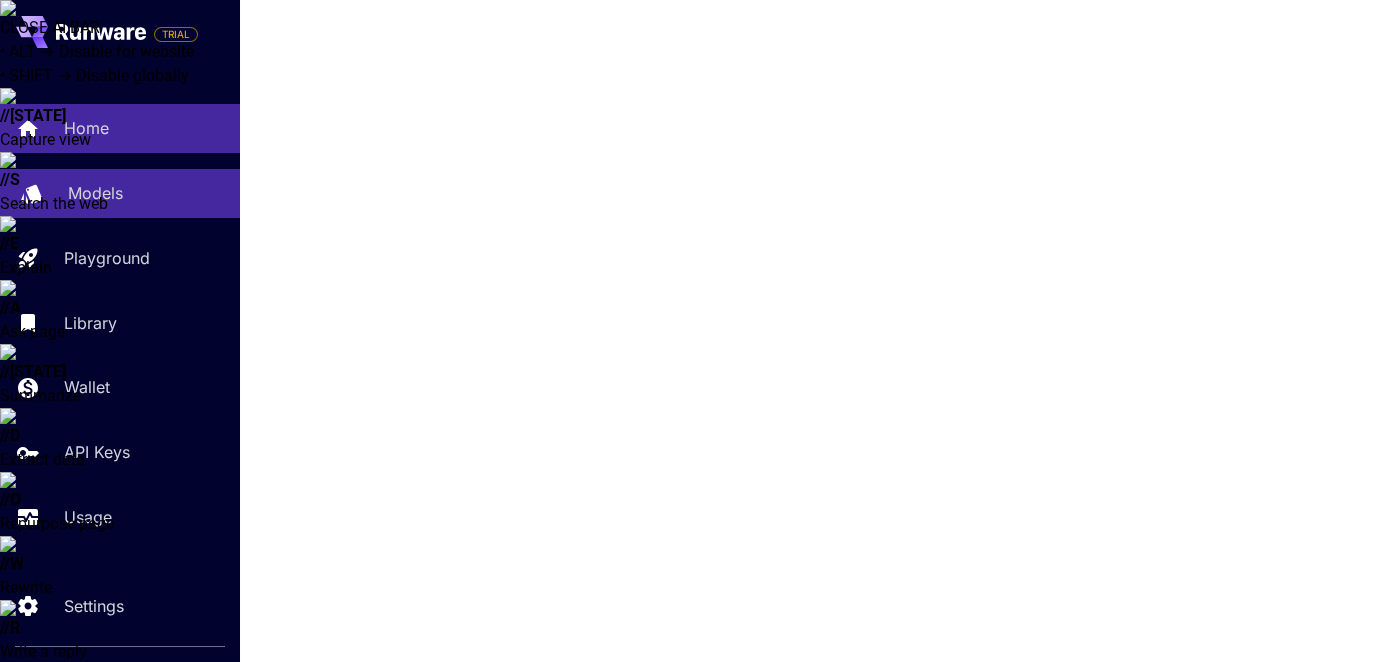 click on "Models" at bounding box center [120, 193] 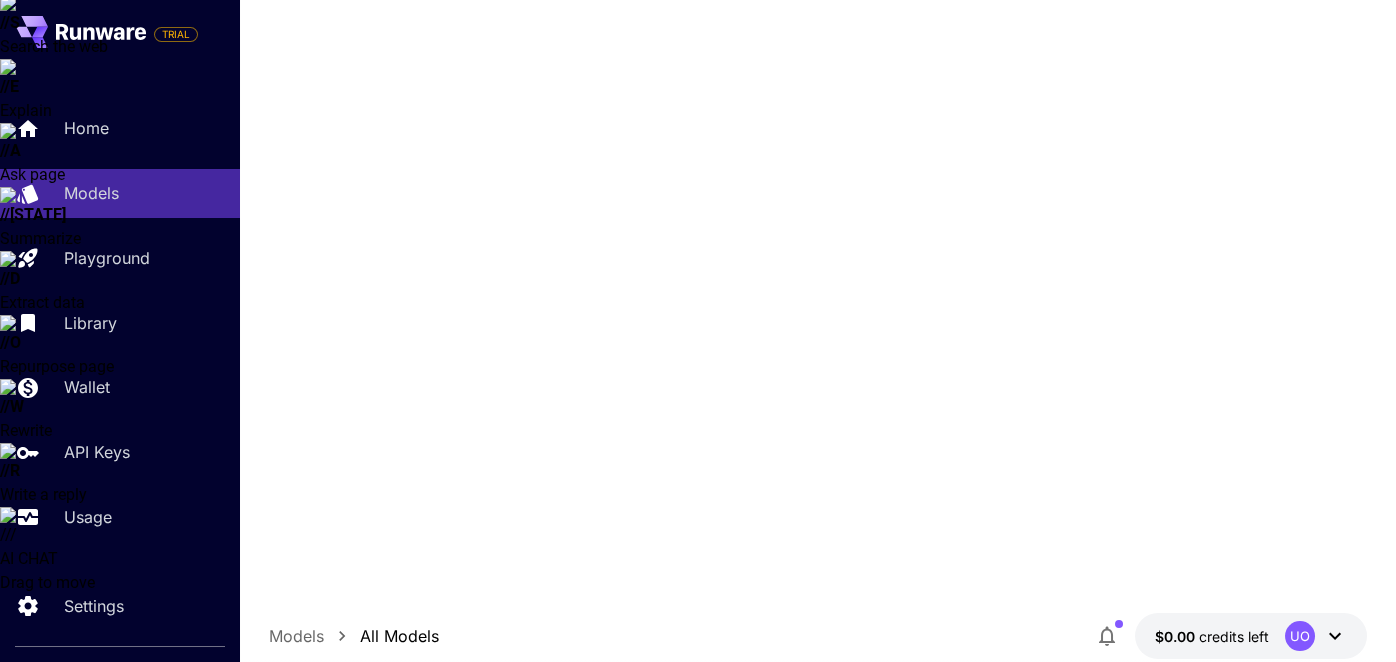 scroll, scrollTop: 0, scrollLeft: 0, axis: both 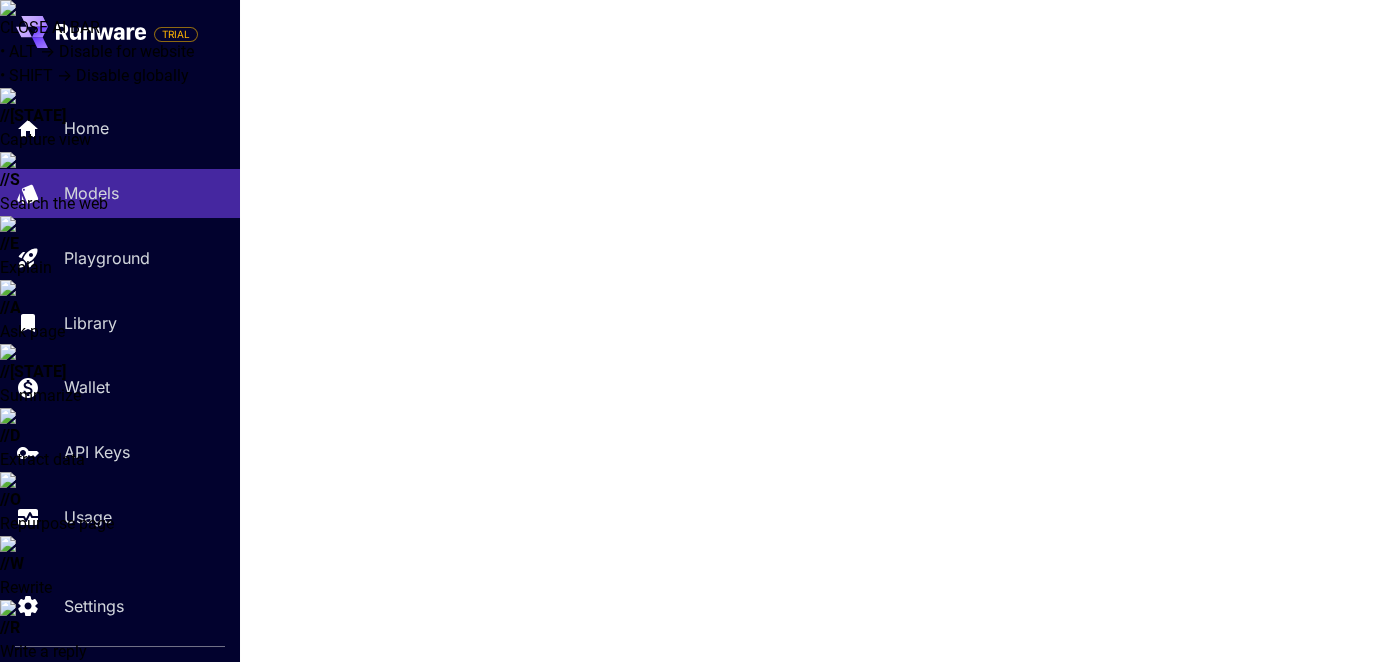 click on "Model:  FLUX.1 [schnell] · Choose your settings and click  Generate  to see exact costs." at bounding box center [698, 10305] 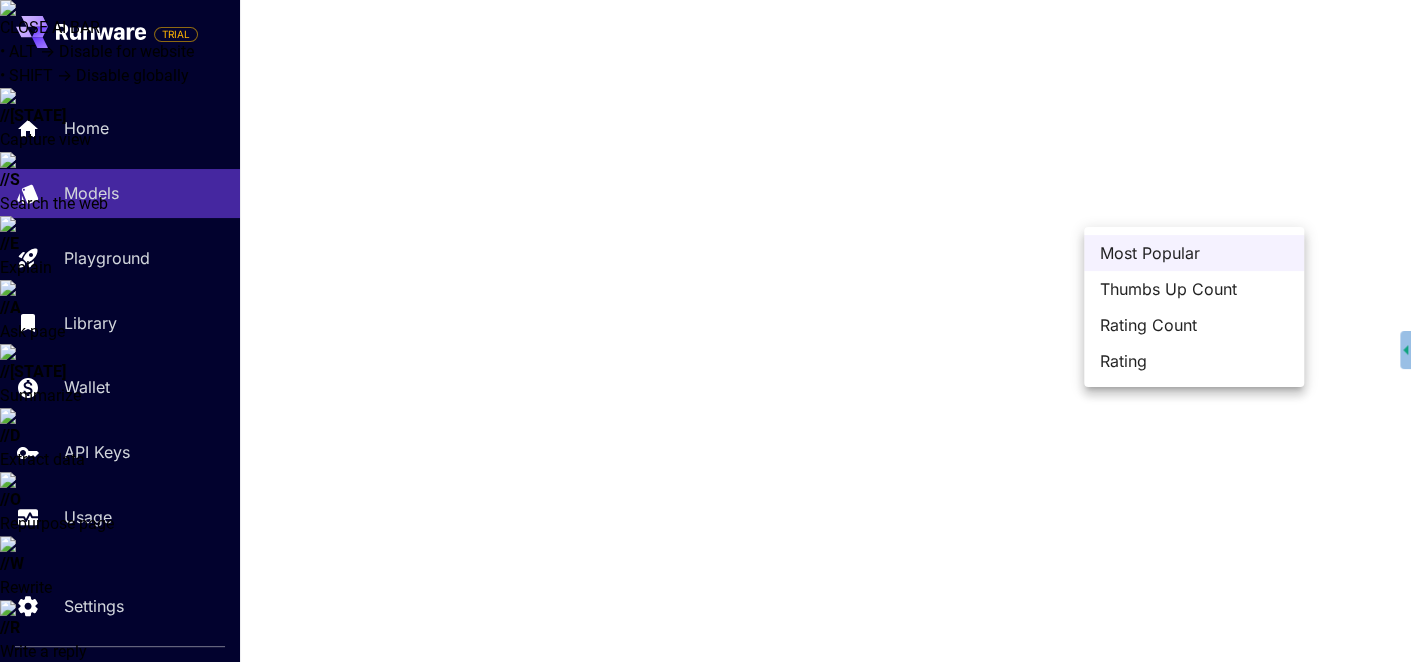 click on "Thumbs Up Count" at bounding box center (1194, 289) 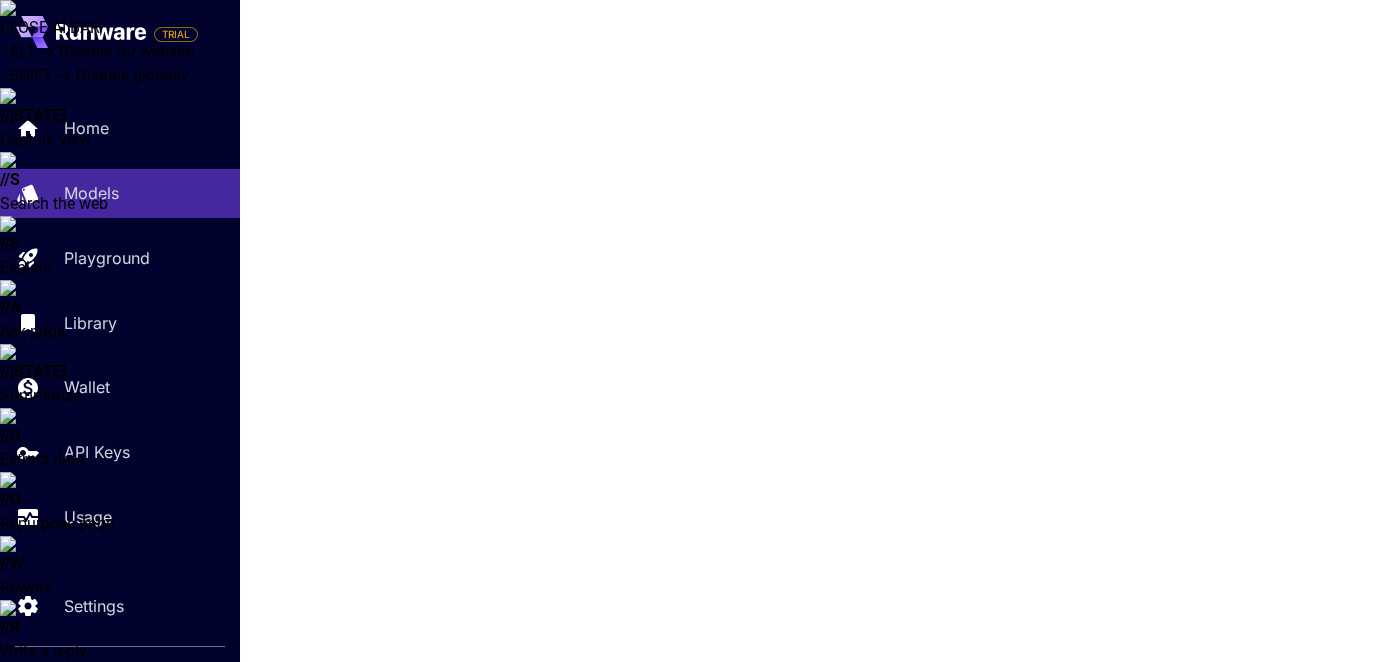 scroll, scrollTop: 105, scrollLeft: 0, axis: vertical 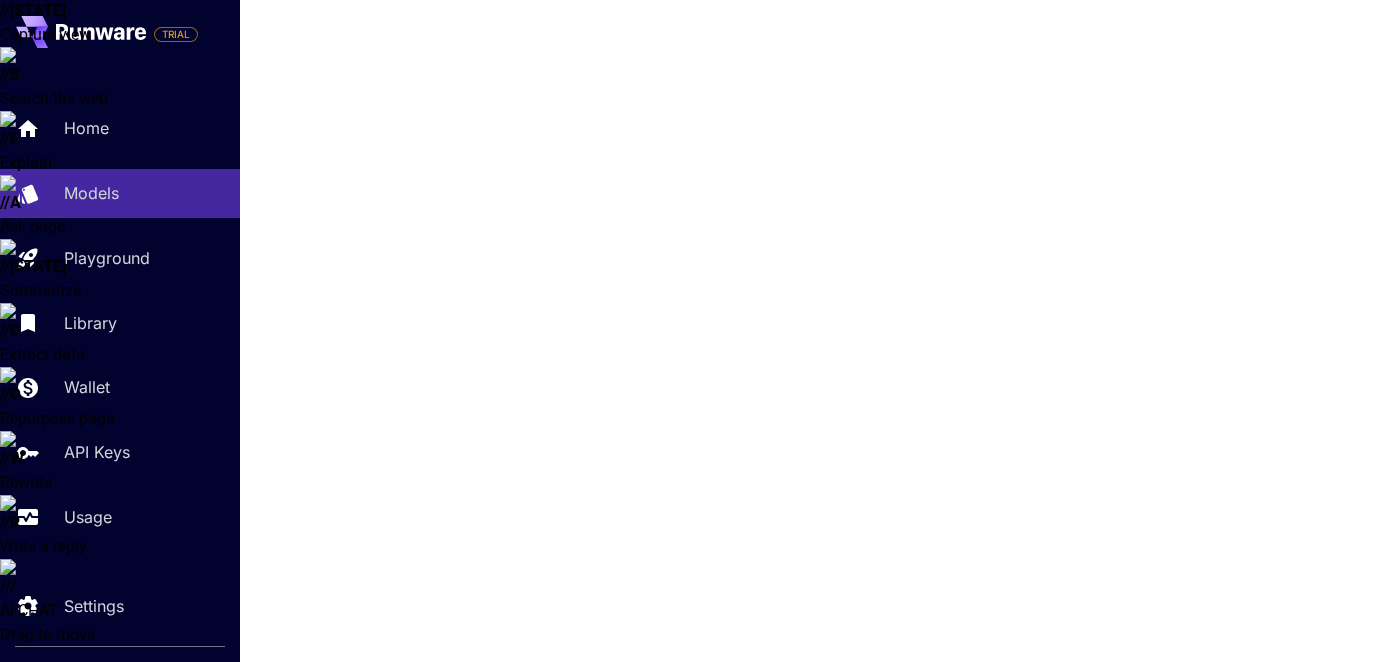 click on "Launch in Playground" at bounding box center [389, 1027] 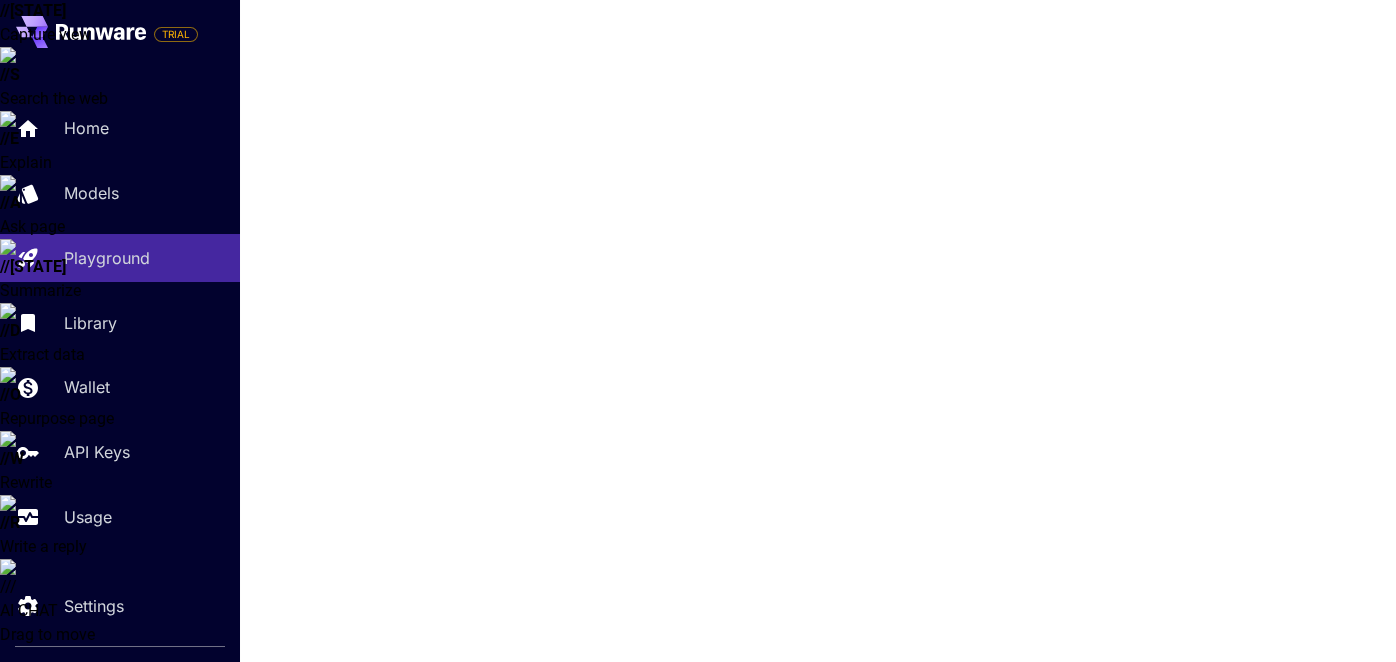 scroll, scrollTop: 0, scrollLeft: 0, axis: both 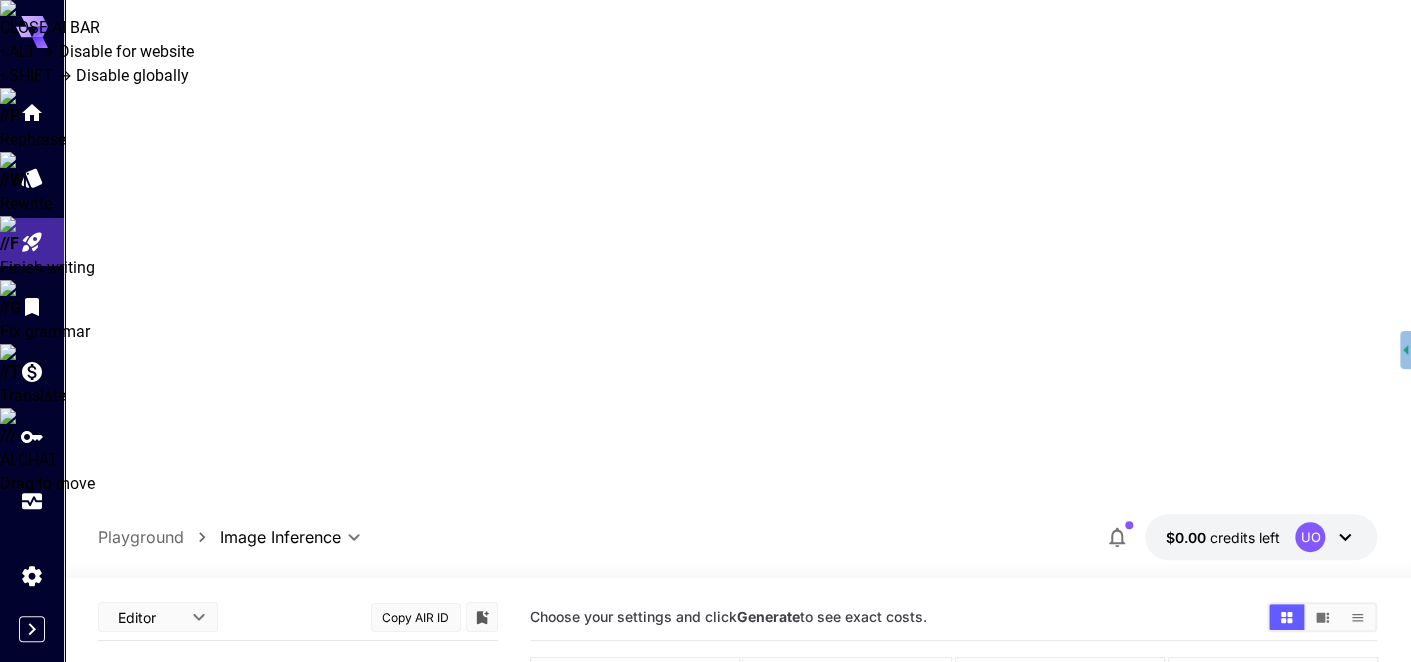 type on "*******" 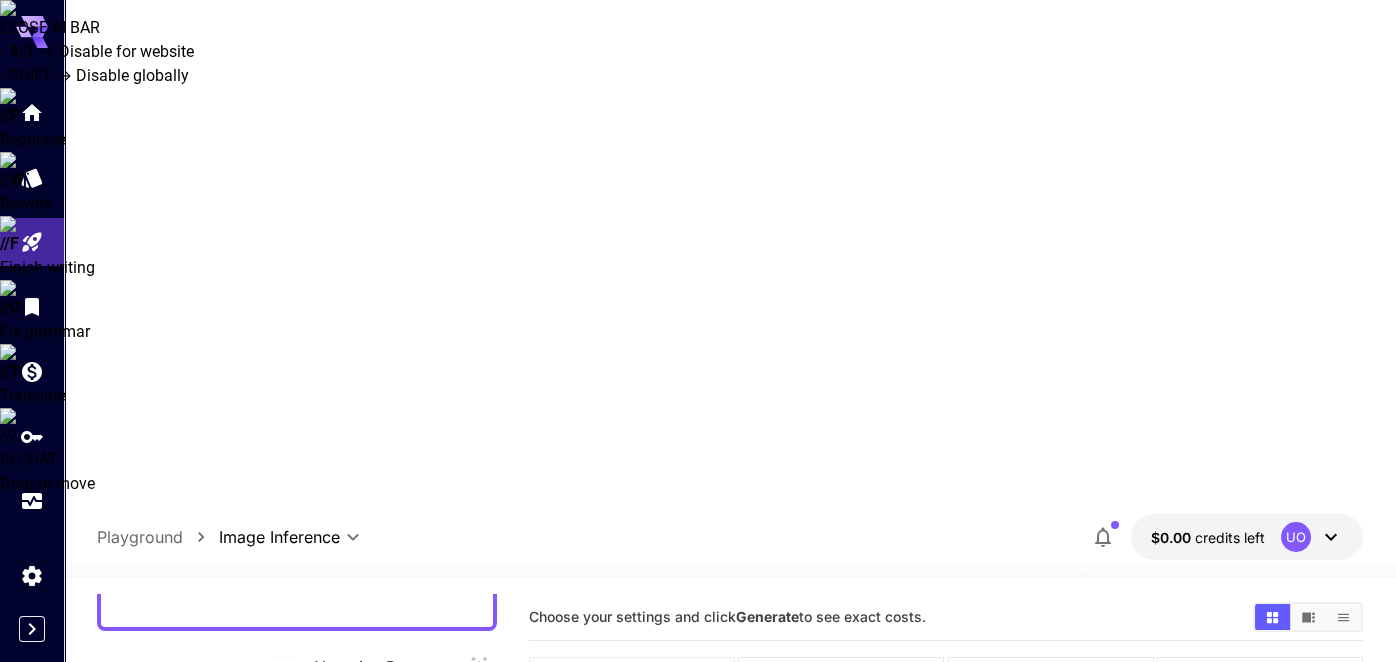 scroll, scrollTop: 0, scrollLeft: 0, axis: both 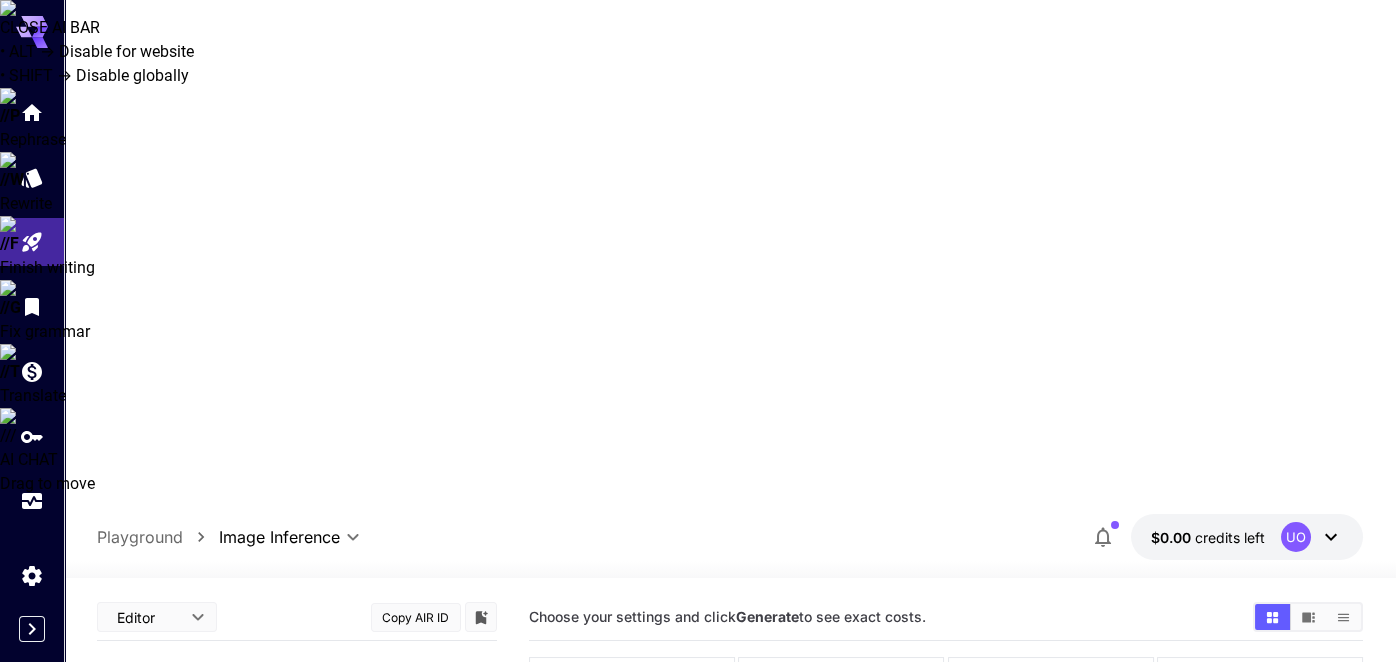 click on "Choose your settings and click  Generate  to see exact costs." at bounding box center (945, 617) 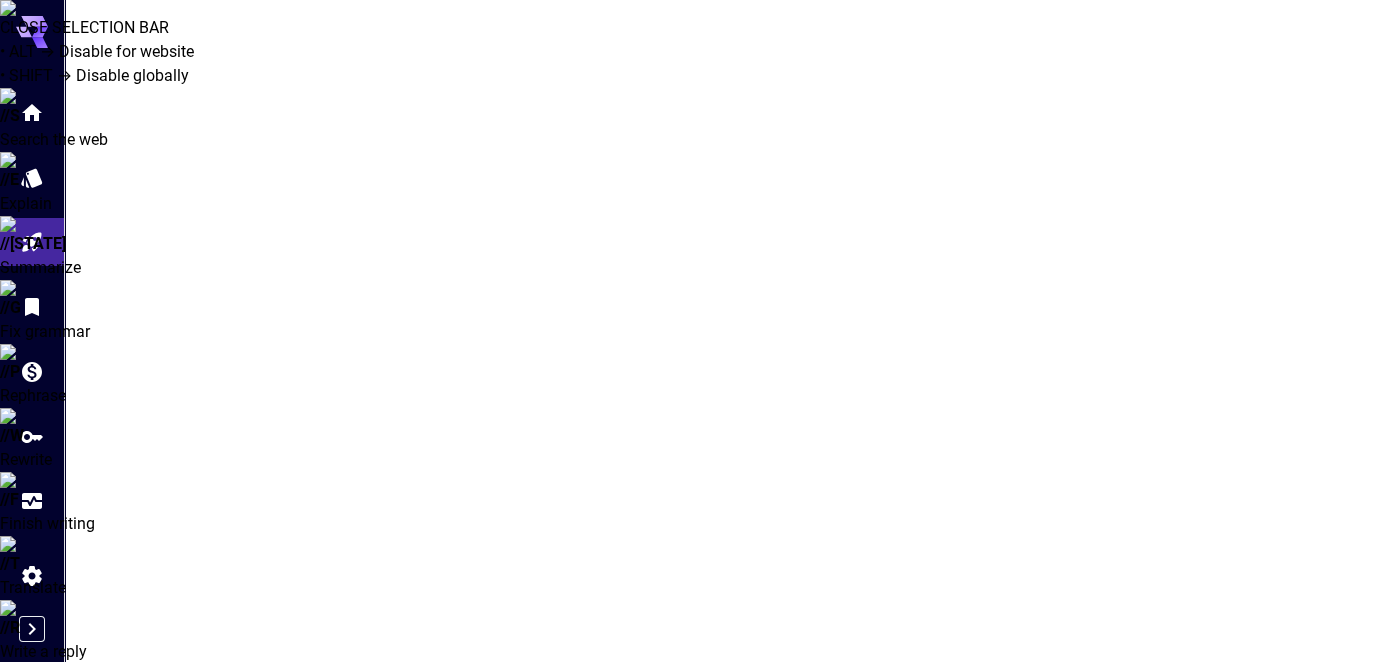 click on "Choose your settings and click  Generate  to see exact costs." at bounding box center [945, 873] 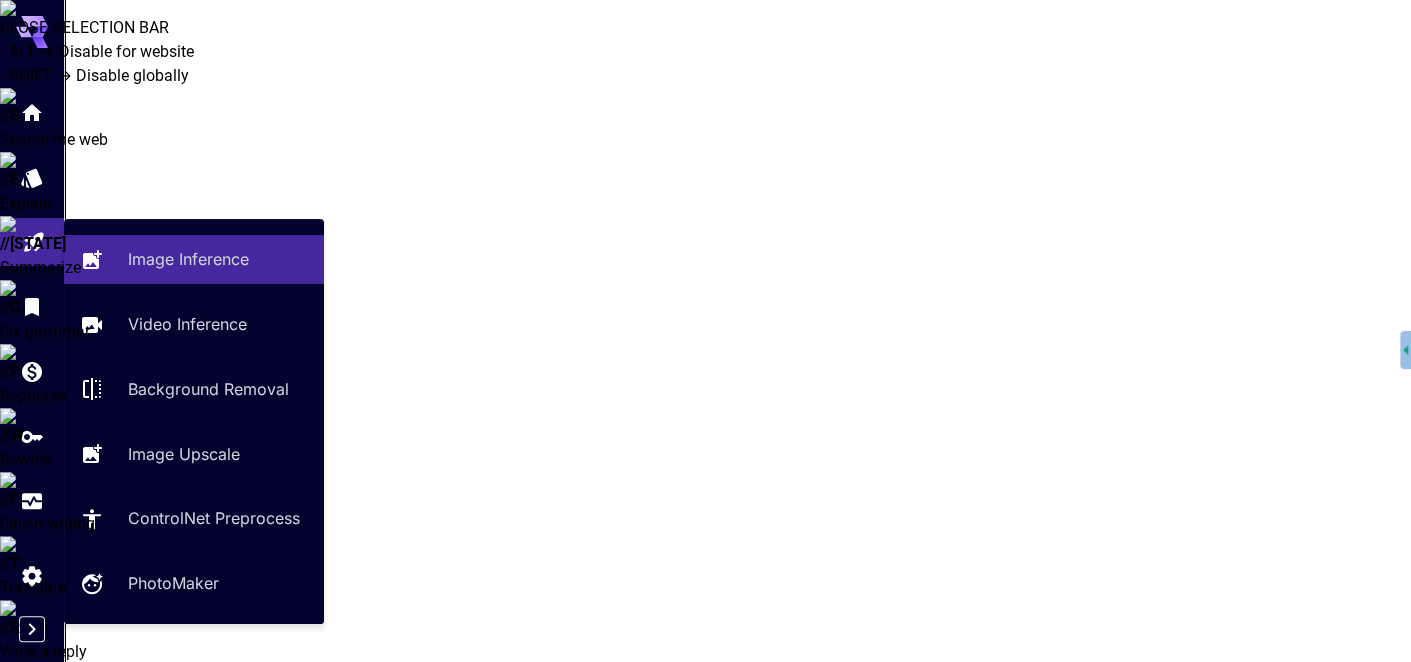 click at bounding box center (32, 242) 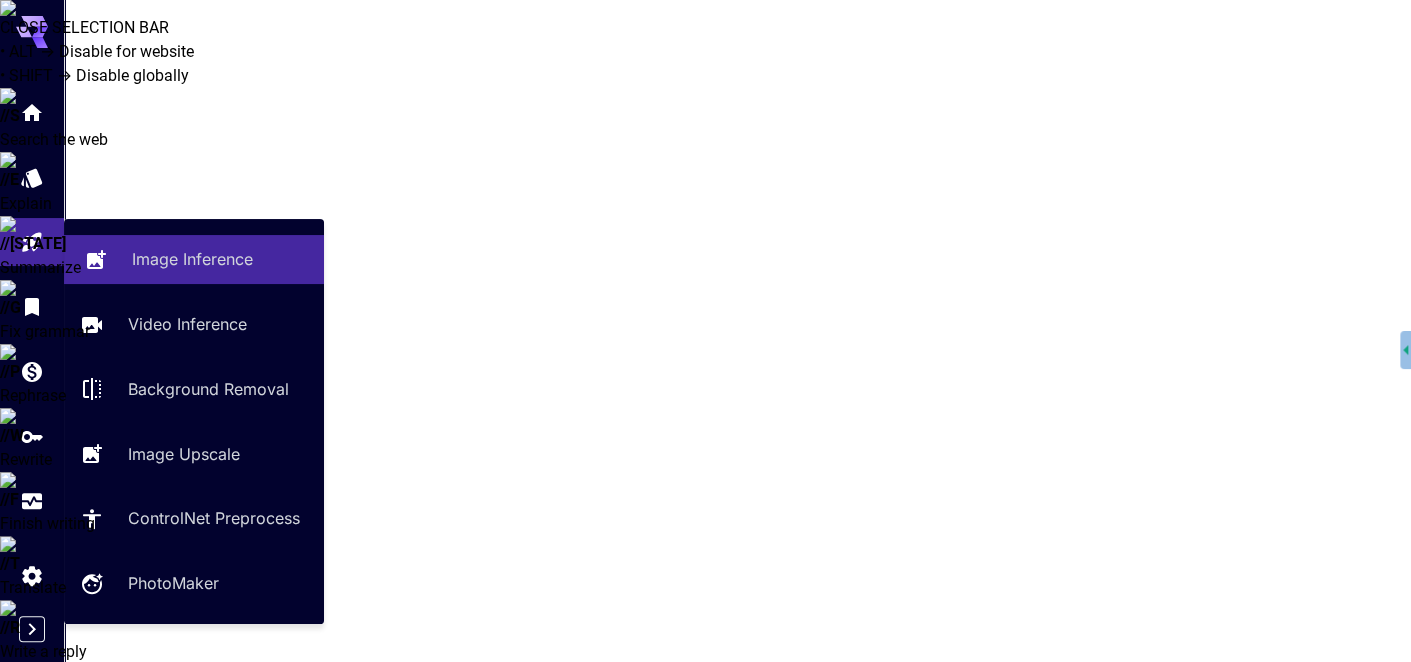 click on "Image Inference" at bounding box center [192, 259] 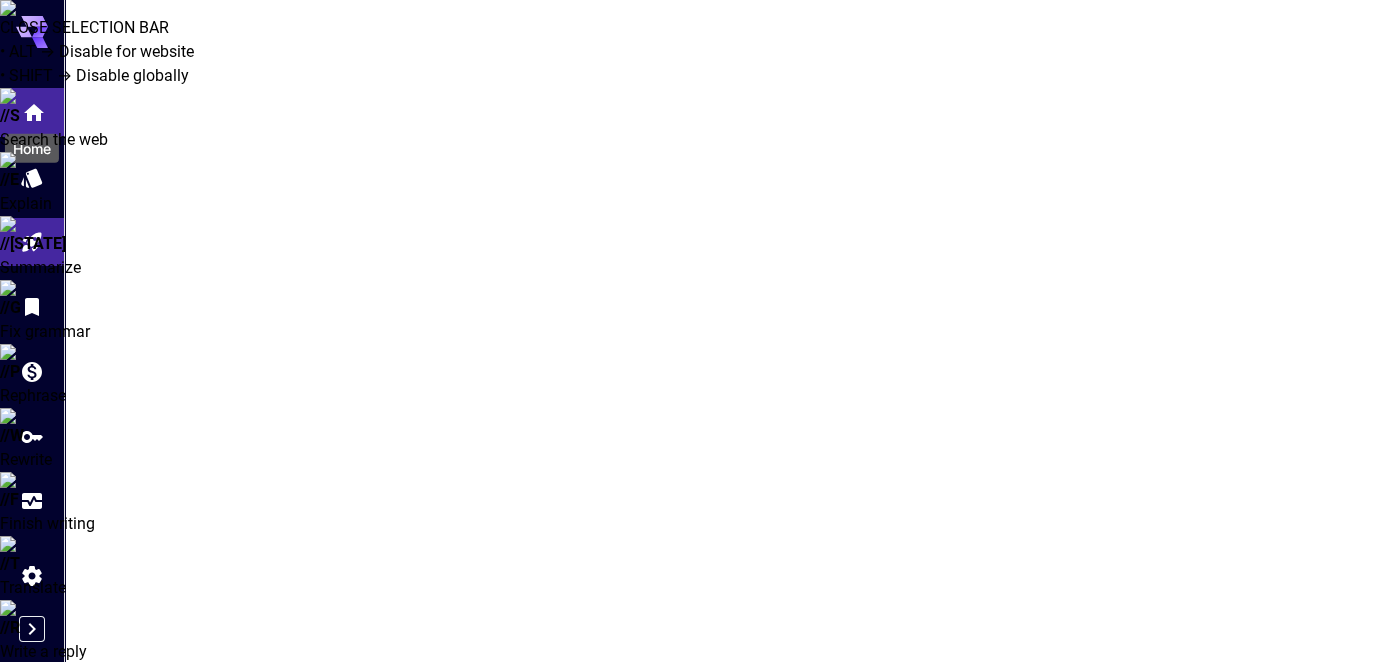 click 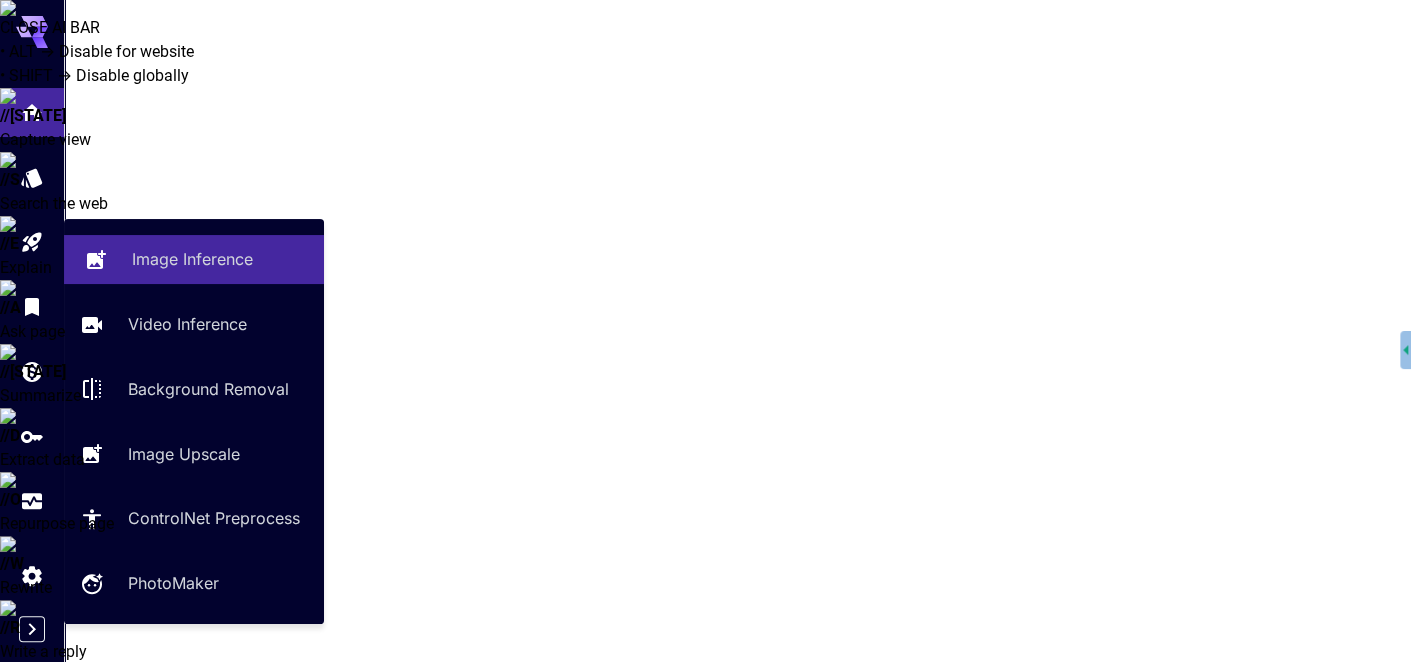 click on "Image Inference" at bounding box center [194, 259] 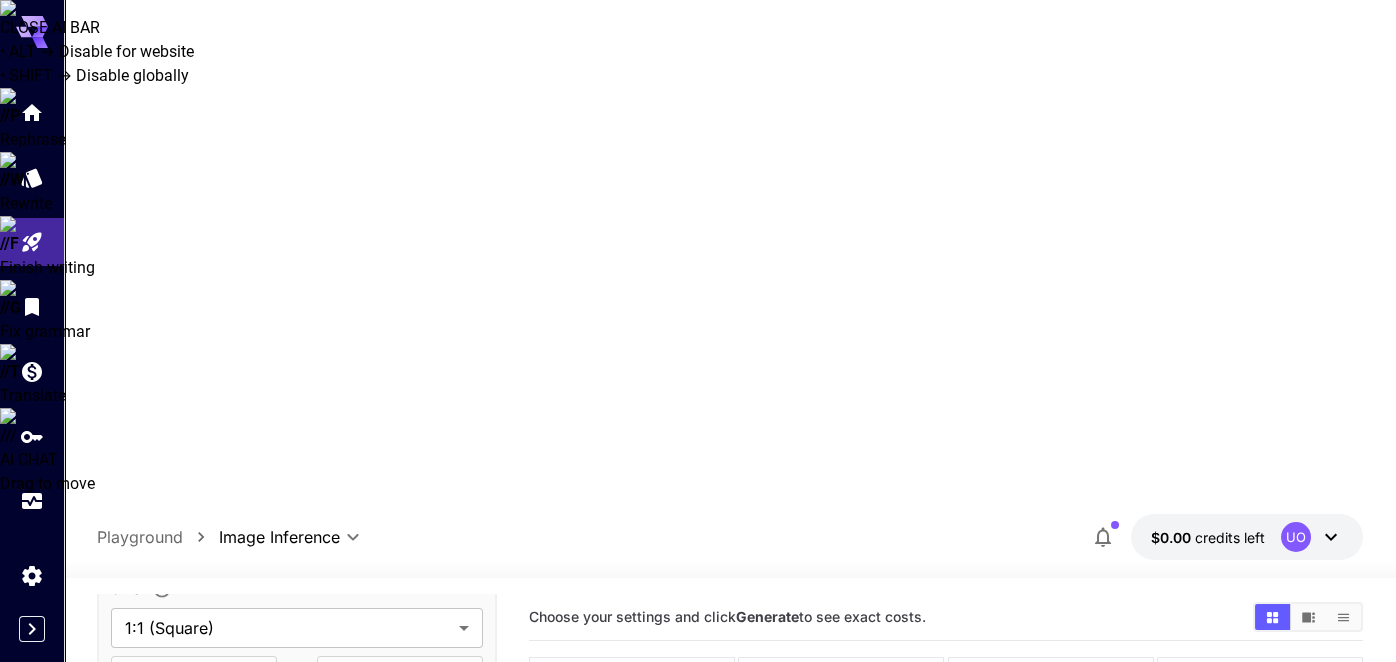 scroll, scrollTop: 646, scrollLeft: 0, axis: vertical 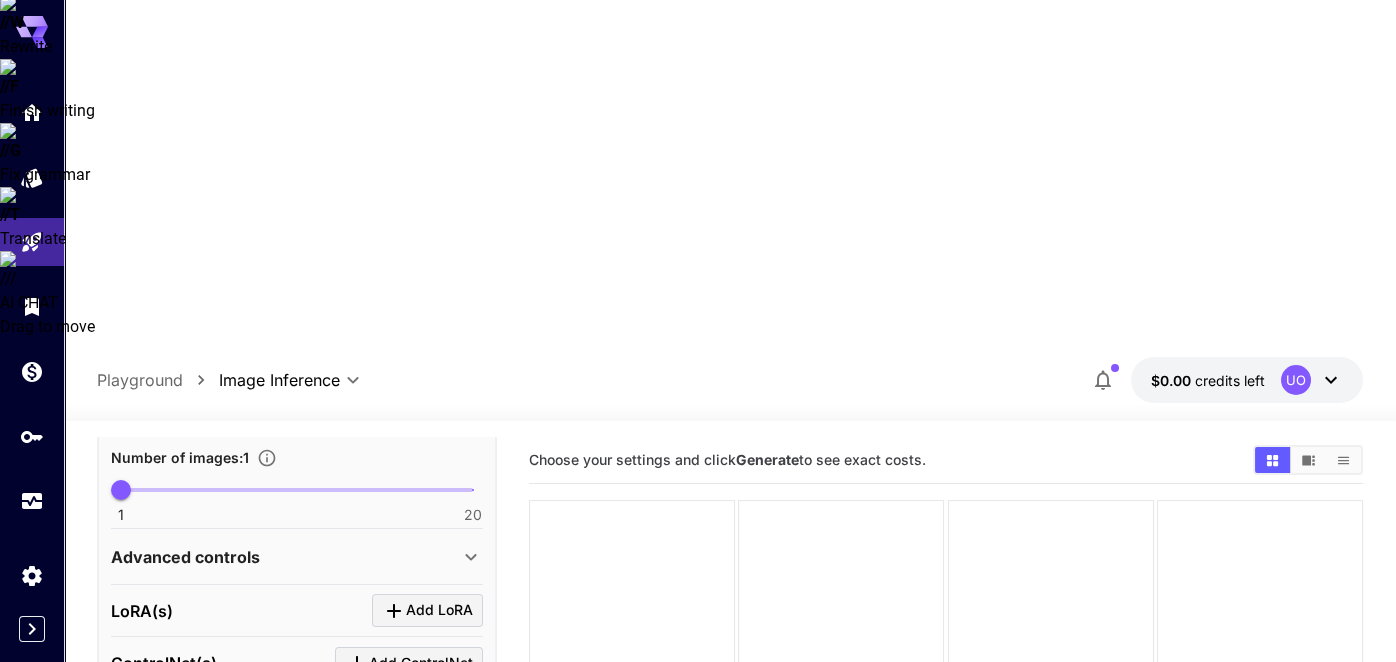 click on "API-only settings" at bounding box center (179, 931) 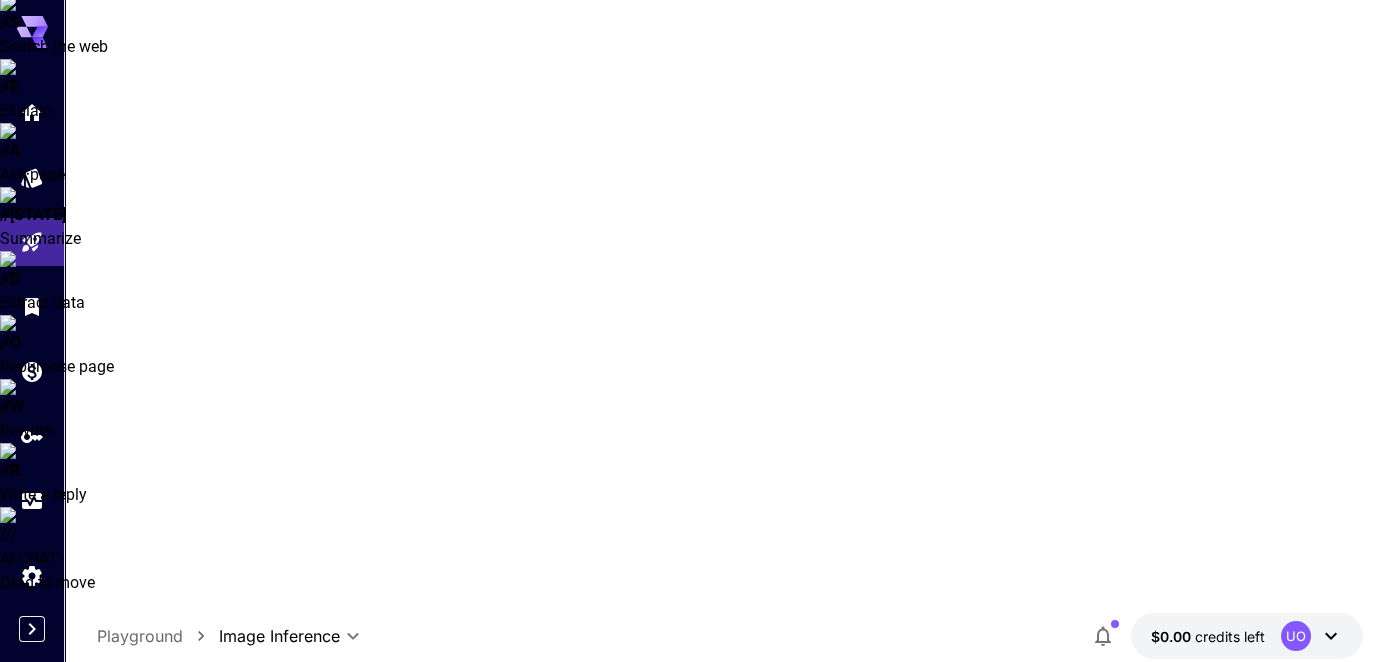 scroll, scrollTop: 0, scrollLeft: 0, axis: both 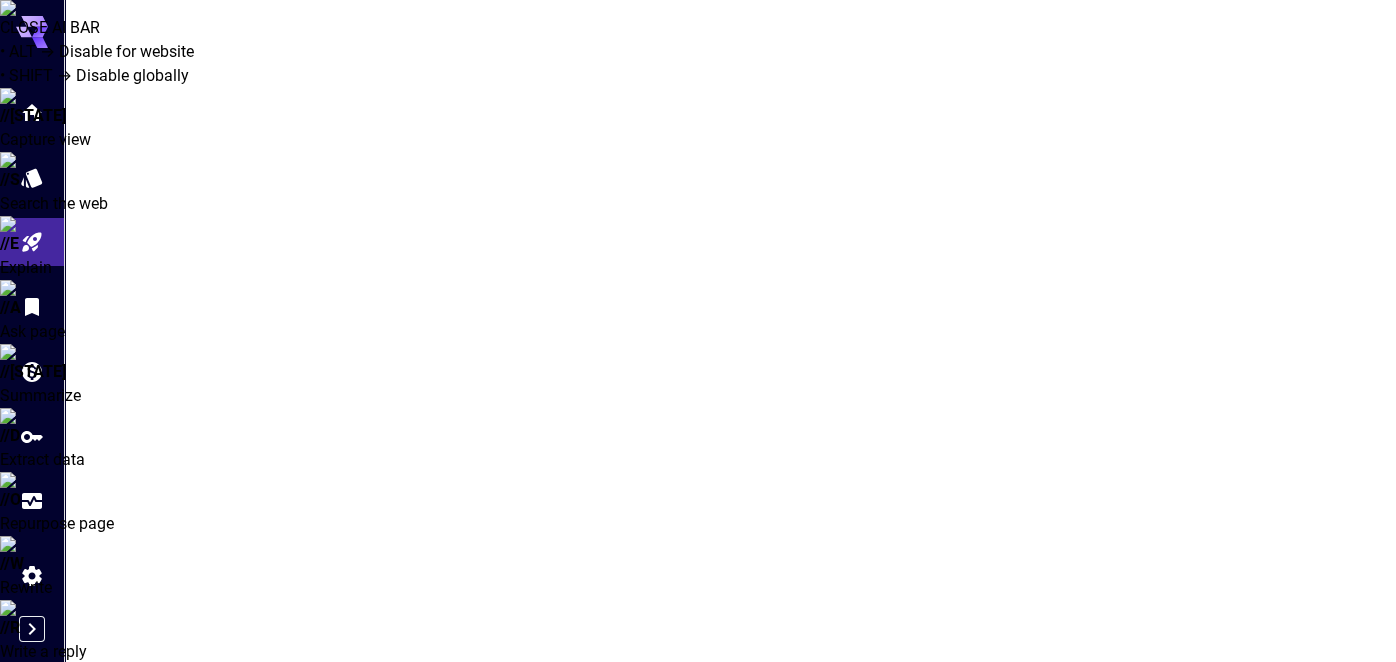 click on "Negative Prompt" at bounding box center (297, 1056) 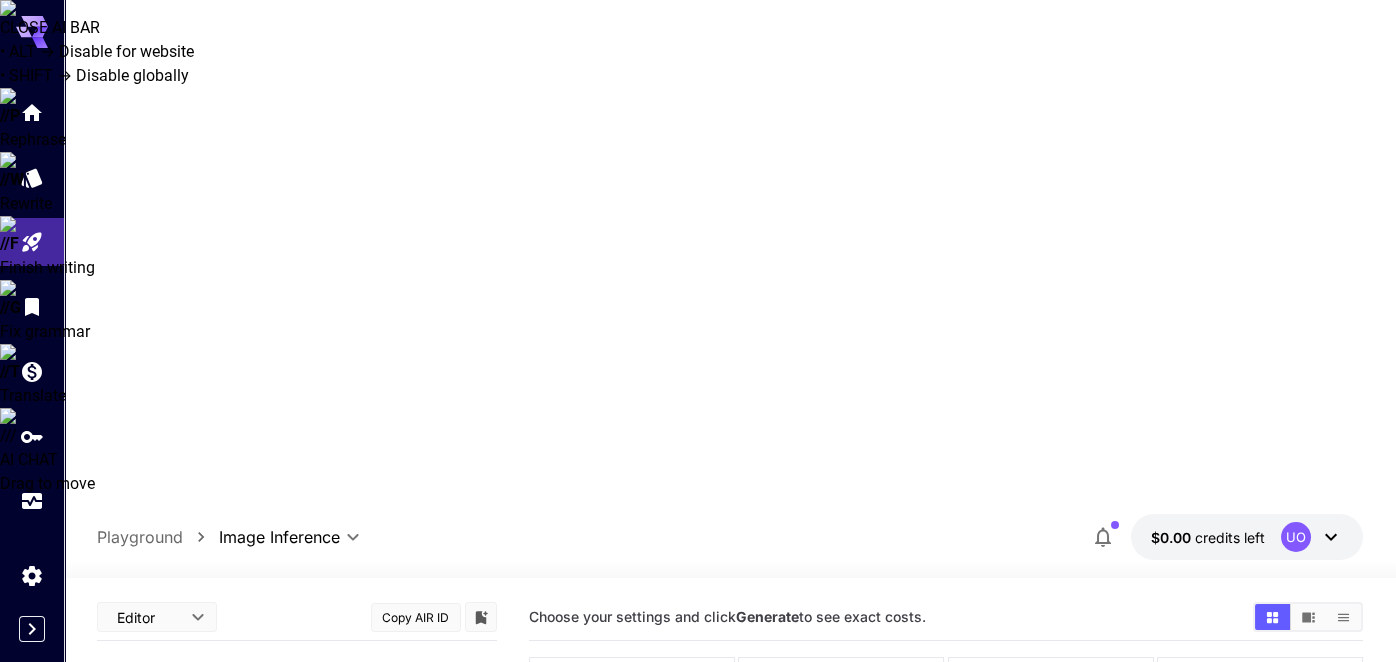 paste on "**********" 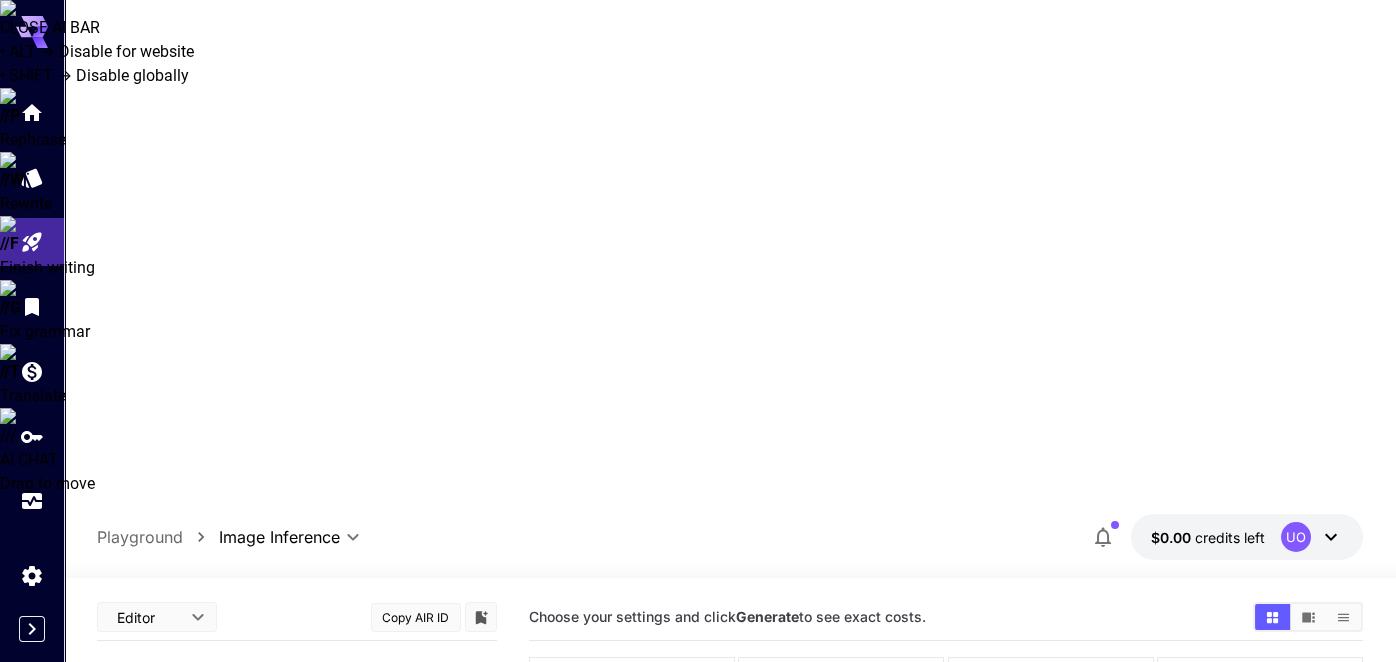 type on "**********" 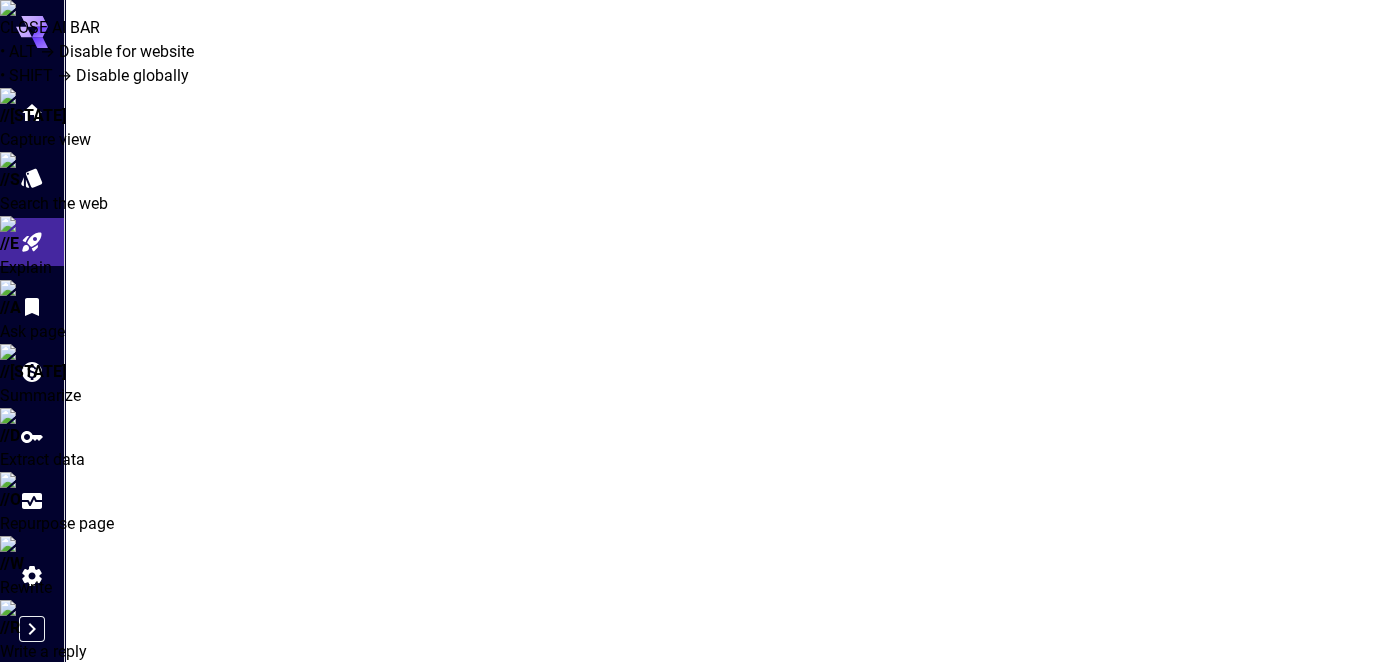 click on "An error has occurred please read documentation for additional details or contact support at <email>" at bounding box center (963, 953) 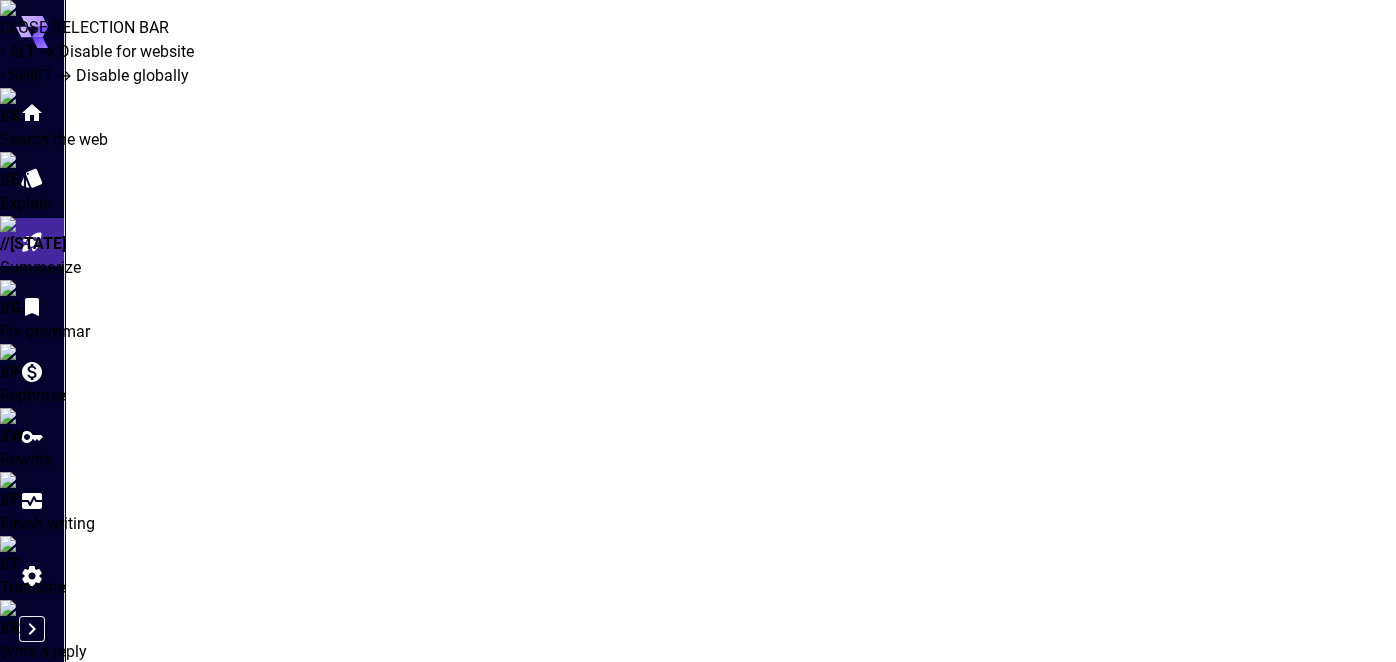 click on "An error has occurred please read documentation for additional details or contact support at <email>" at bounding box center (963, 953) 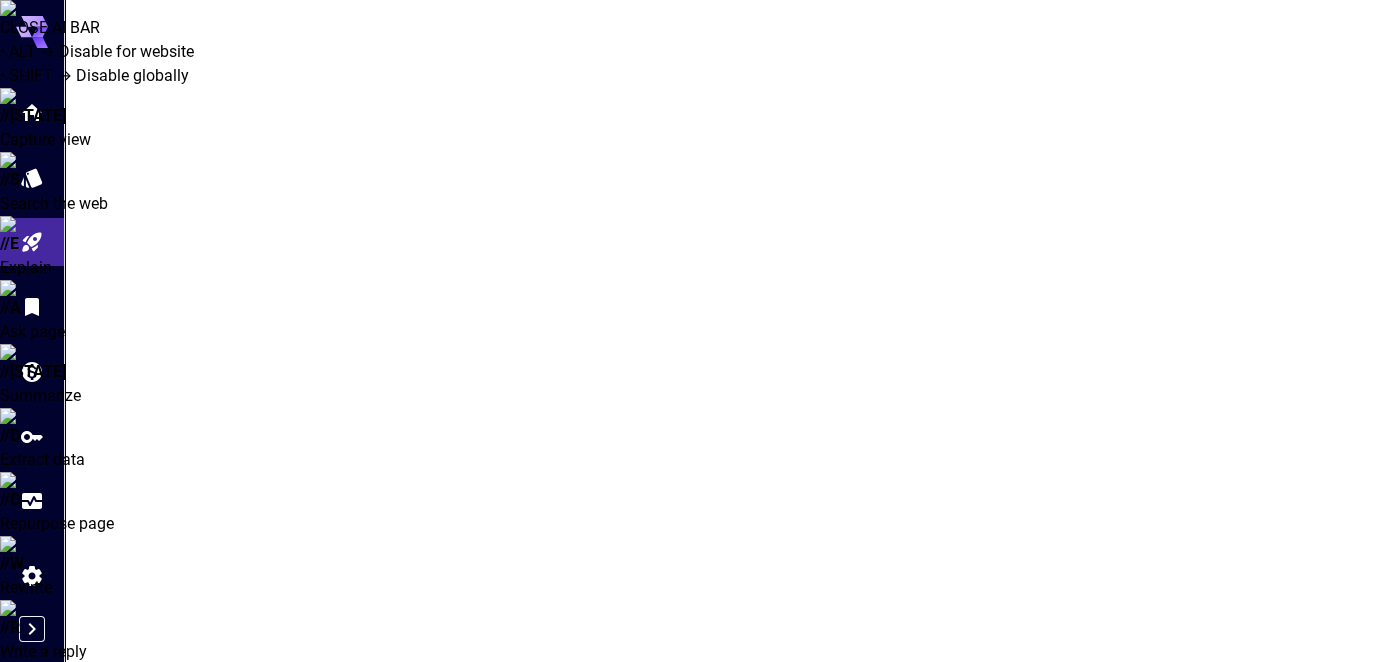click on "Generate" at bounding box center [973, 872] 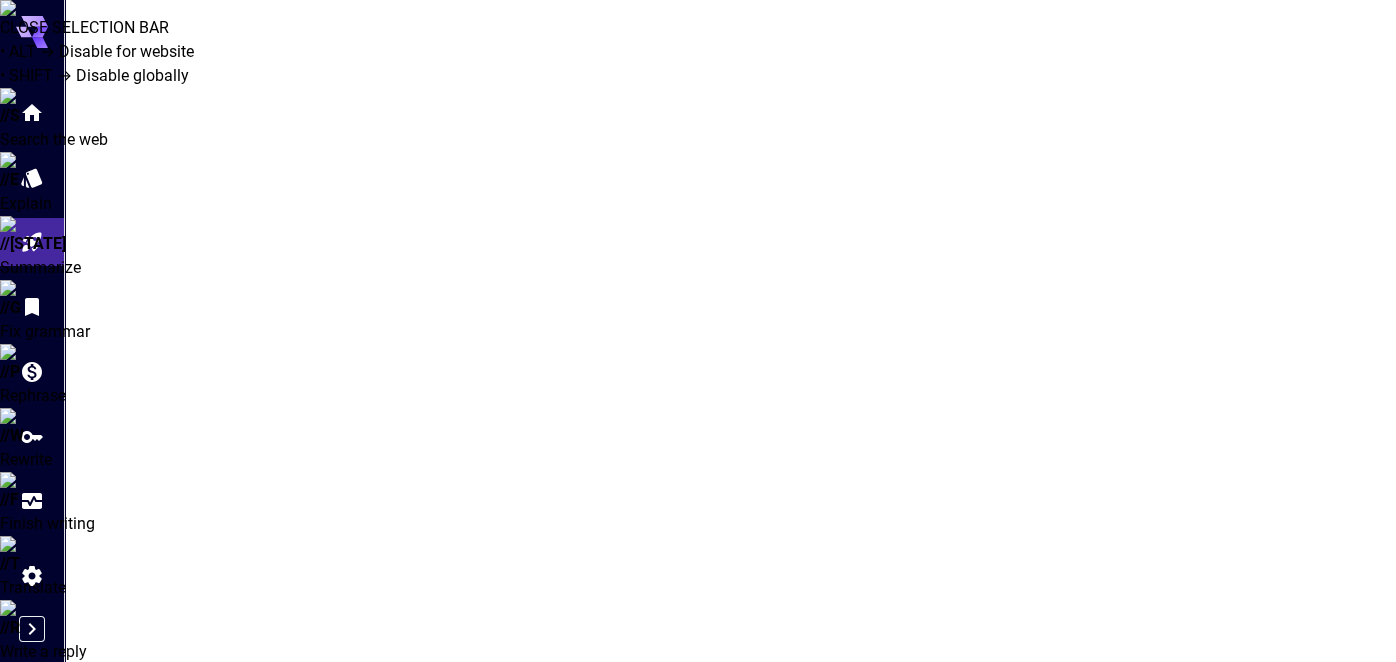 click on "Generate" at bounding box center [973, 872] 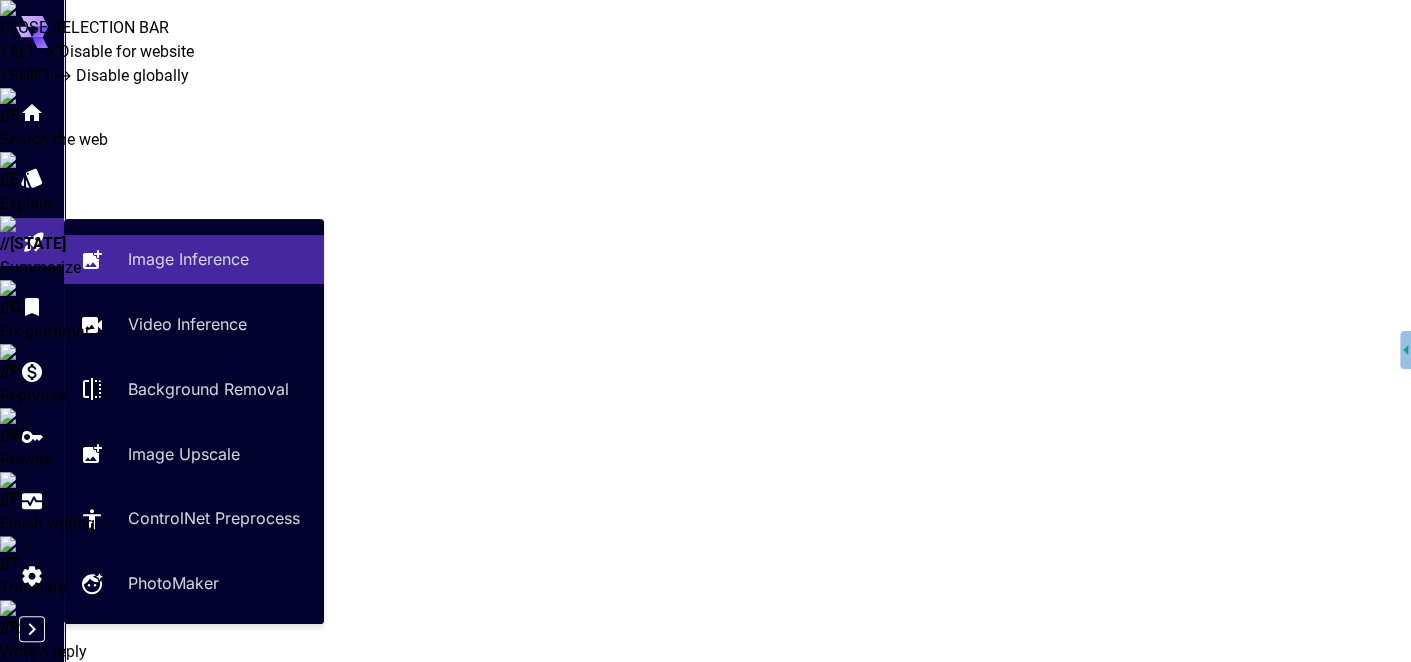 click 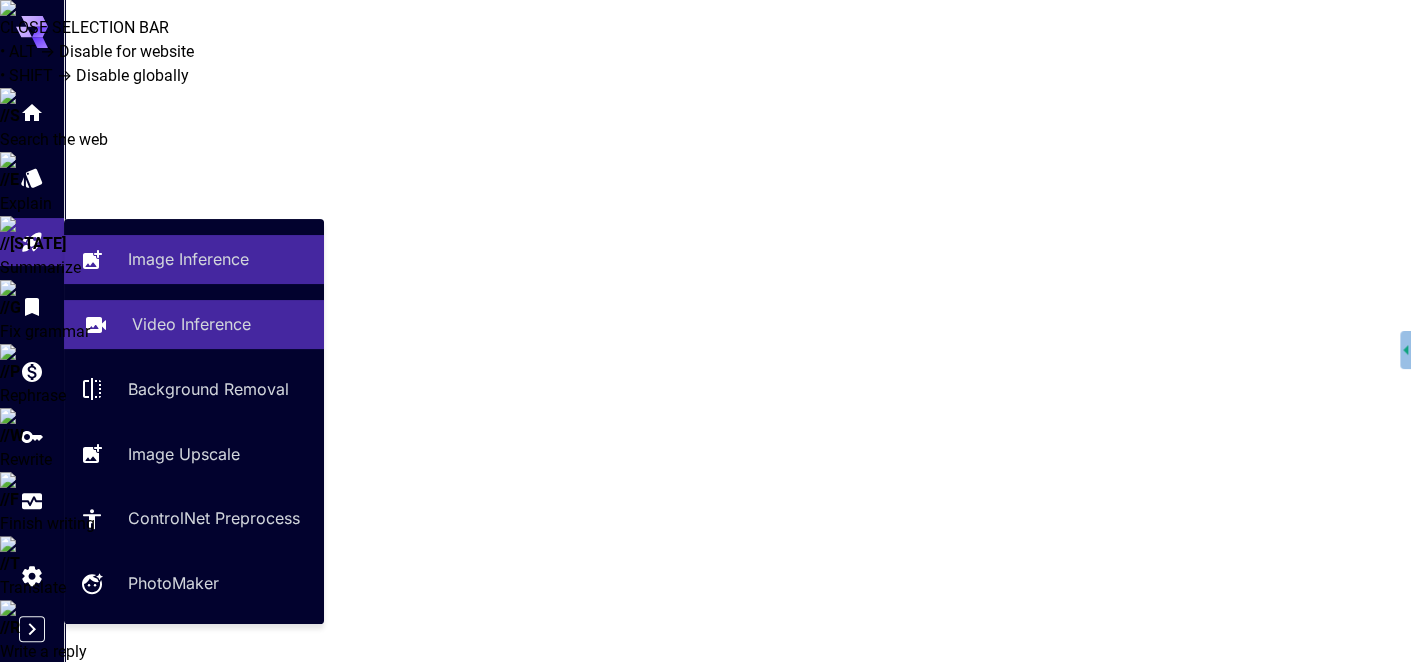 click on "Video Inference" at bounding box center [191, 324] 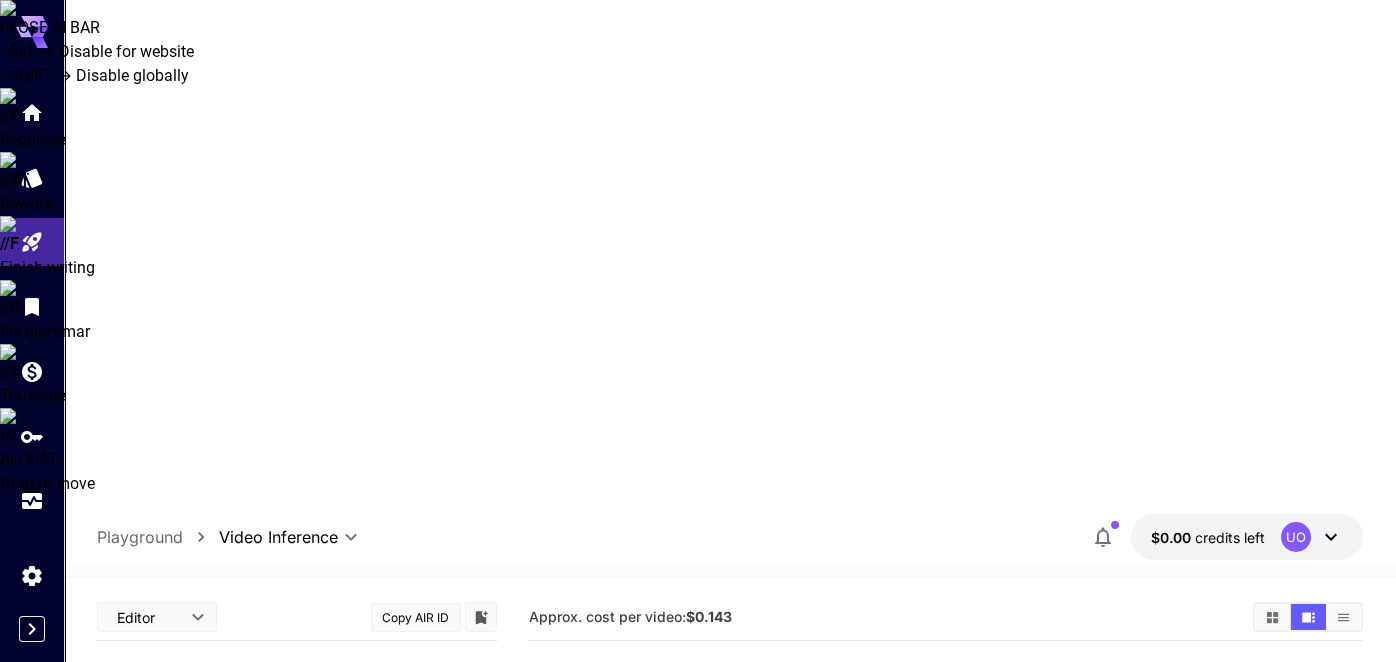 click on "Camera fixed" at bounding box center [297, 800] 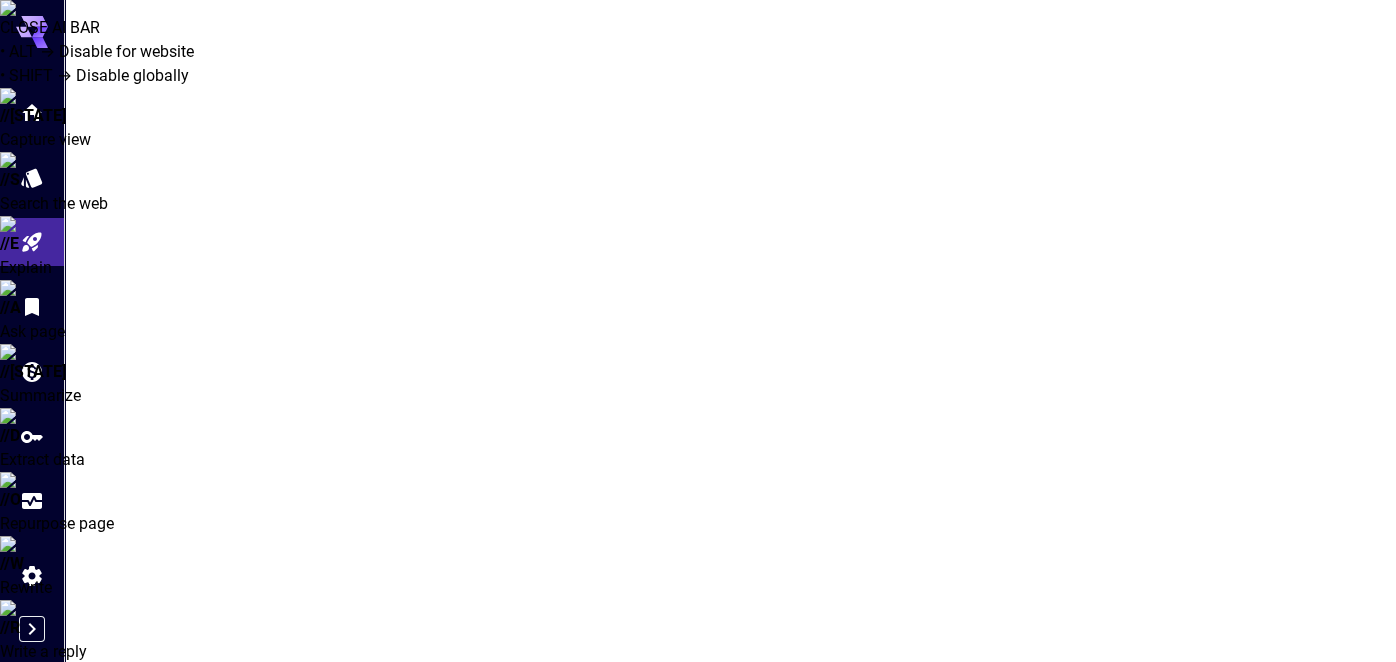 click on "**********" at bounding box center (297, 1621) 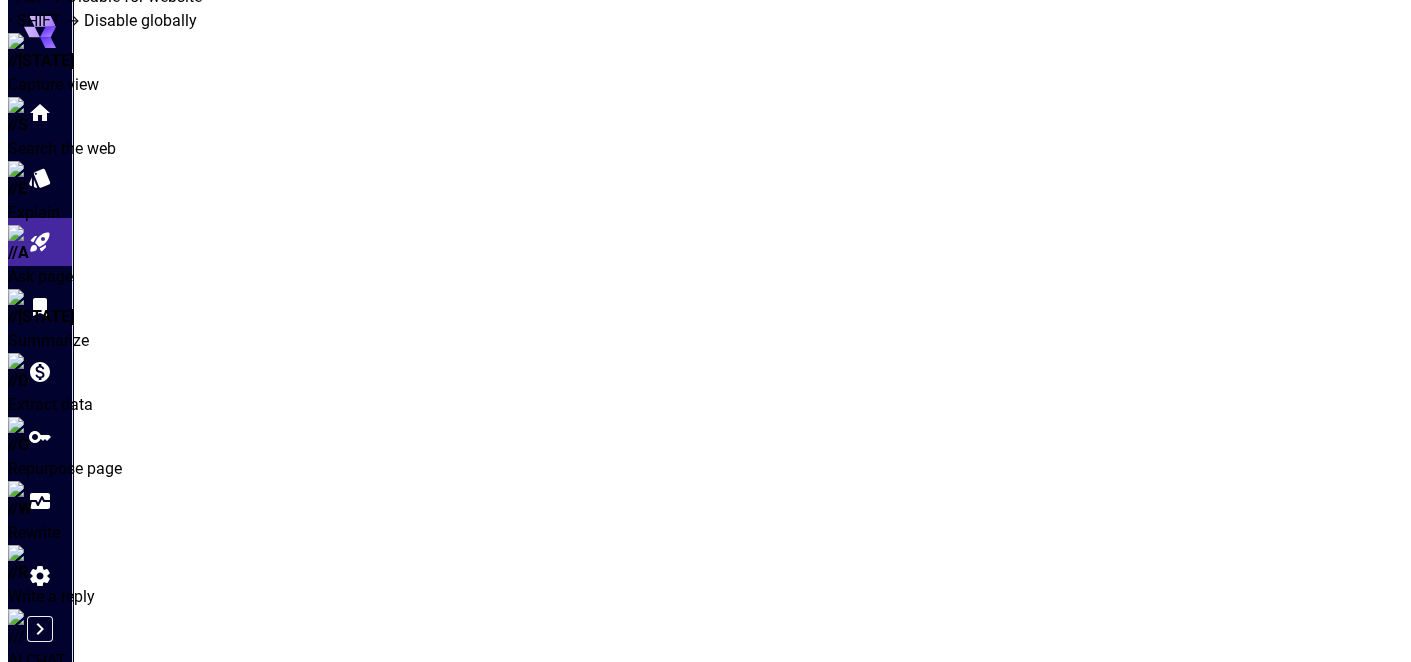 scroll, scrollTop: 522, scrollLeft: 0, axis: vertical 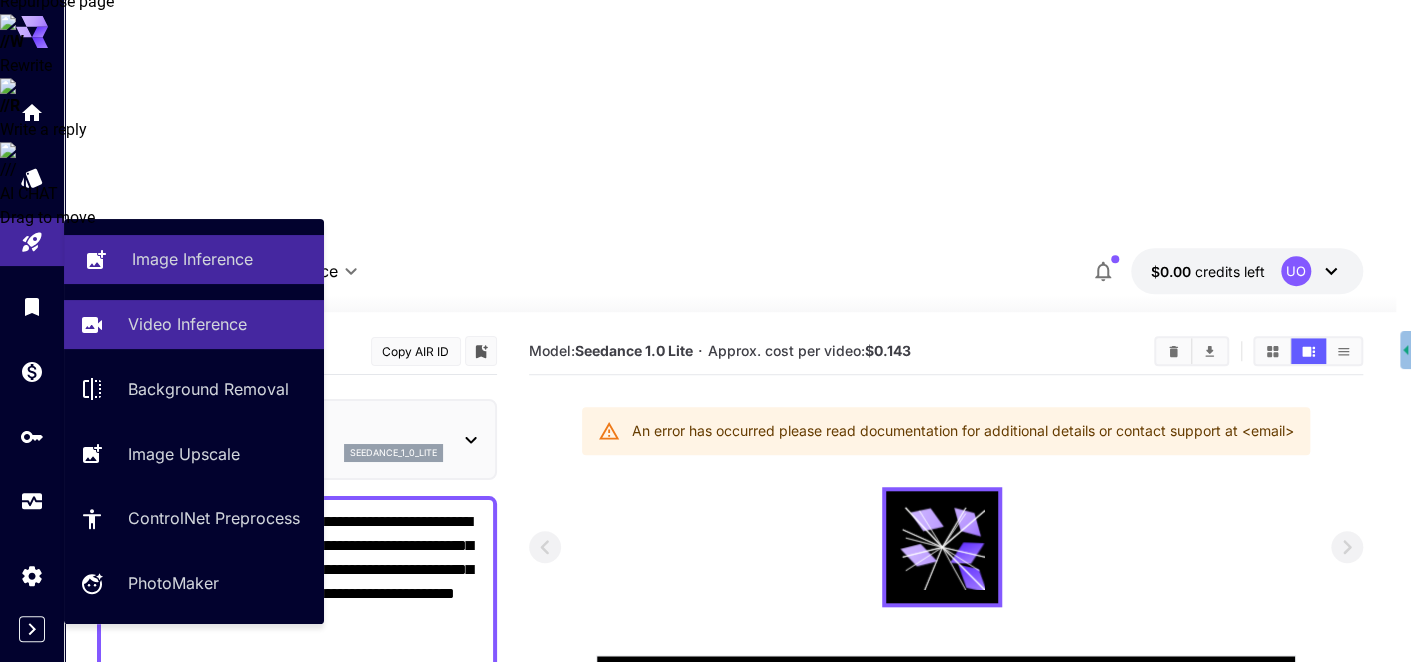 click on "Image Inference" at bounding box center [194, 259] 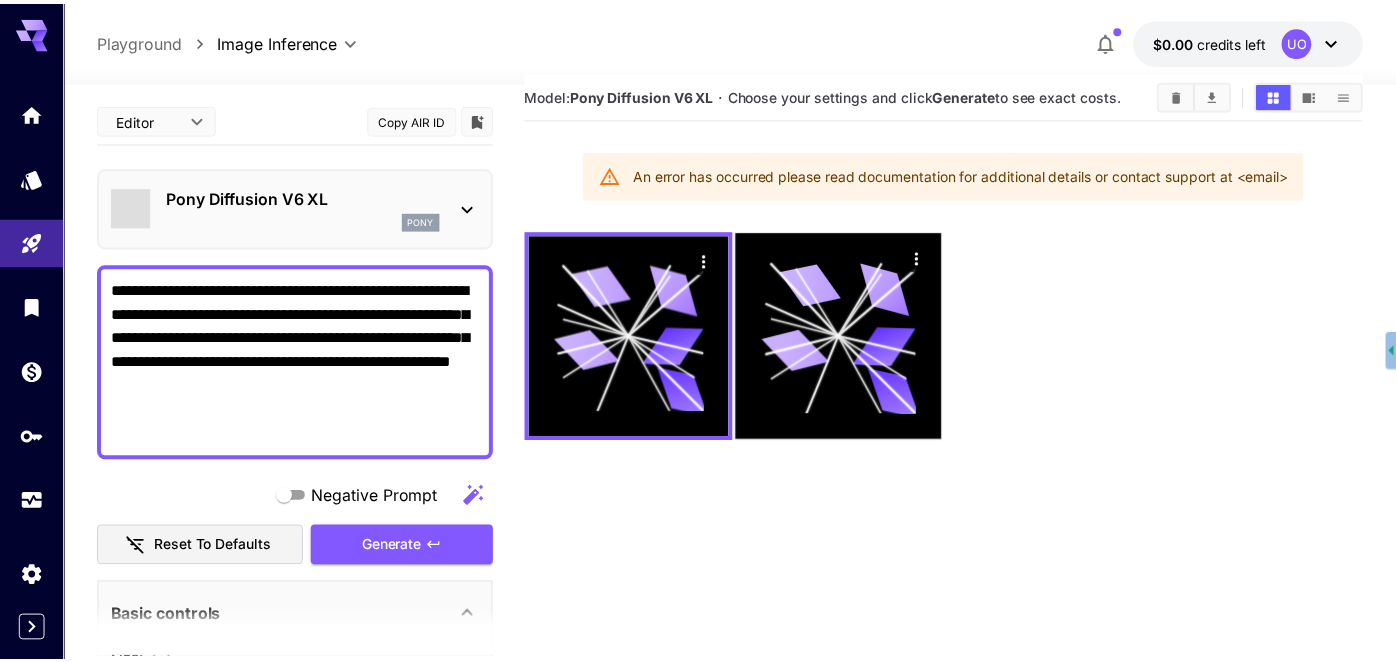 scroll, scrollTop: 157, scrollLeft: 0, axis: vertical 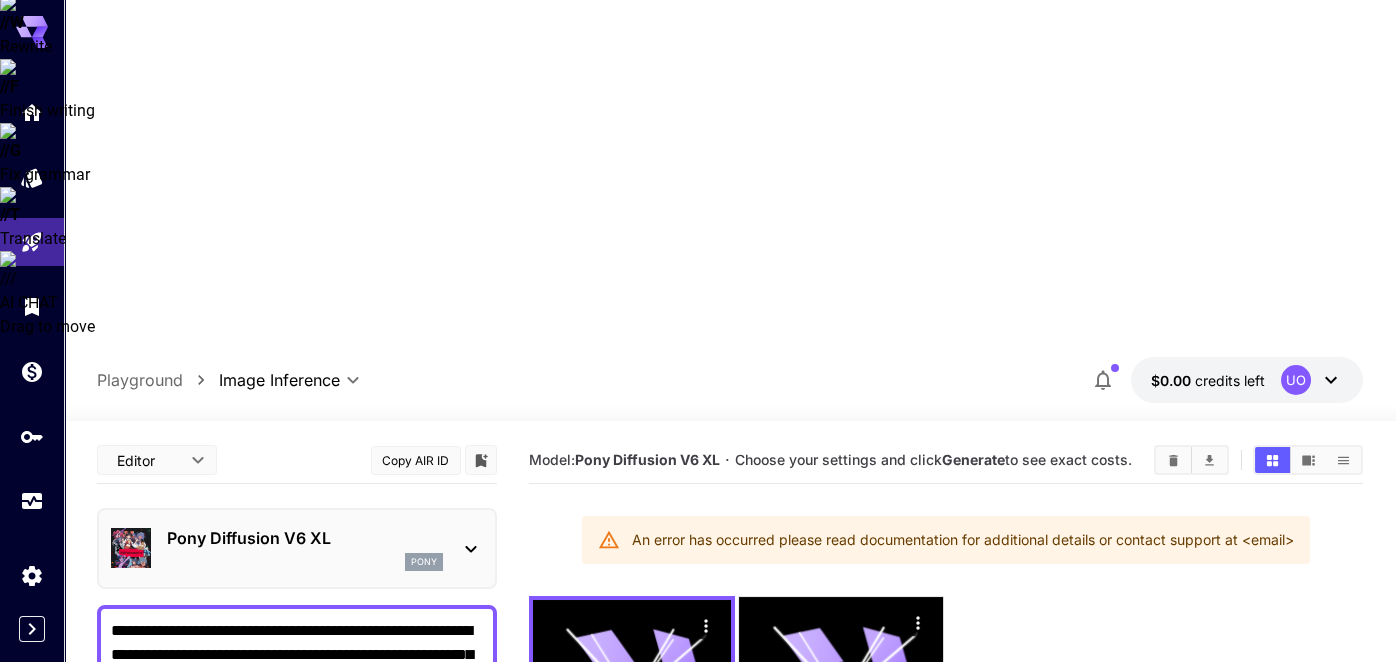 click on "Choose your settings and click  Generate  to see exact costs." at bounding box center [933, 459] 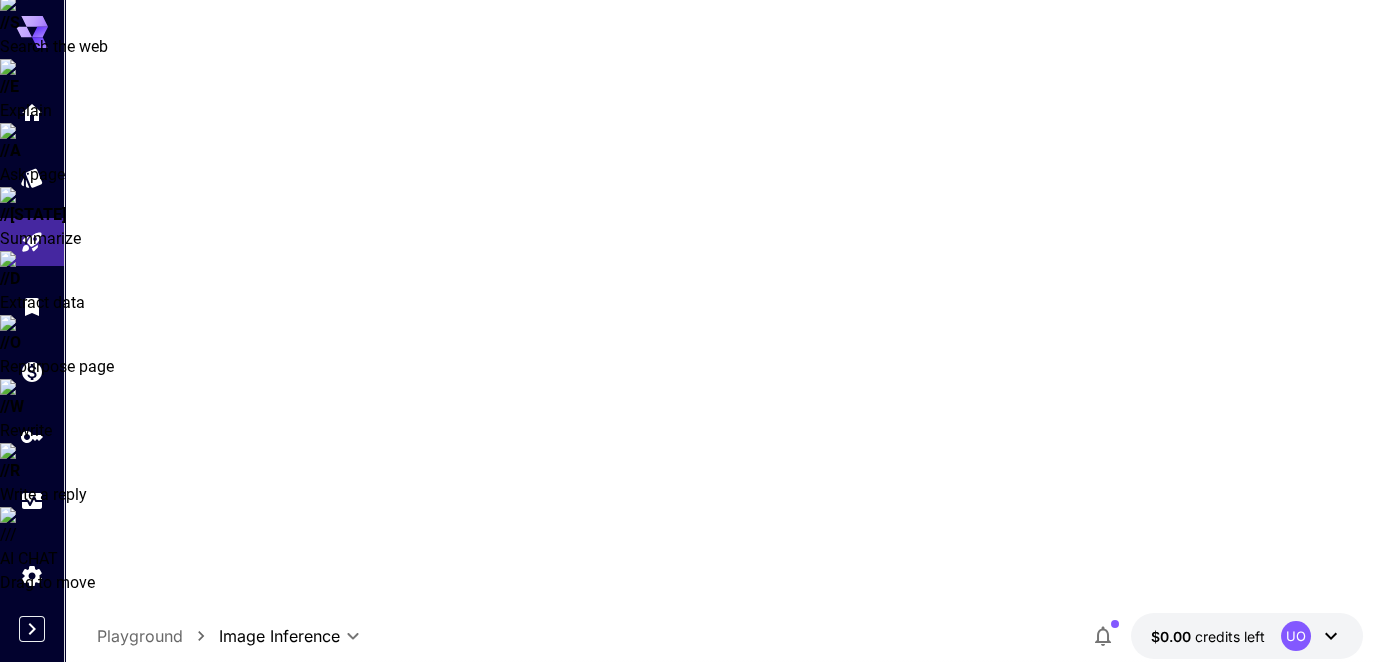 click on "Choose your settings and click  Generate  to see exact costs." at bounding box center [933, 715] 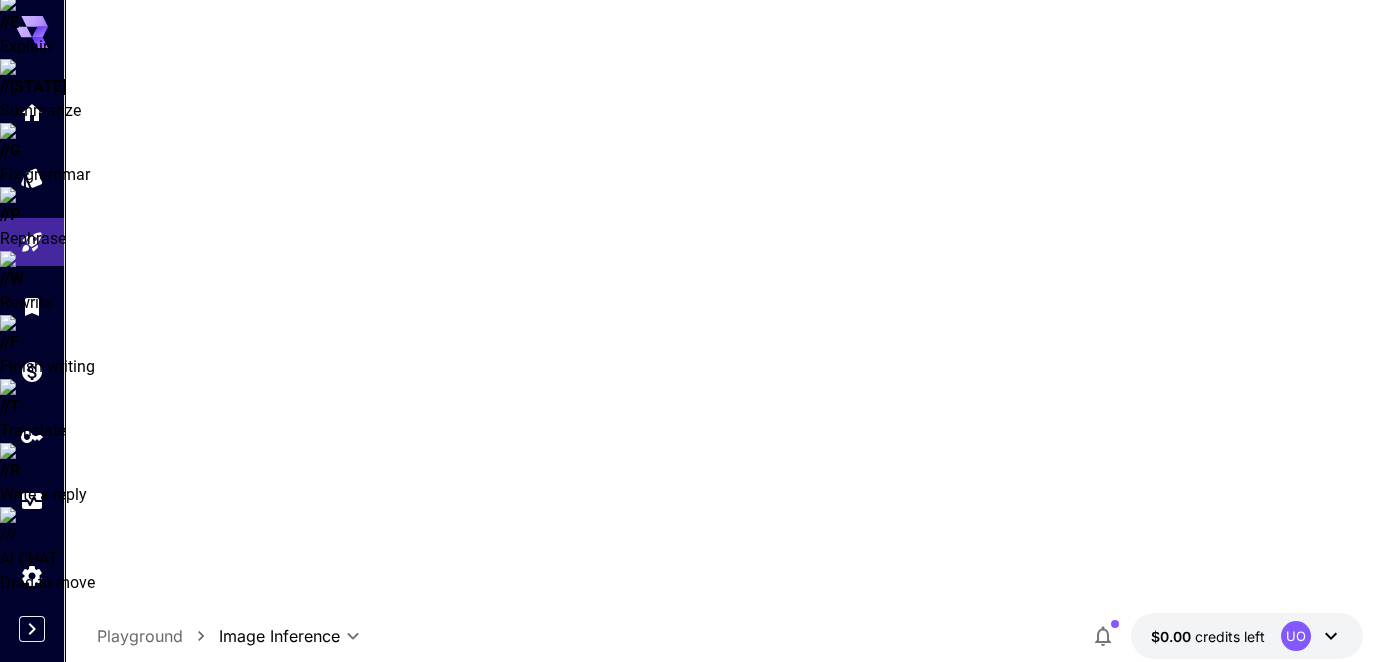 click on "Choose your settings and click  Generate  to see exact costs." at bounding box center (933, 715) 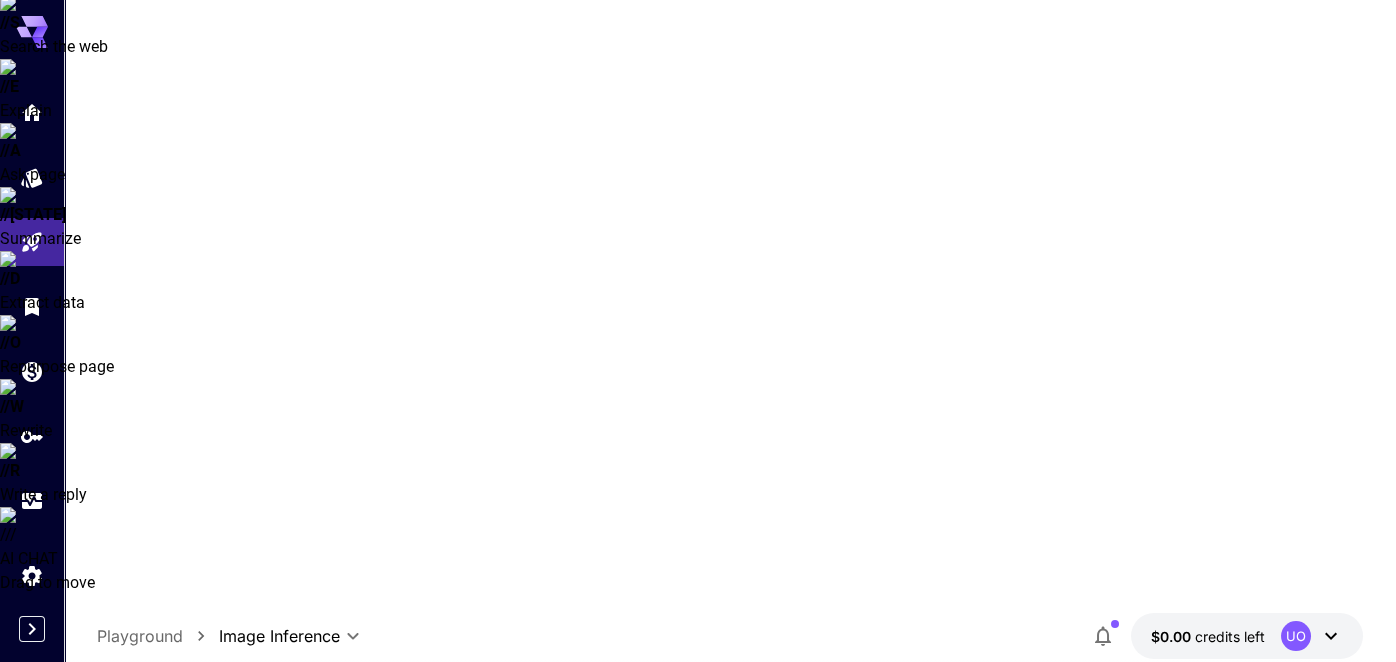 click on "Choose your settings and click  Generate  to see exact costs." at bounding box center [933, 715] 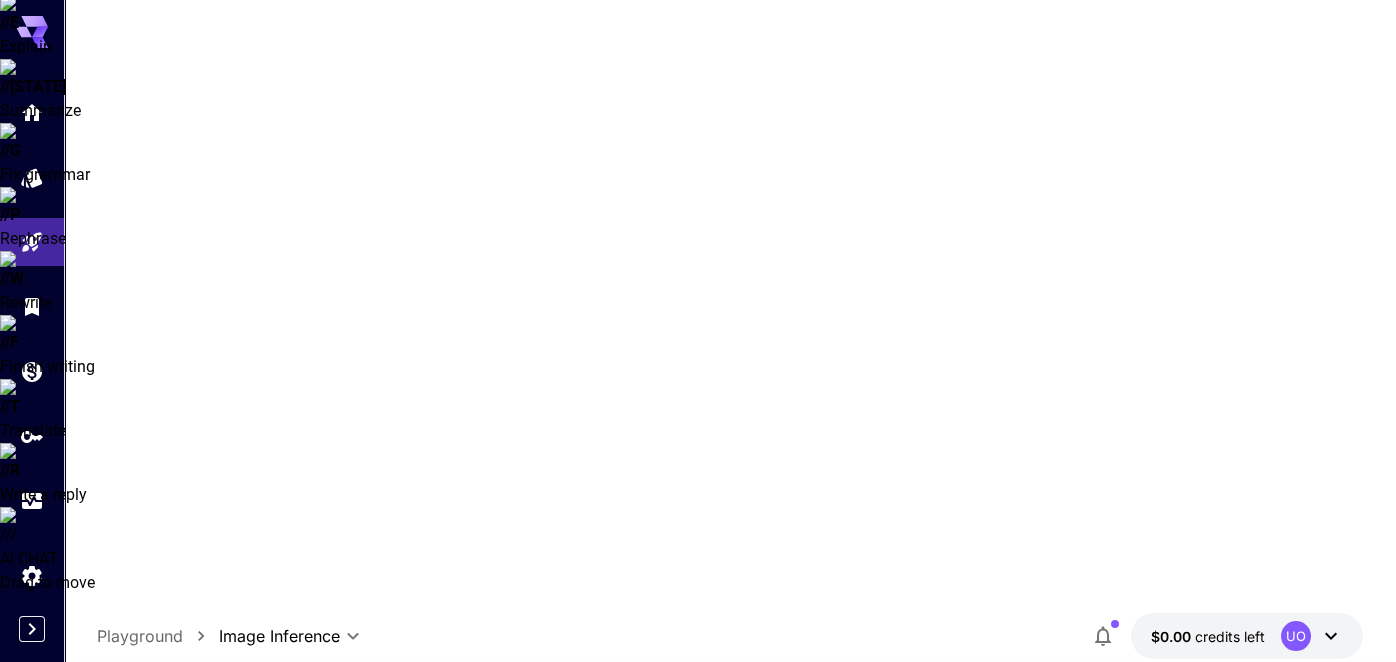 click on "Choose your settings and click  Generate  to see exact costs." at bounding box center [933, 715] 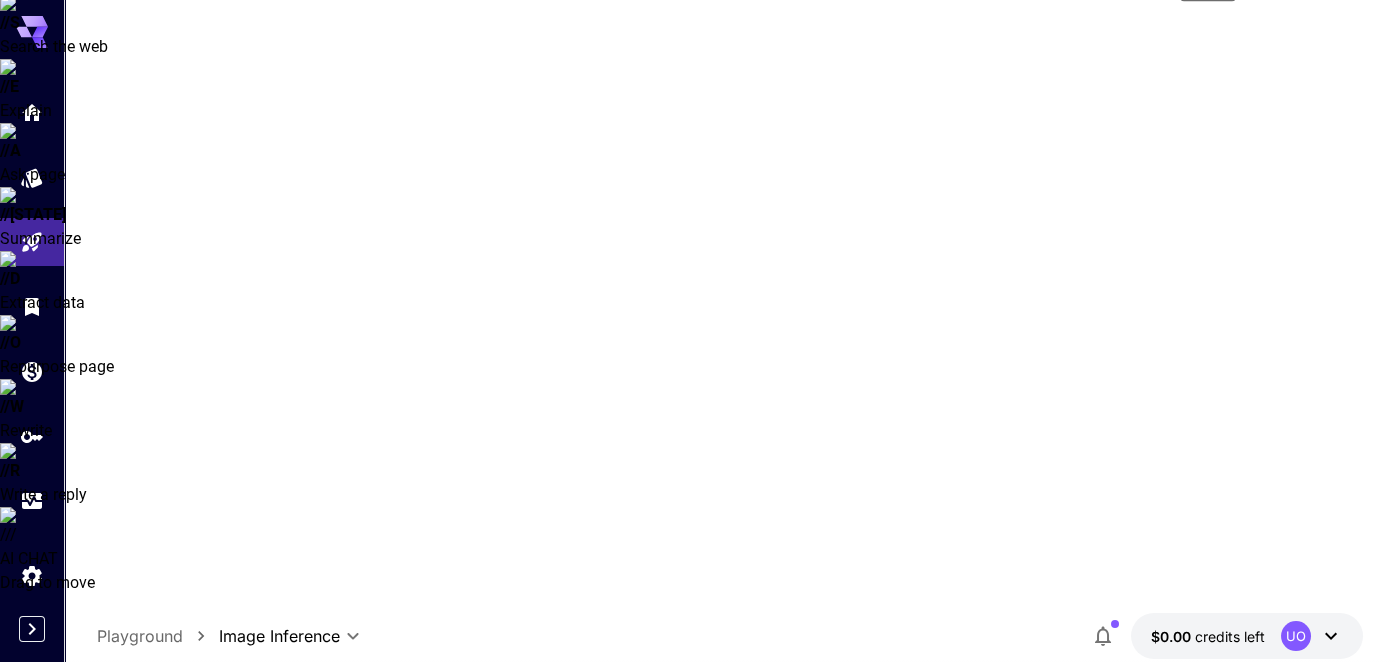 scroll, scrollTop: 0, scrollLeft: 0, axis: both 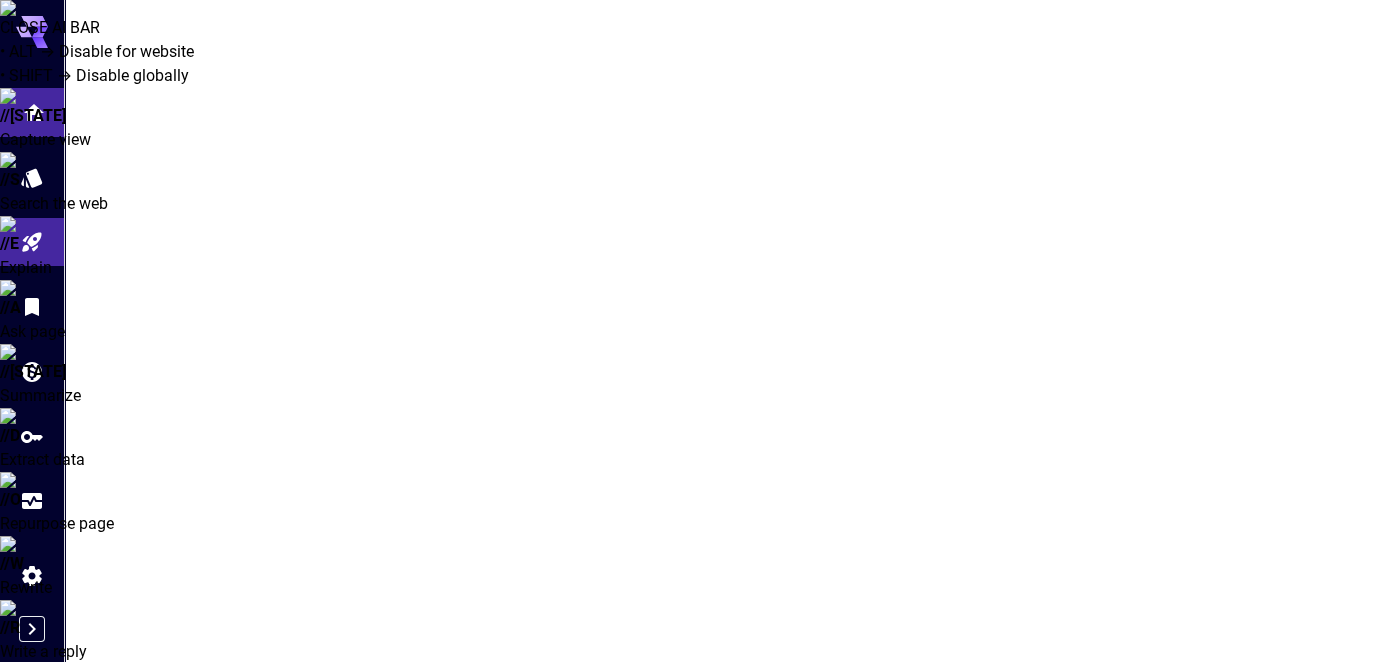 click 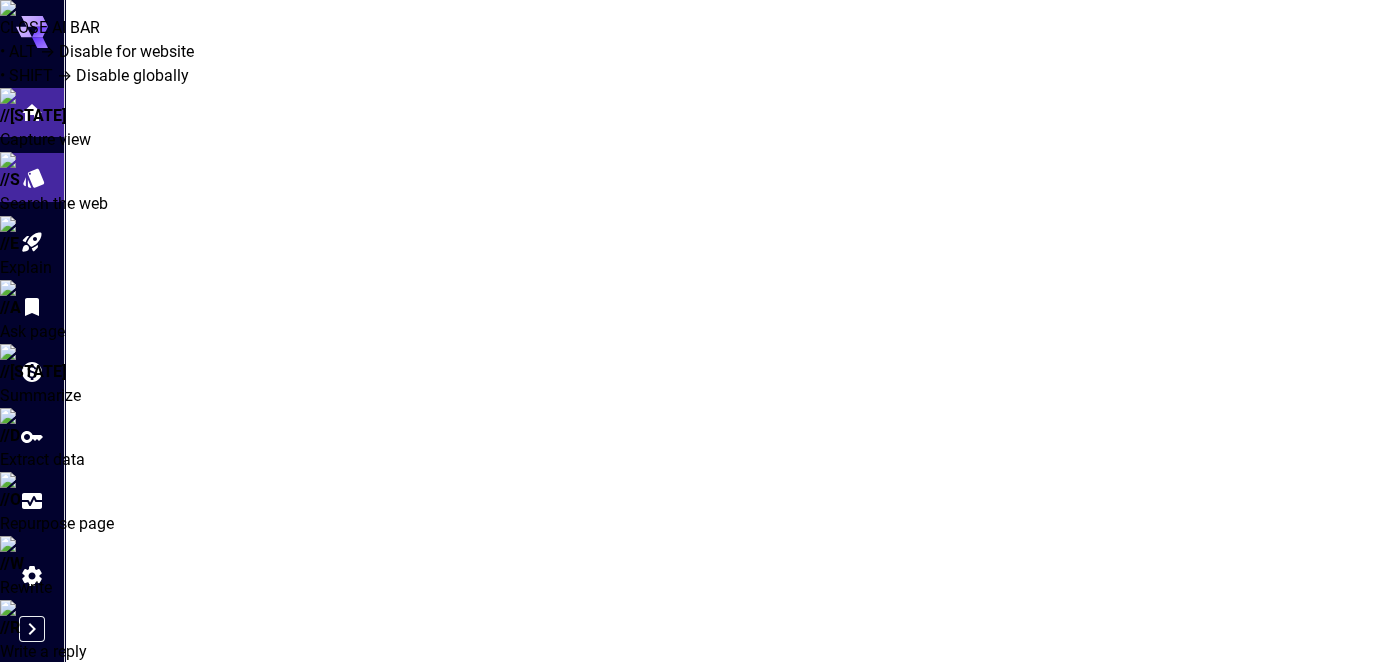 click 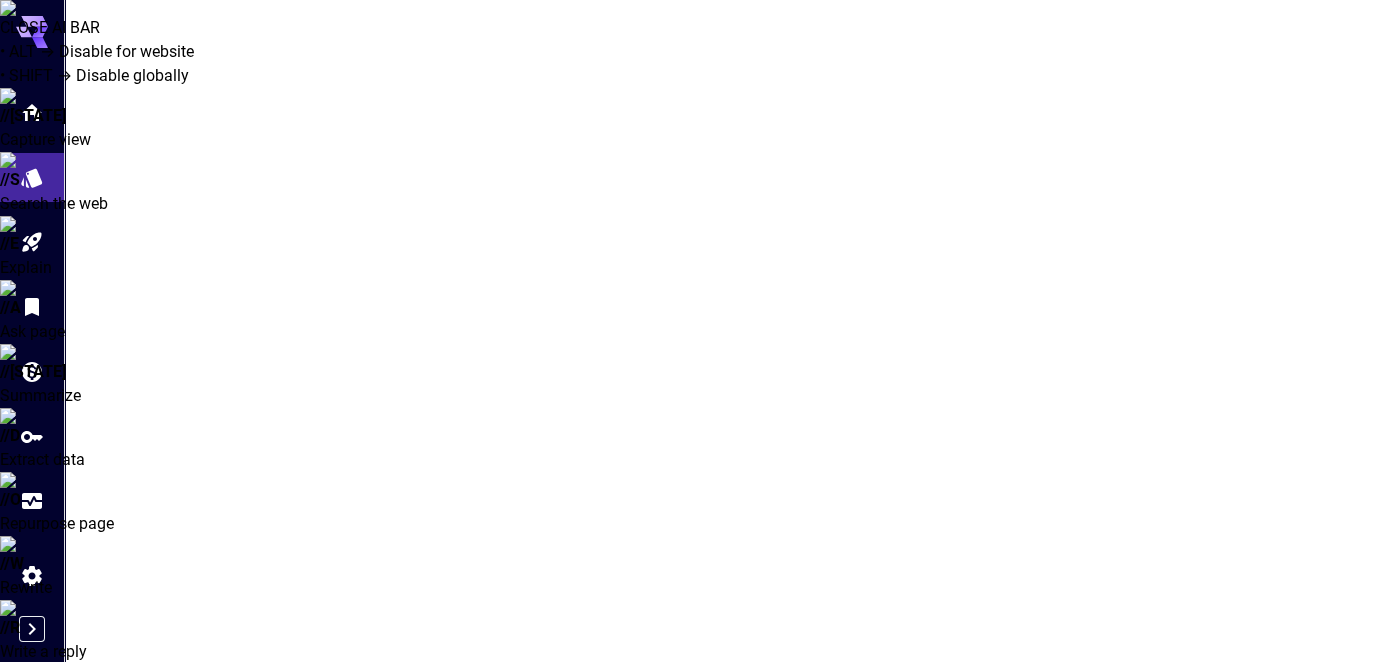 click on "Certified Models (157)" at bounding box center (360, 890) 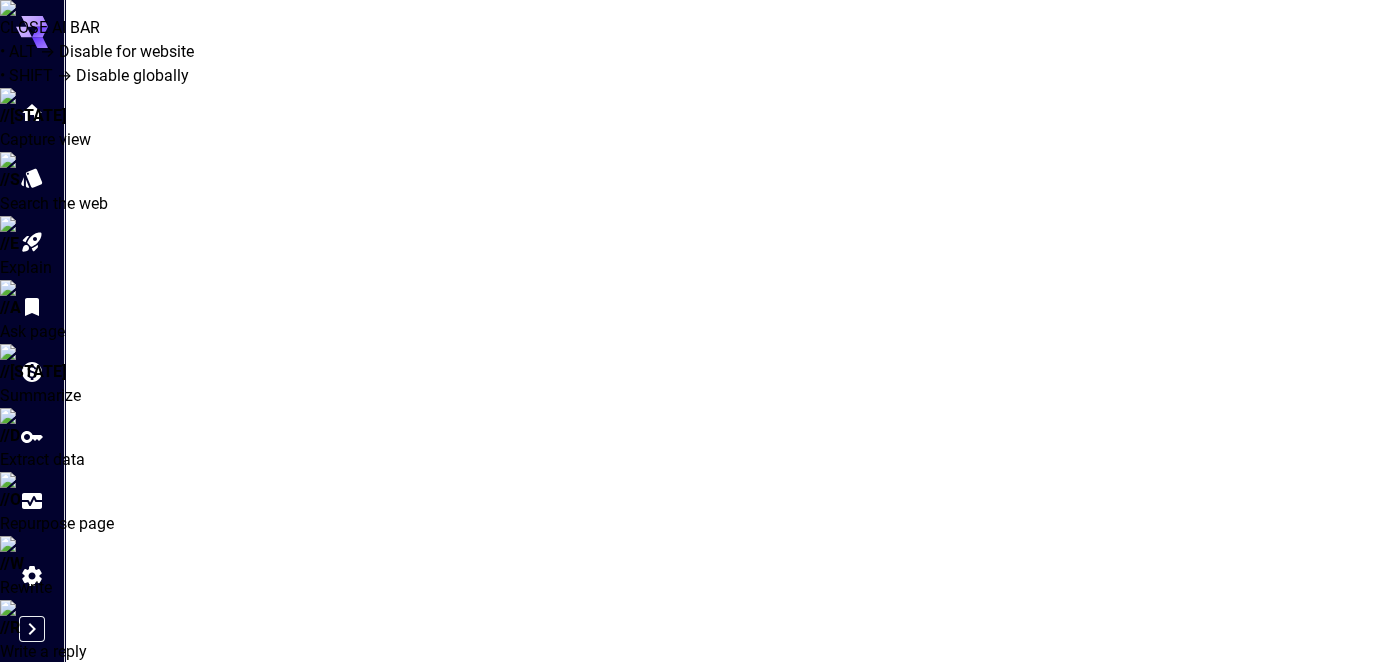 click on "All Models (312,383)" at bounding box center (183, 890) 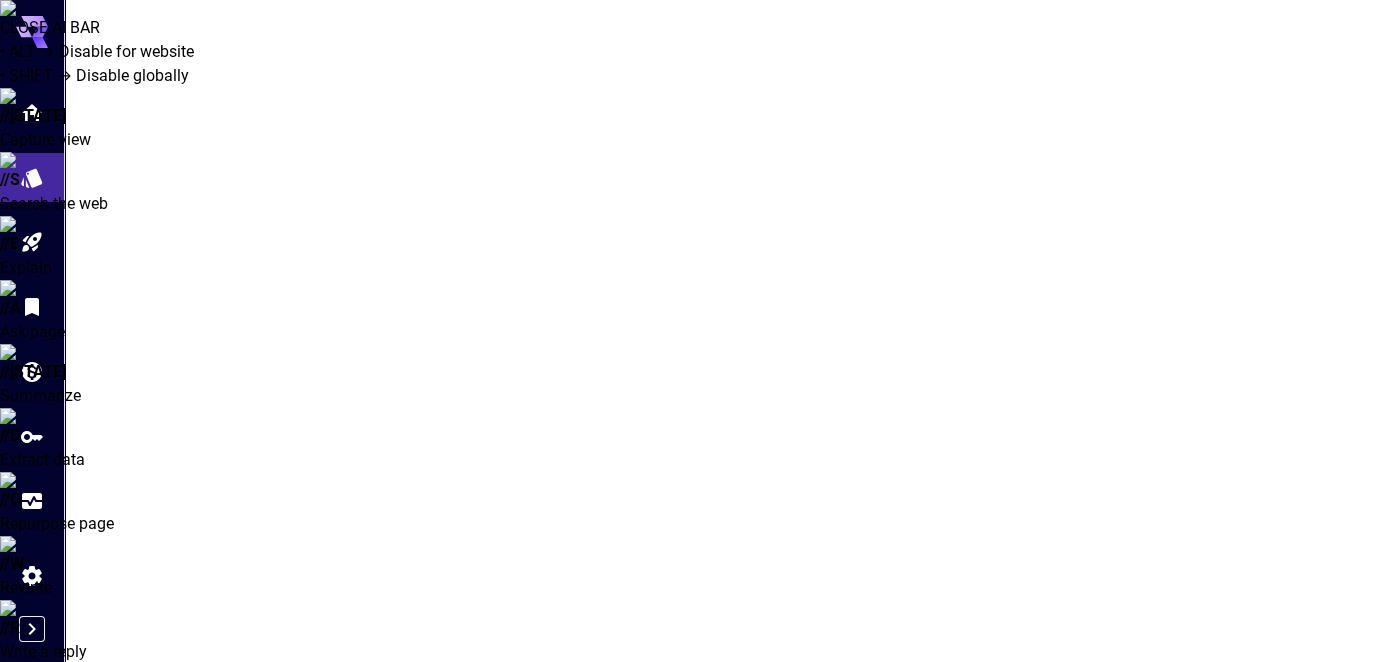 click on "Certified Models (157)" at bounding box center (360, 890) 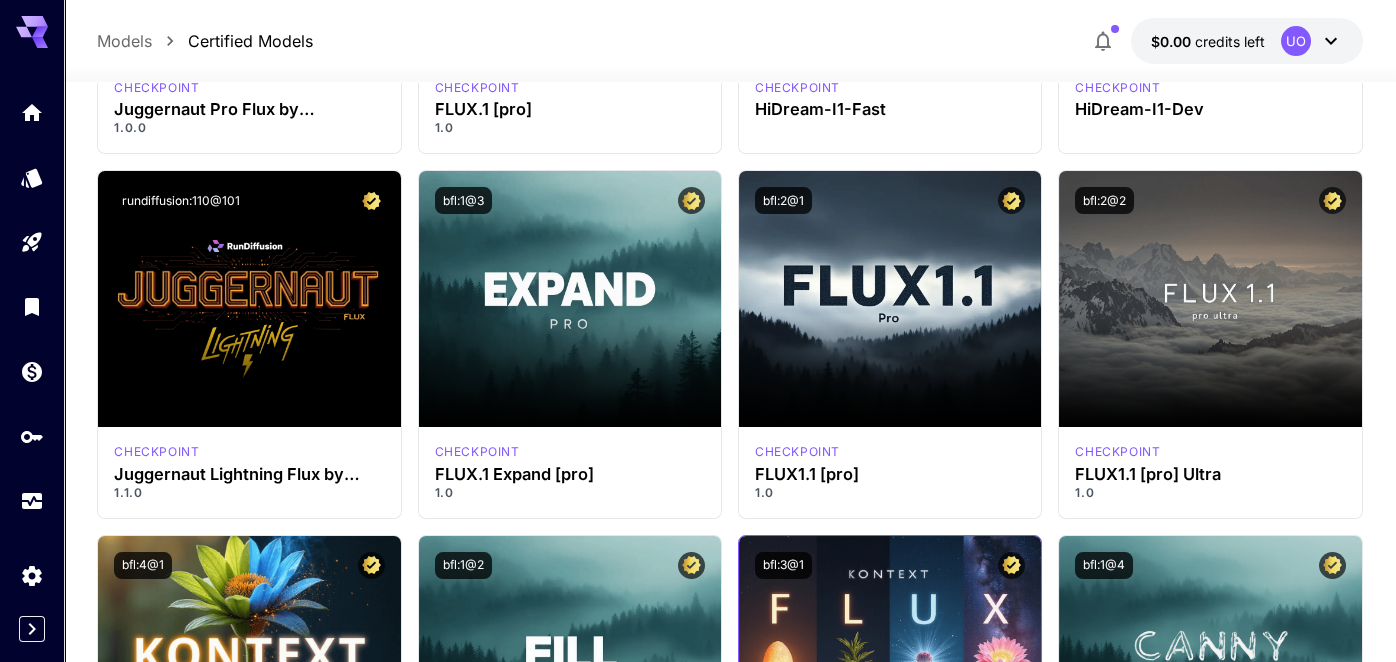 scroll, scrollTop: 1142, scrollLeft: 0, axis: vertical 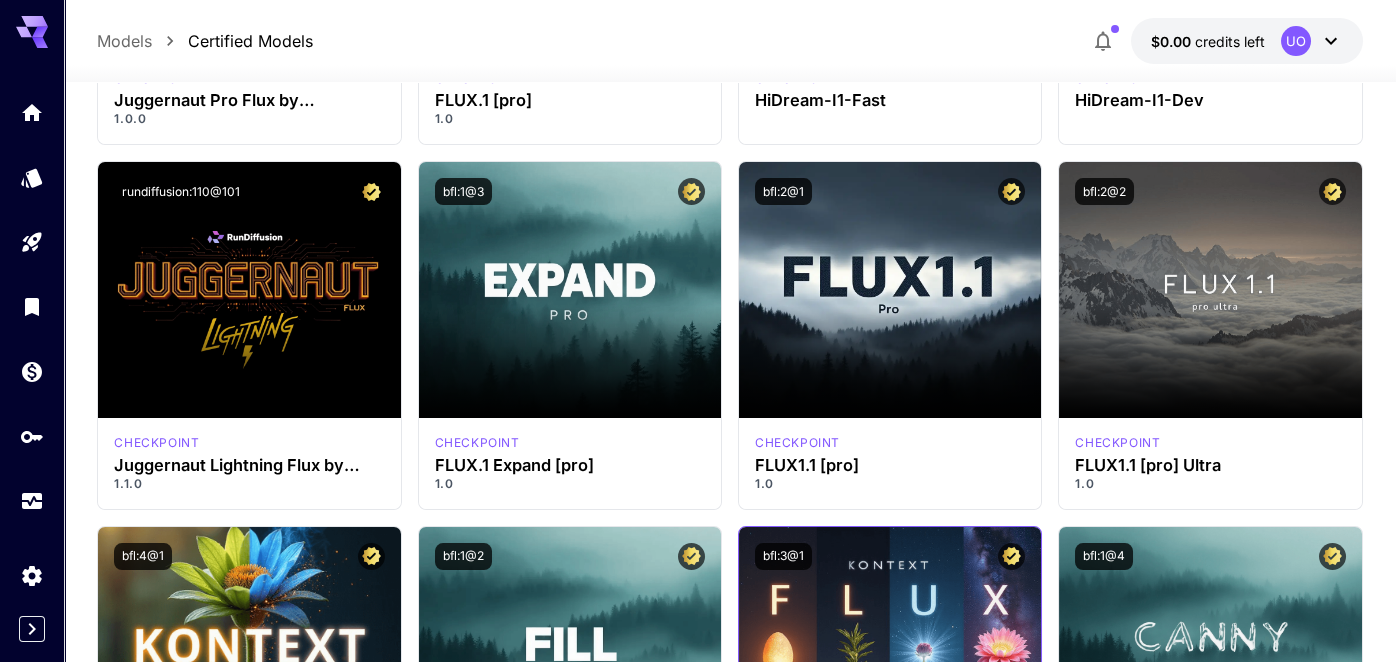 type 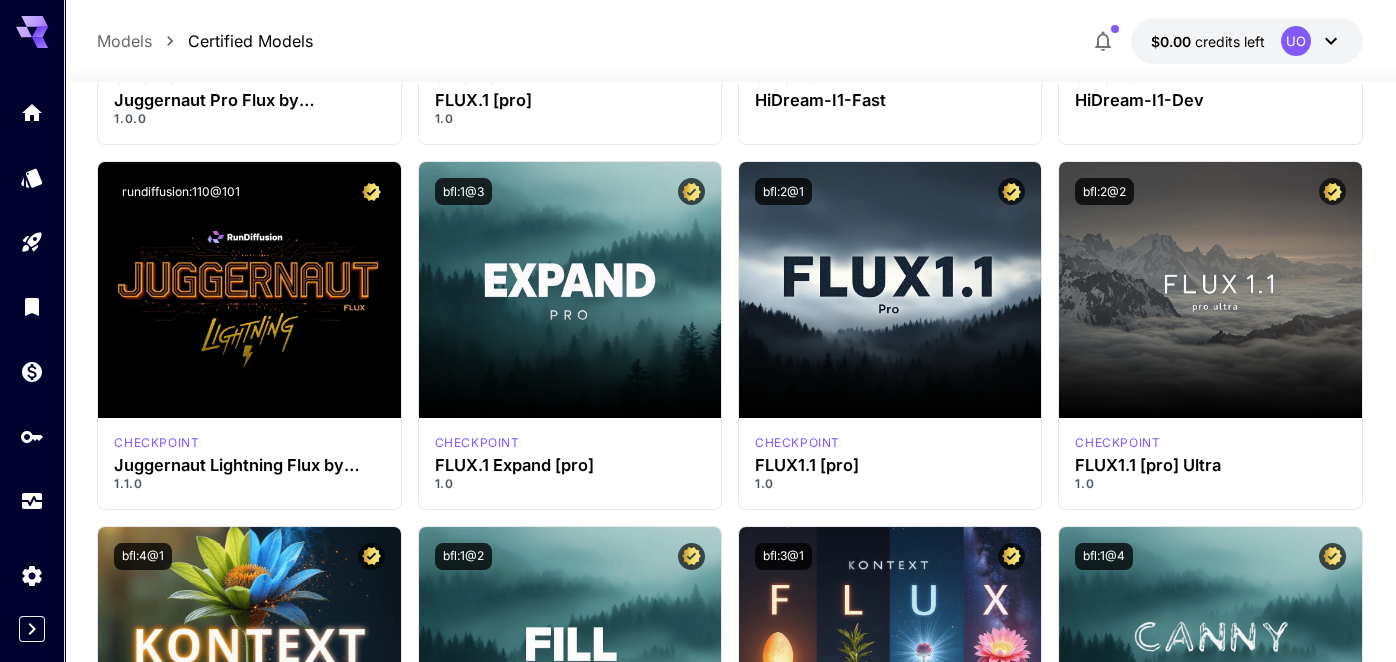 click on "Launch in Playground" at bounding box center [890, 1019] 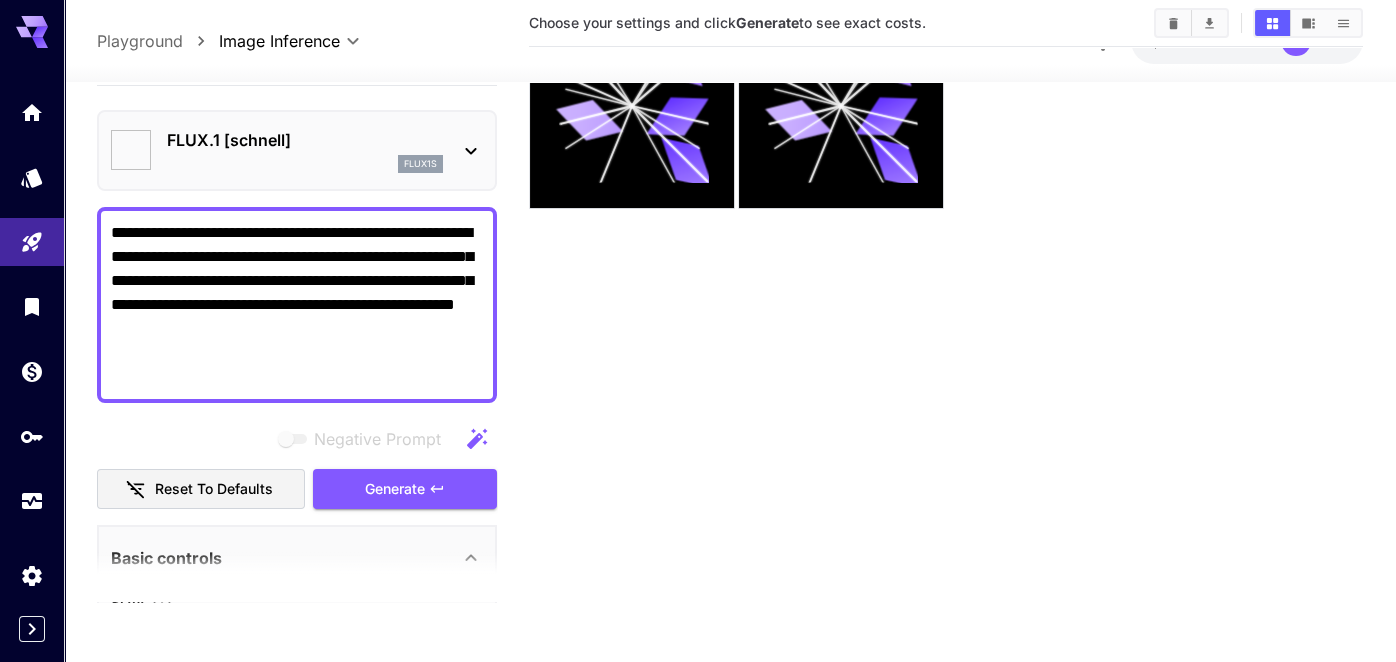 type on "**********" 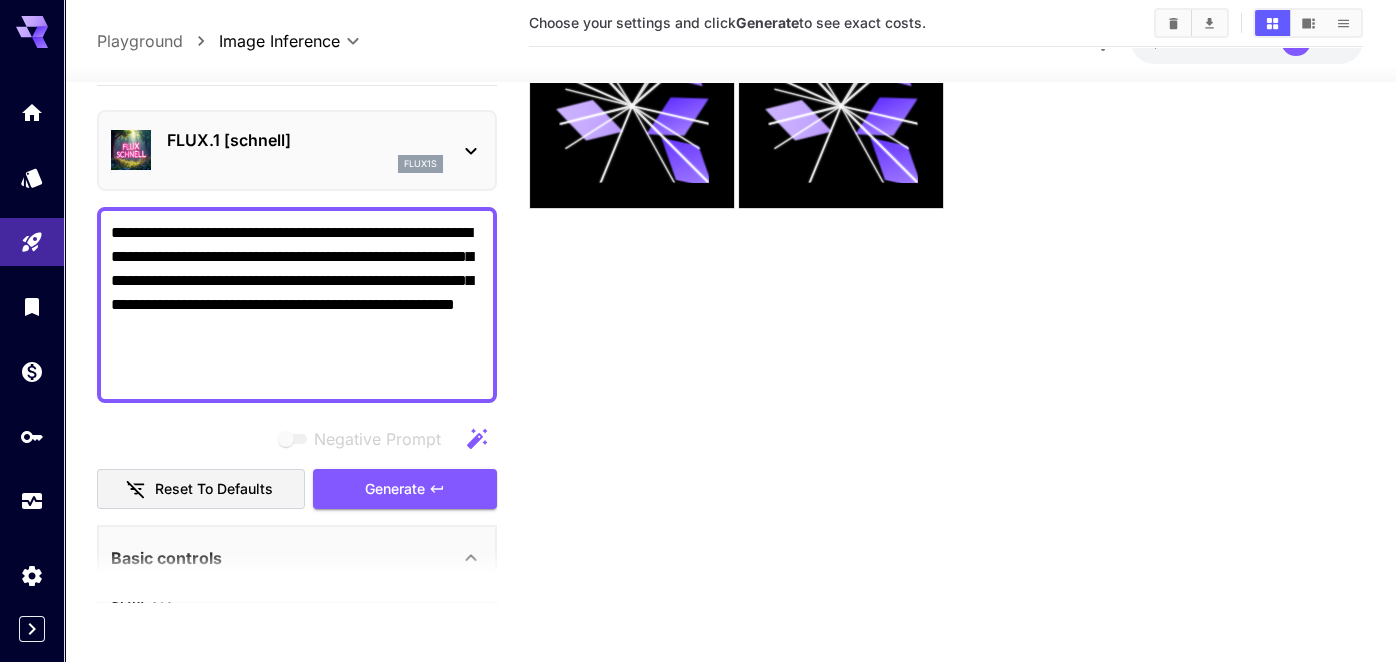 scroll, scrollTop: 157, scrollLeft: 0, axis: vertical 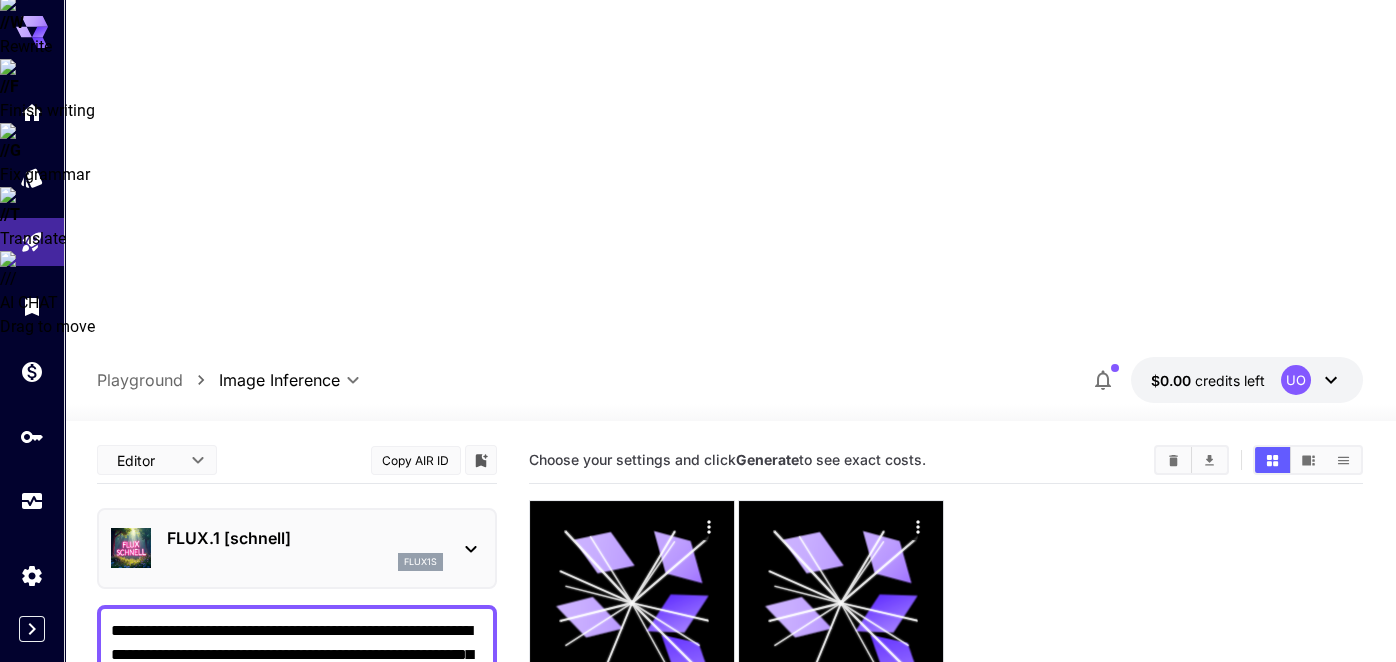 click on "**********" at bounding box center (297, 703) 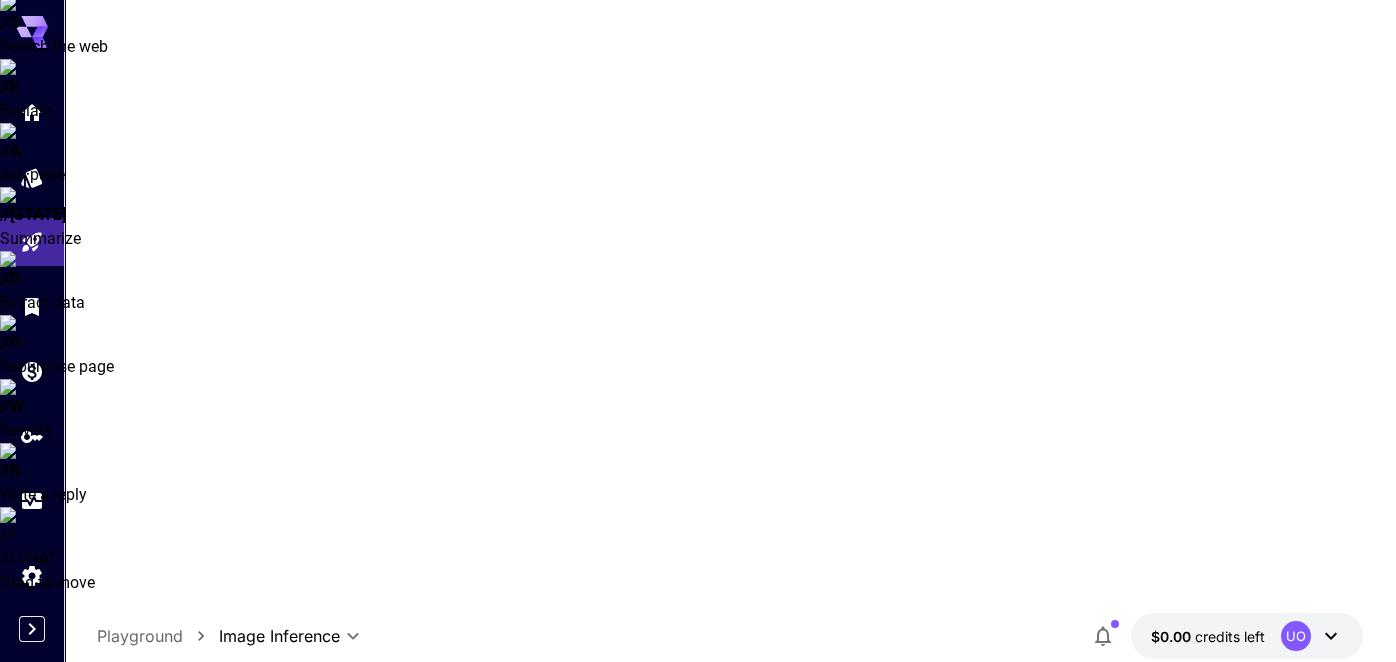 scroll, scrollTop: 0, scrollLeft: 0, axis: both 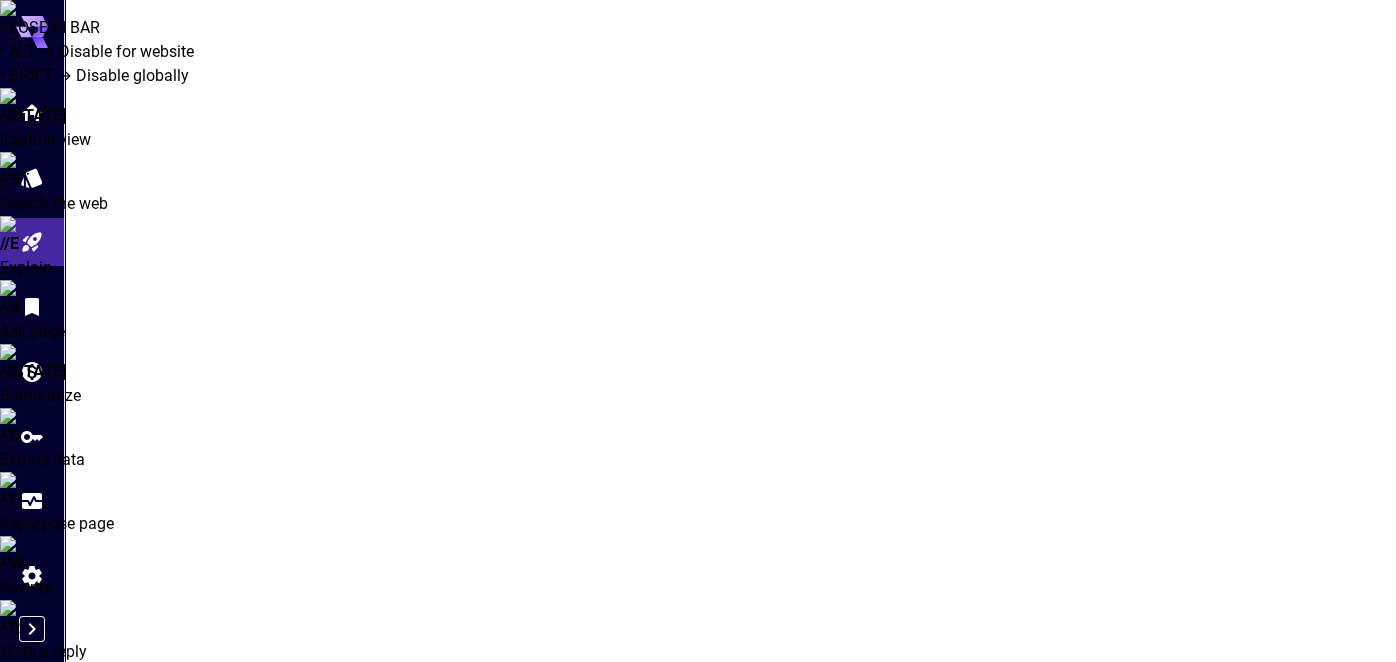 click on "An error has occurred please read documentation for additional details or contact support at <email>" at bounding box center (963, 953) 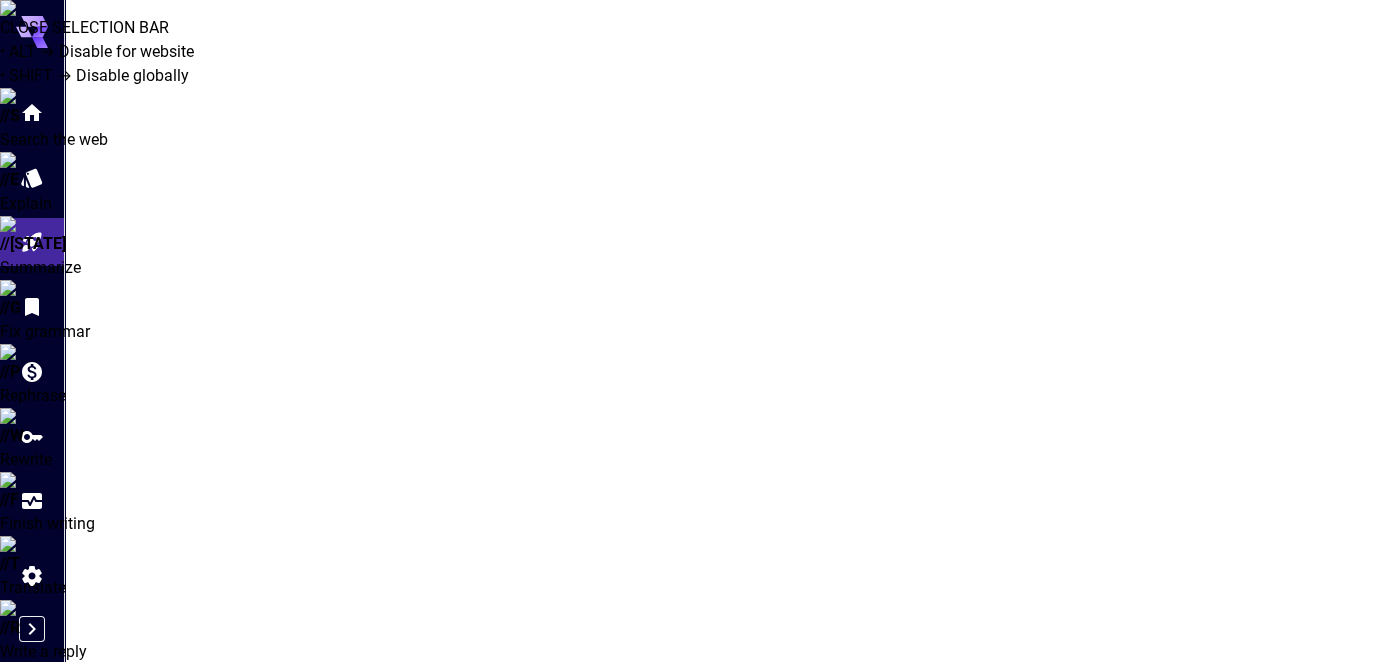 click on "An error has occurred please read documentation for additional details or contact support at <email>" at bounding box center [963, 953] 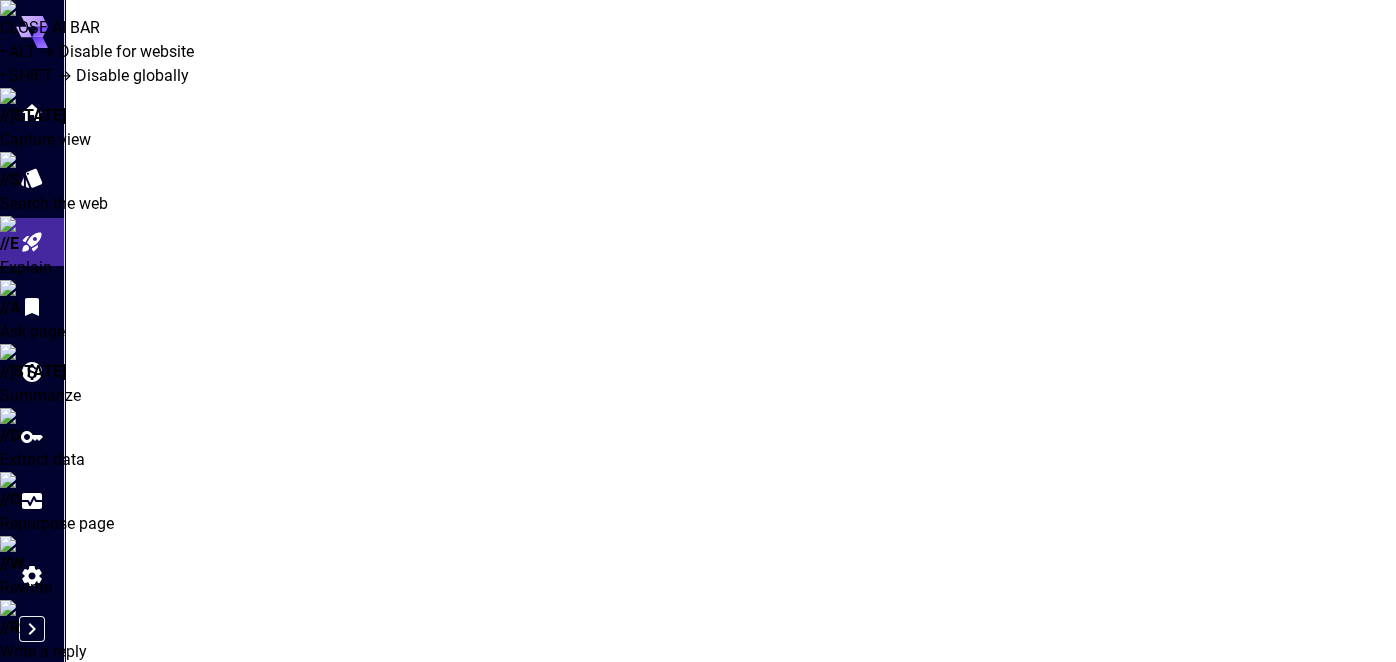 click on "Model:  FLUX.1 [schnell] · Choose your settings and click  Generate  to see exact costs." at bounding box center [833, 873] 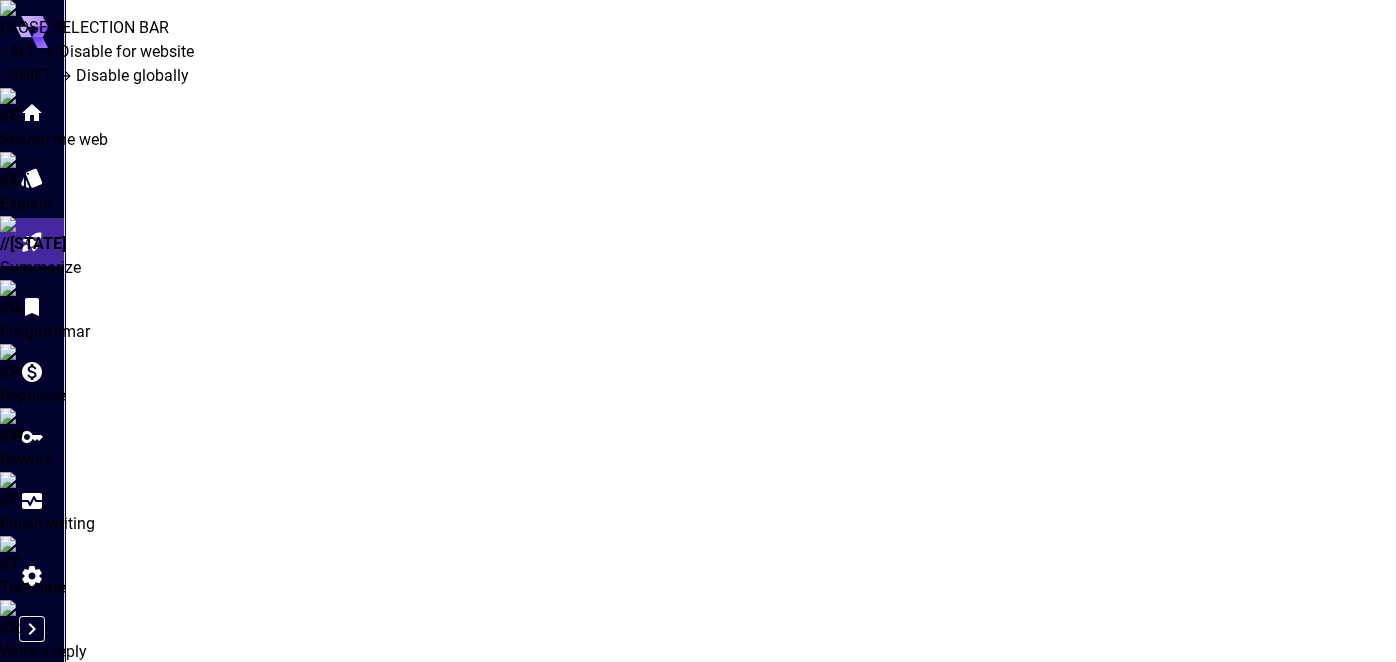 click on "Model:  FLUX.1 [schnell] · Choose your settings and click  Generate  to see exact costs." at bounding box center (833, 873) 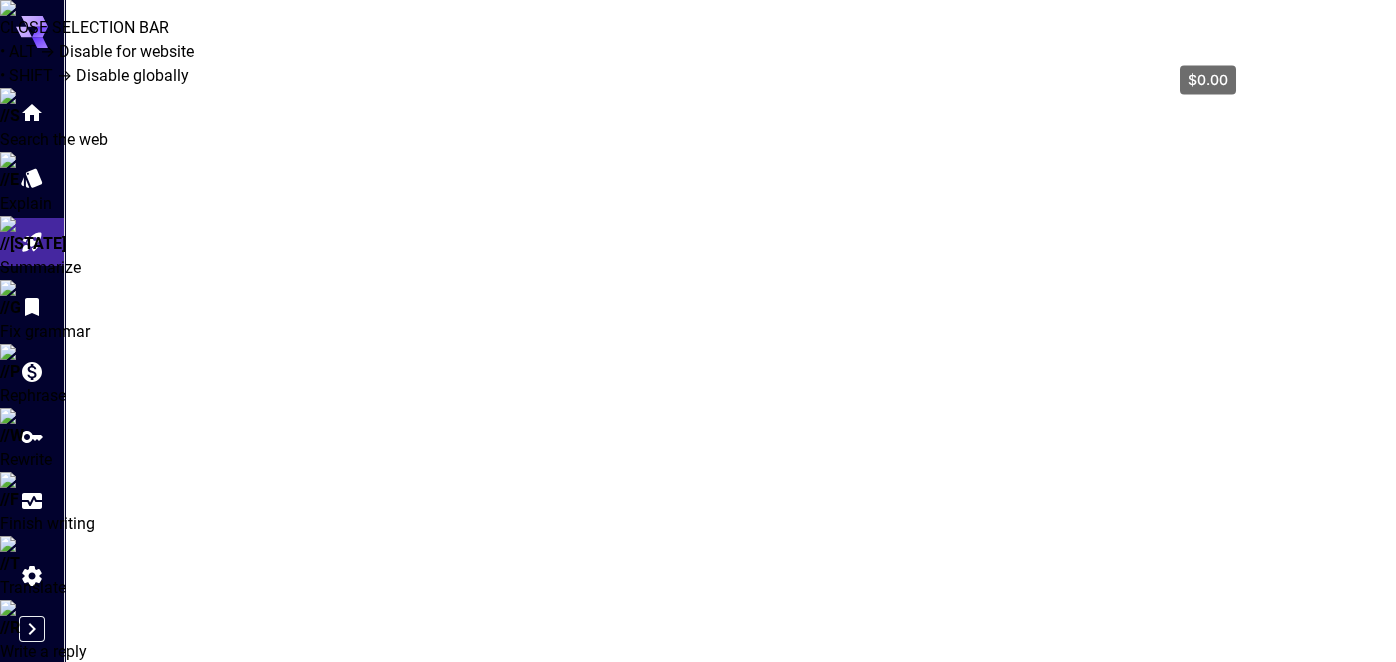 click 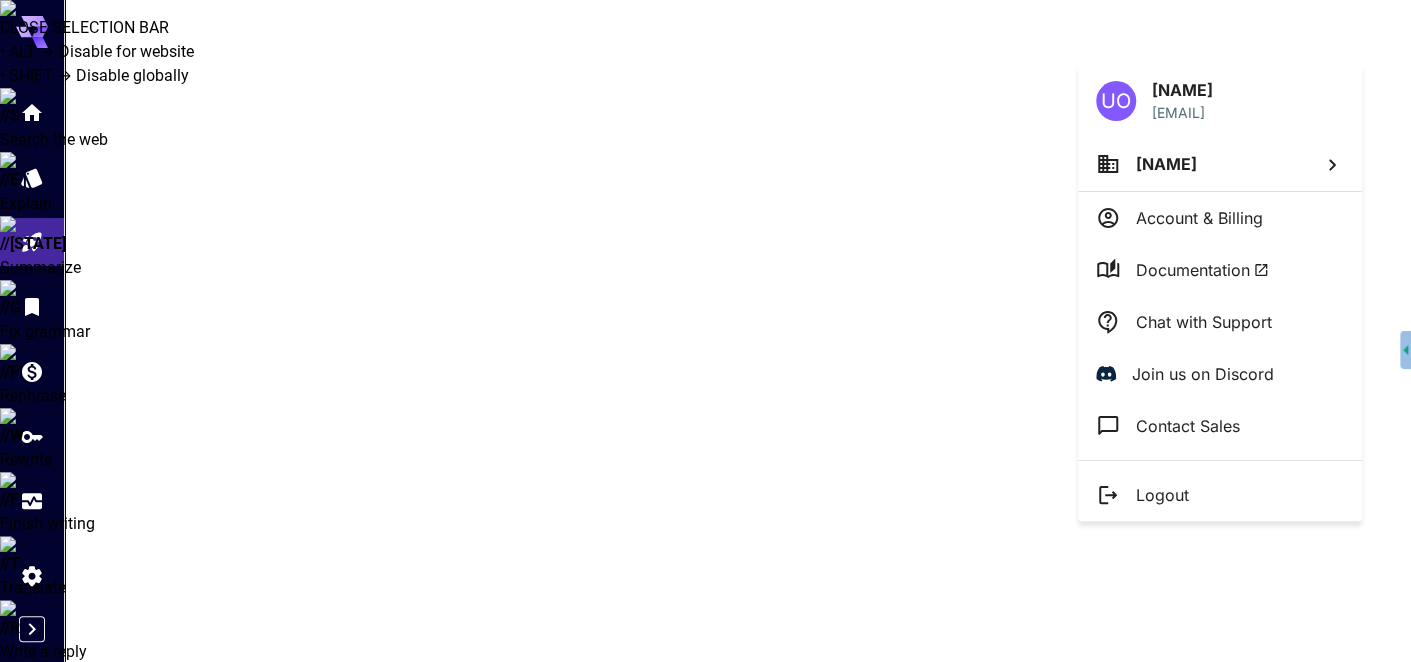 click on "Account & Billing" at bounding box center [1199, 218] 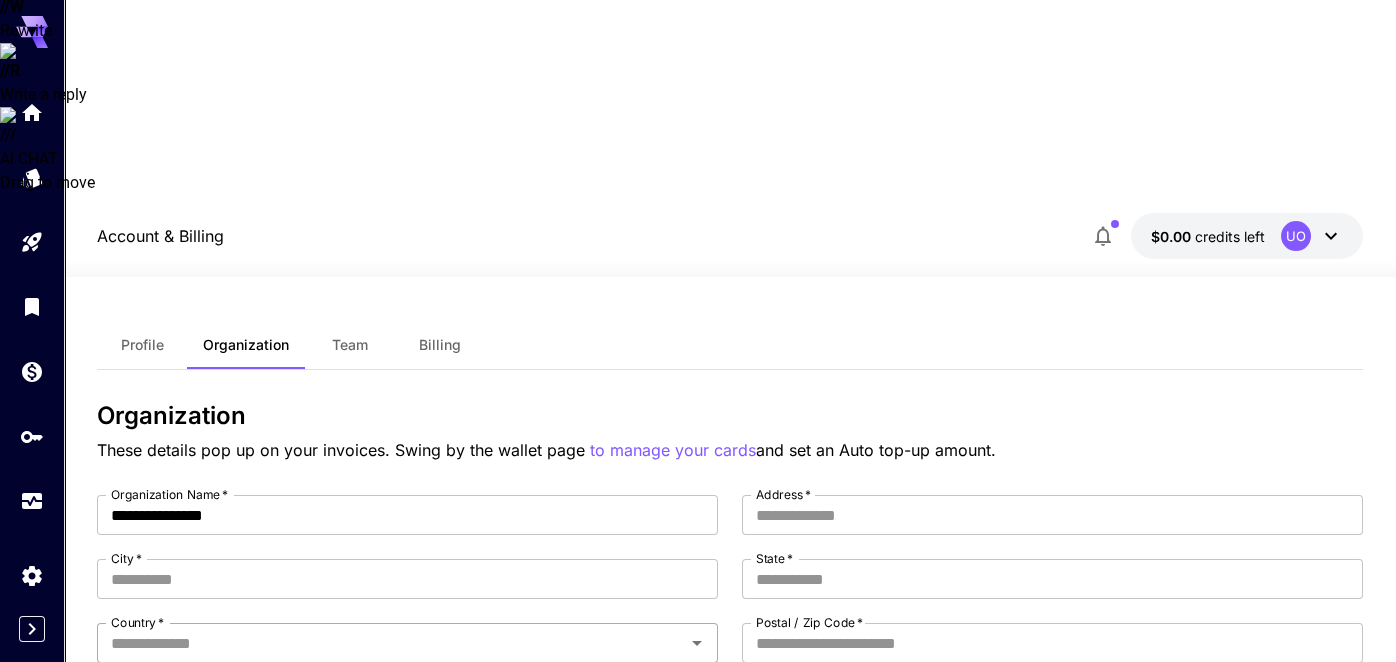 scroll, scrollTop: 0, scrollLeft: 0, axis: both 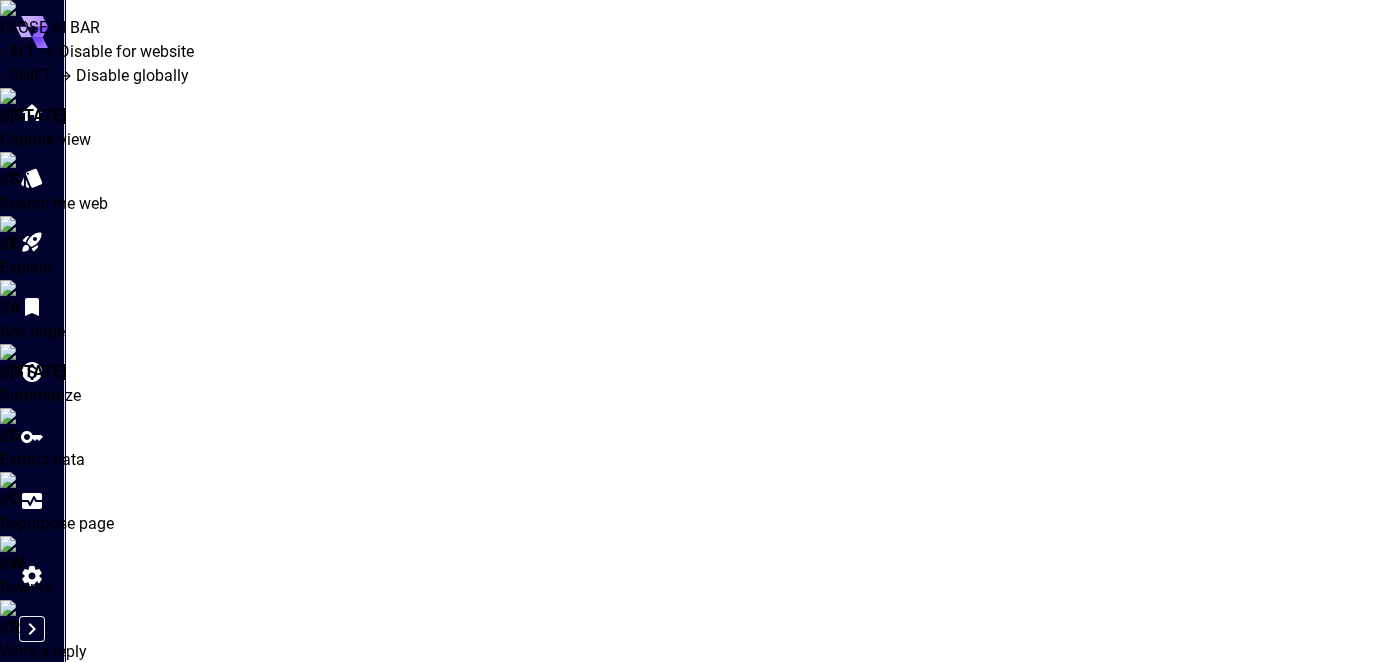 click on "**********" at bounding box center [729, 1444] 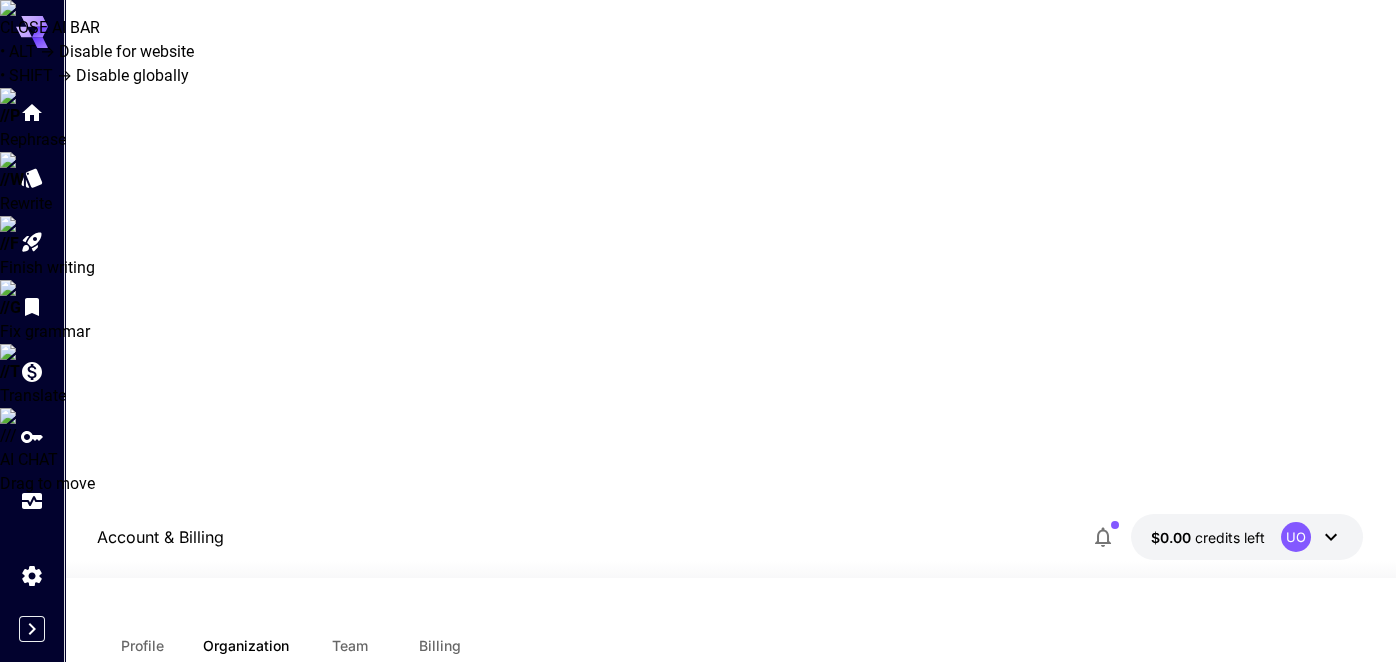 drag, startPoint x: 874, startPoint y: 318, endPoint x: 815, endPoint y: 316, distance: 59.03389 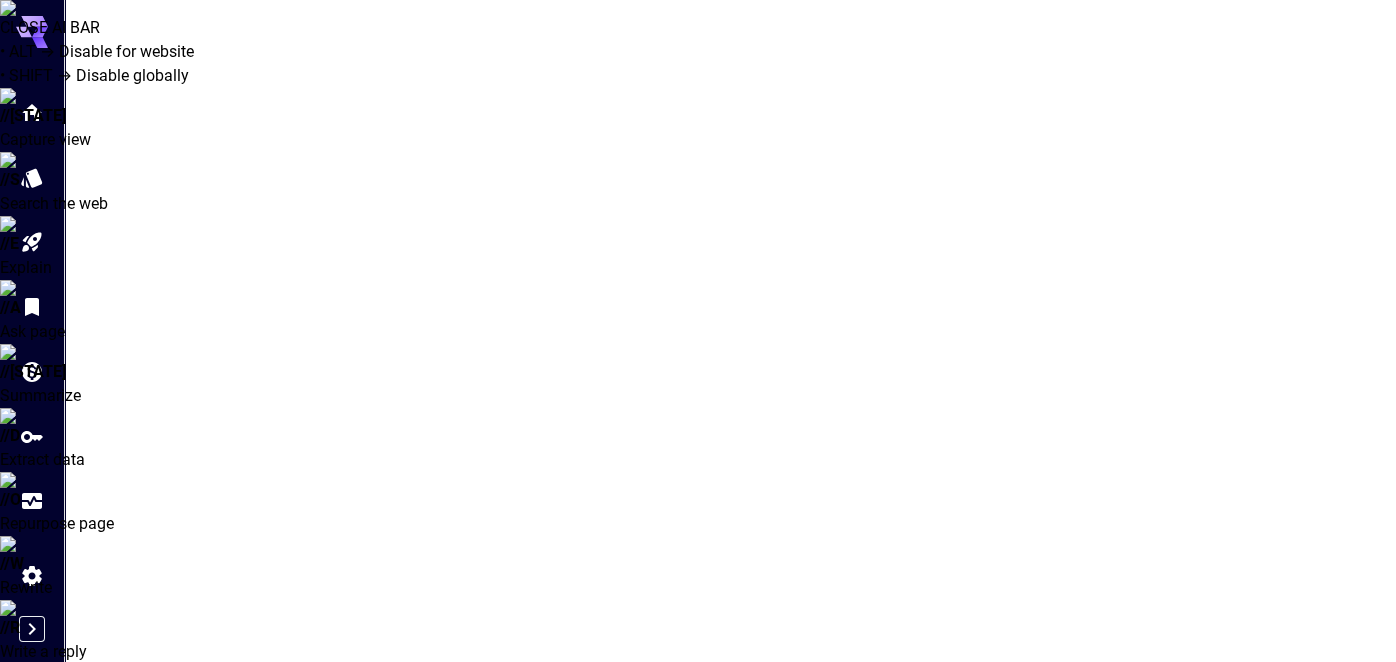 click on "**********" at bounding box center (729, 1269) 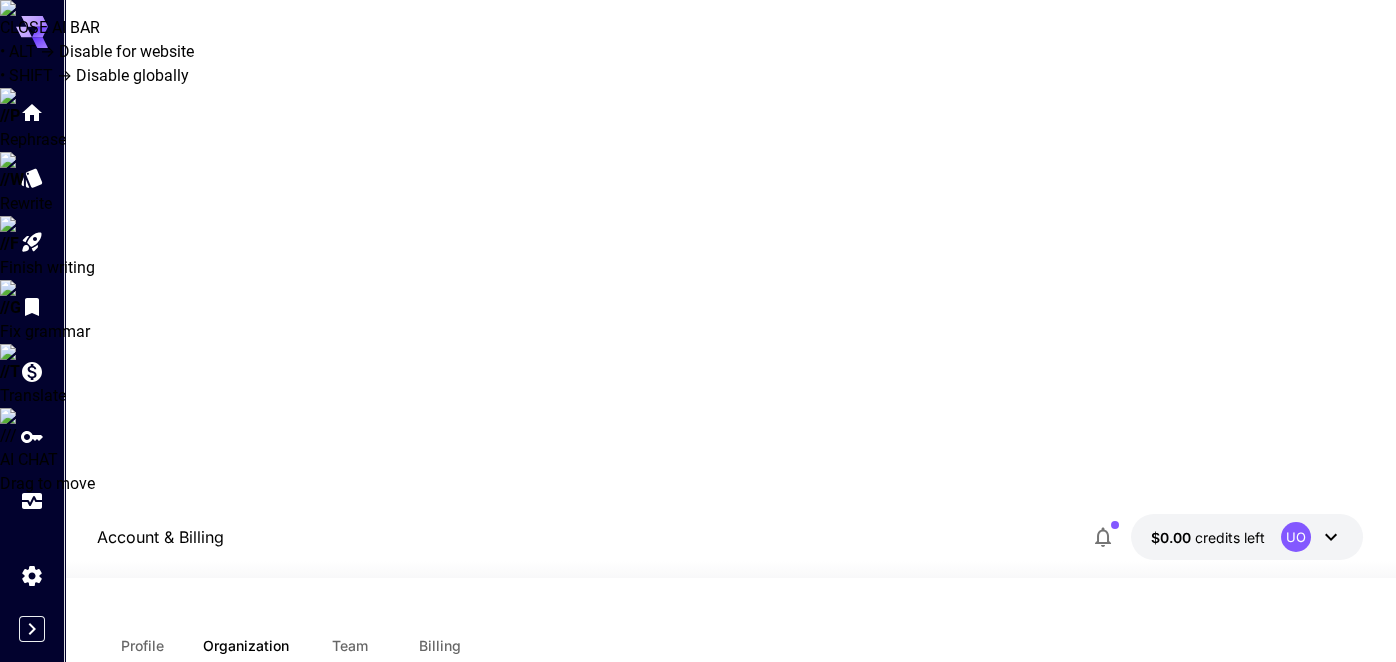 click on "State   *" at bounding box center [1052, 903] 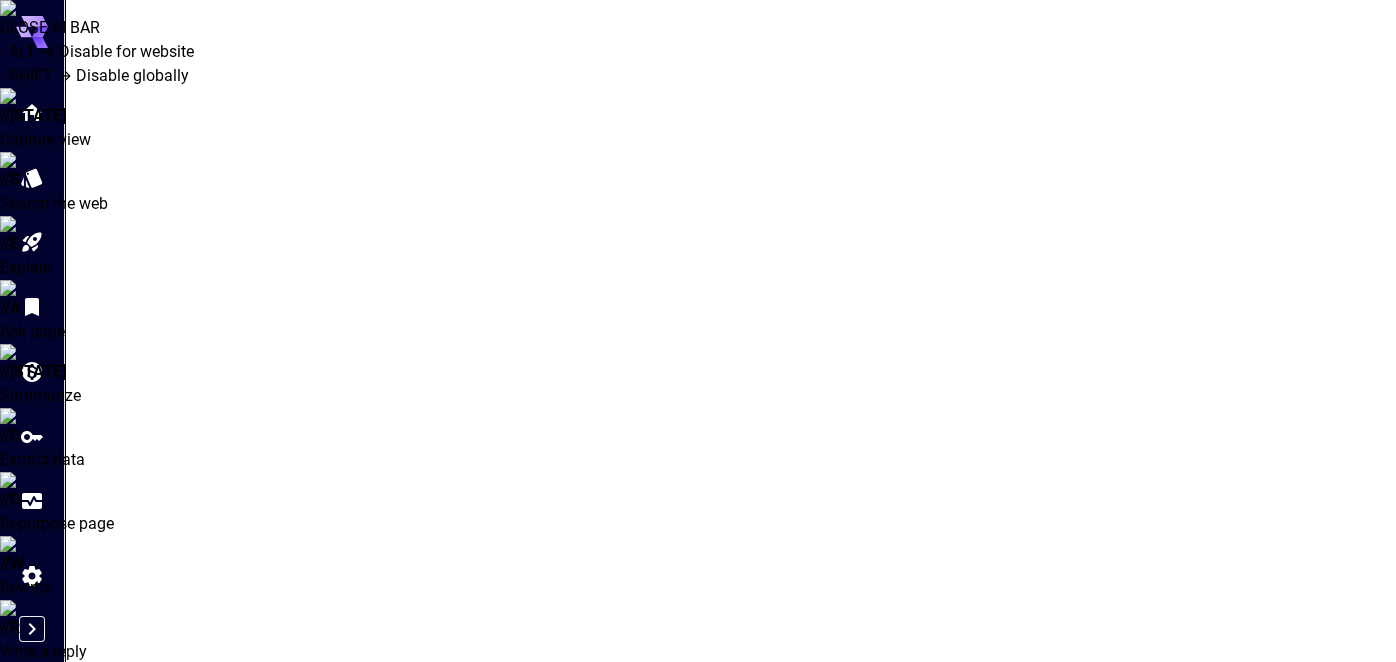 drag, startPoint x: 799, startPoint y: 489, endPoint x: 759, endPoint y: 343, distance: 151.38031 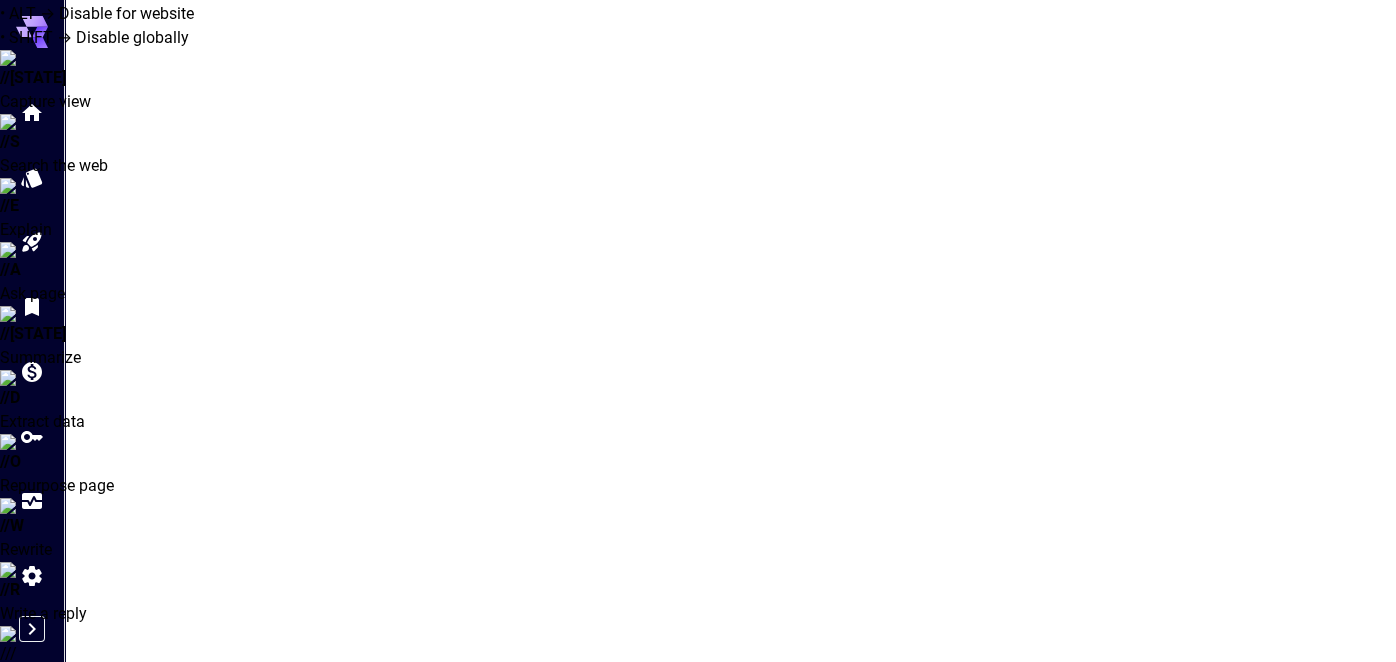 scroll, scrollTop: 40, scrollLeft: 0, axis: vertical 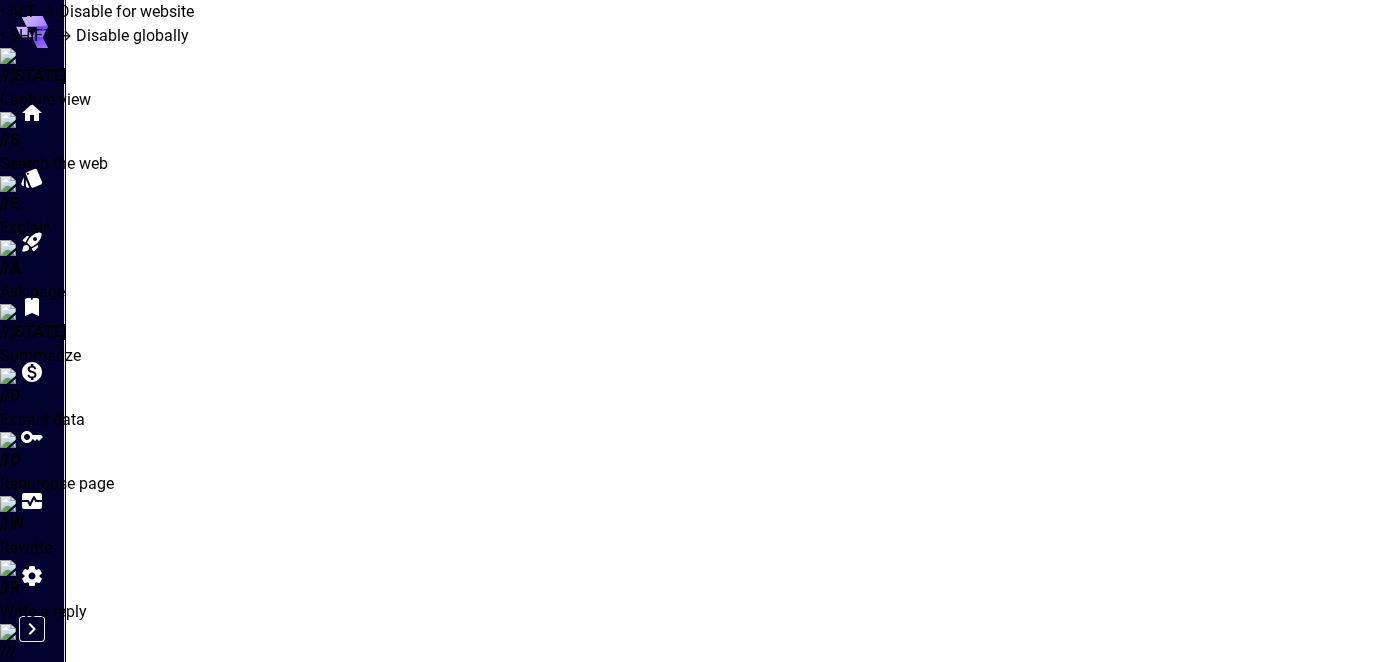 click on "Billing" at bounding box center [440, 862] 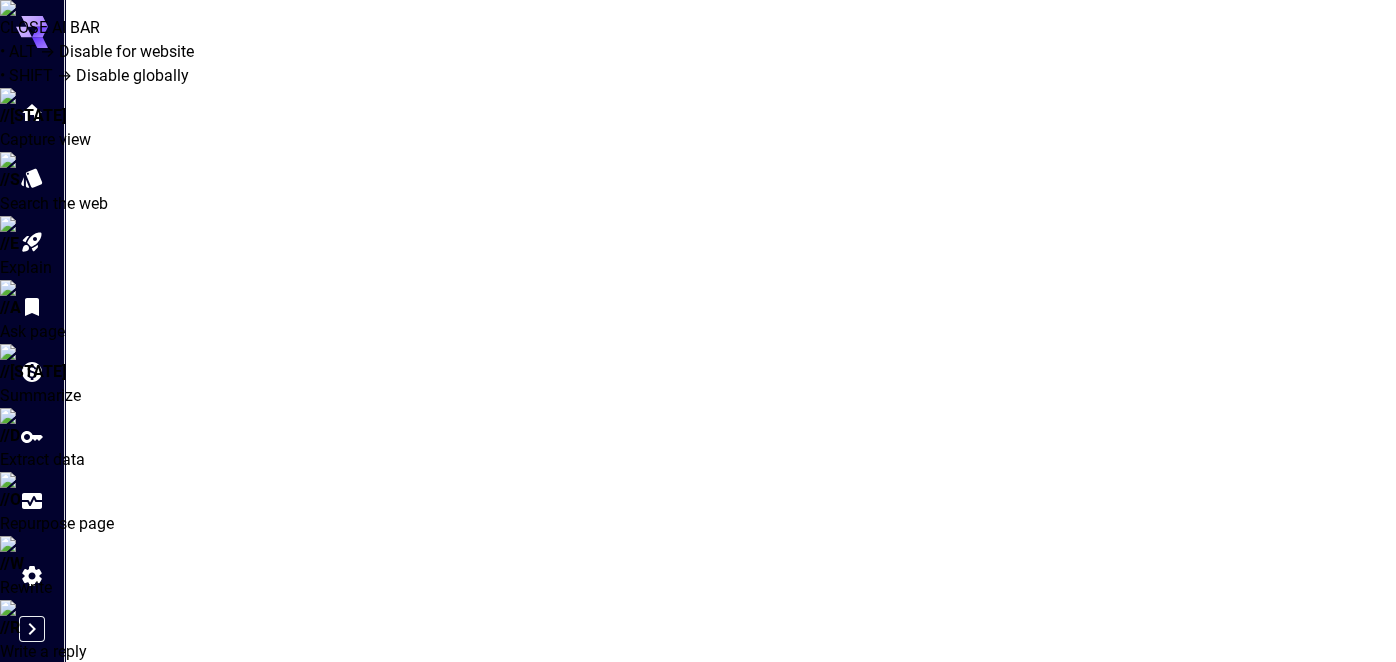 scroll, scrollTop: 0, scrollLeft: 0, axis: both 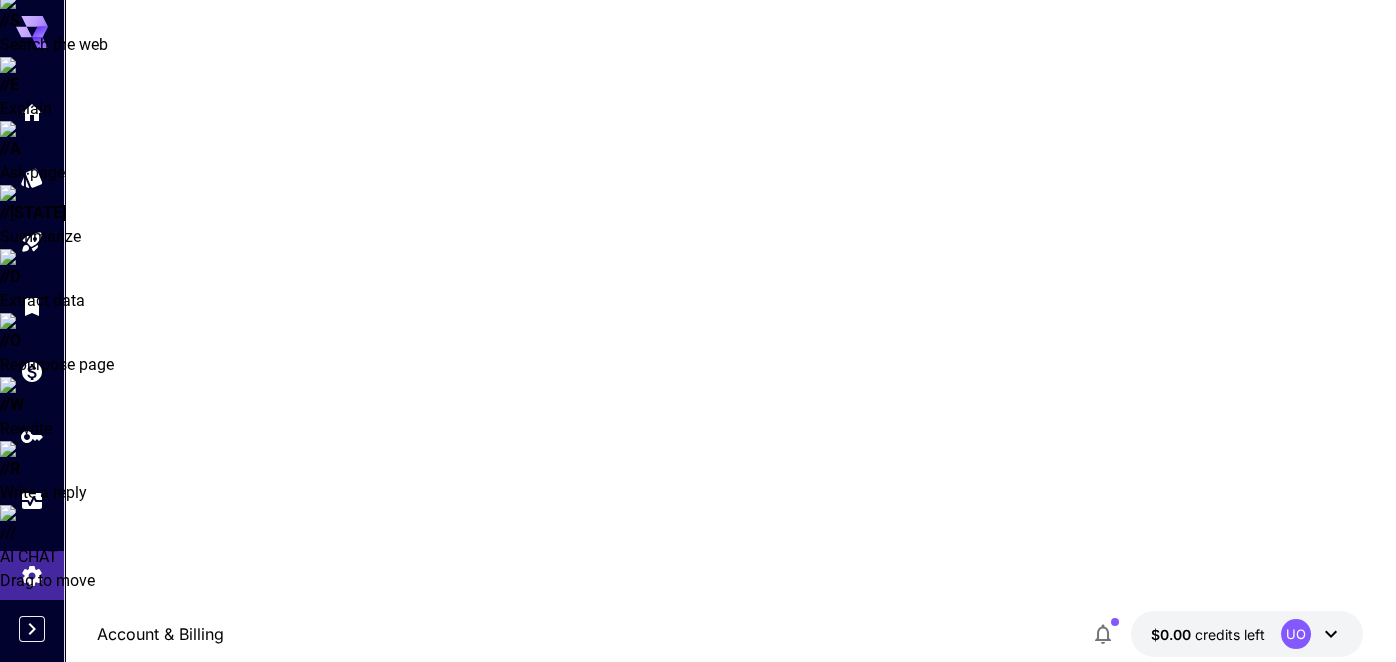 click on "Phone number" at bounding box center (407, 1008) 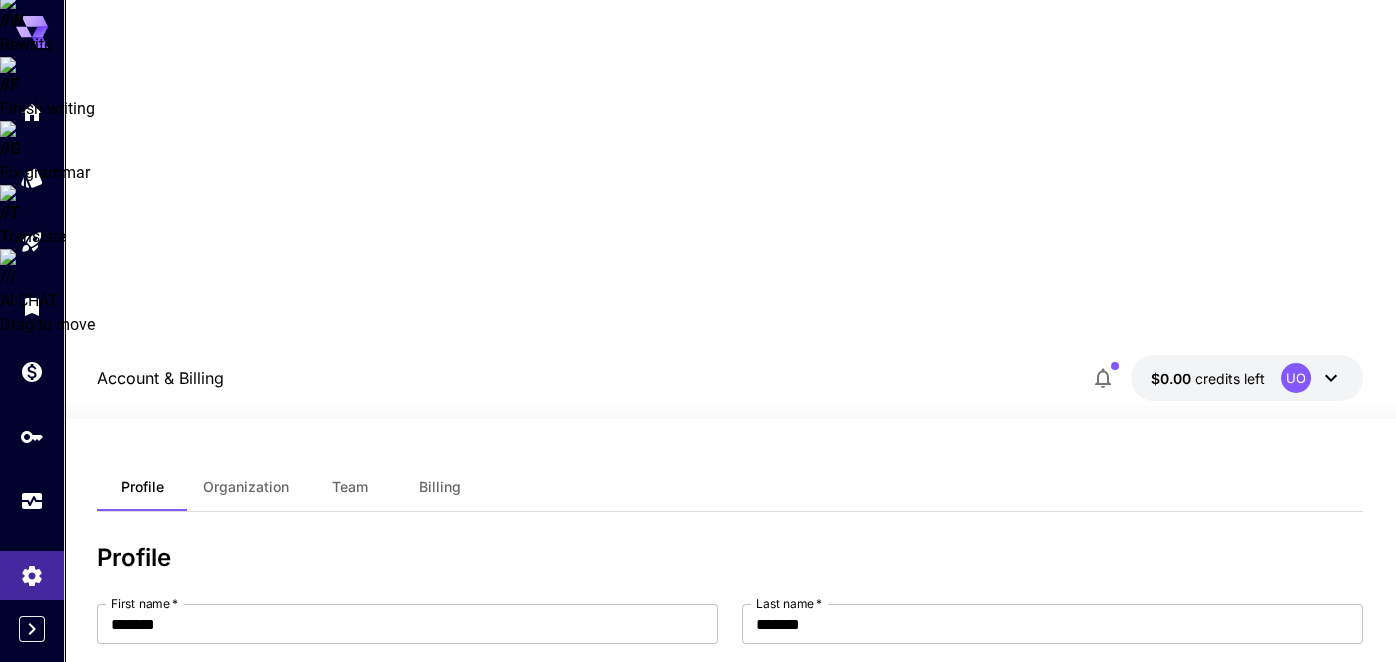 scroll, scrollTop: 0, scrollLeft: 0, axis: both 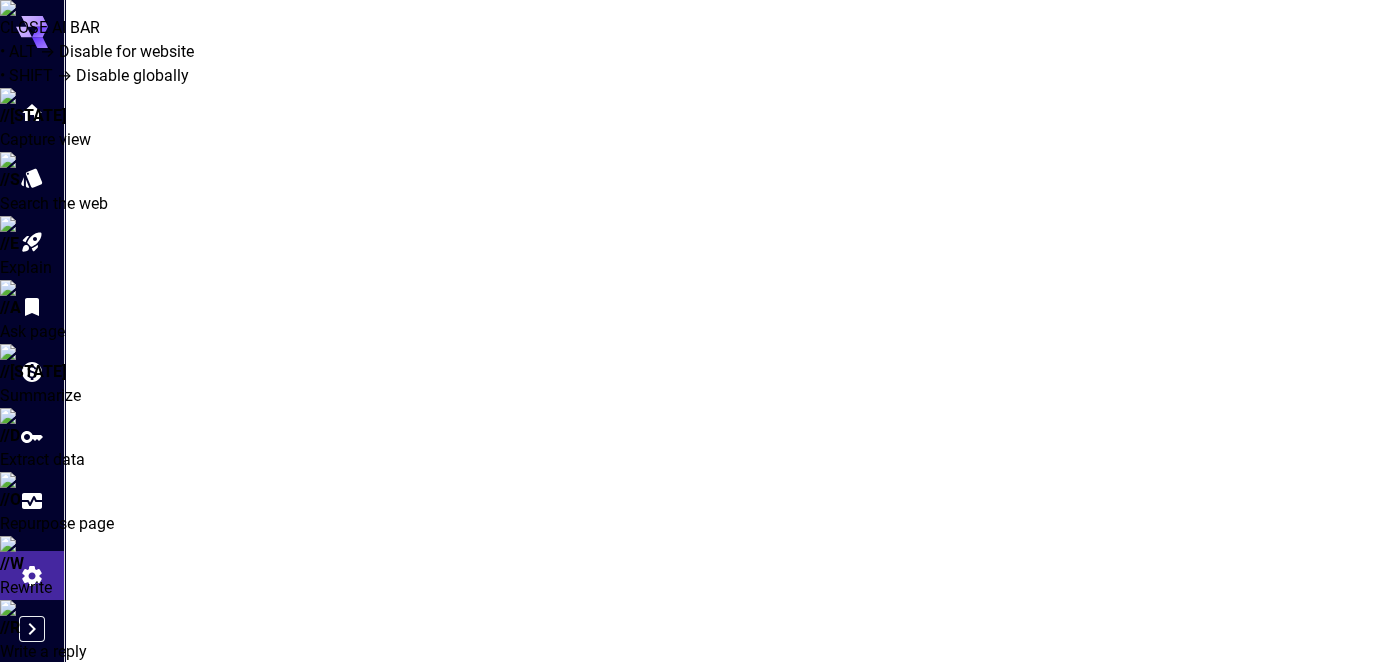 click on "Billing" at bounding box center [440, 902] 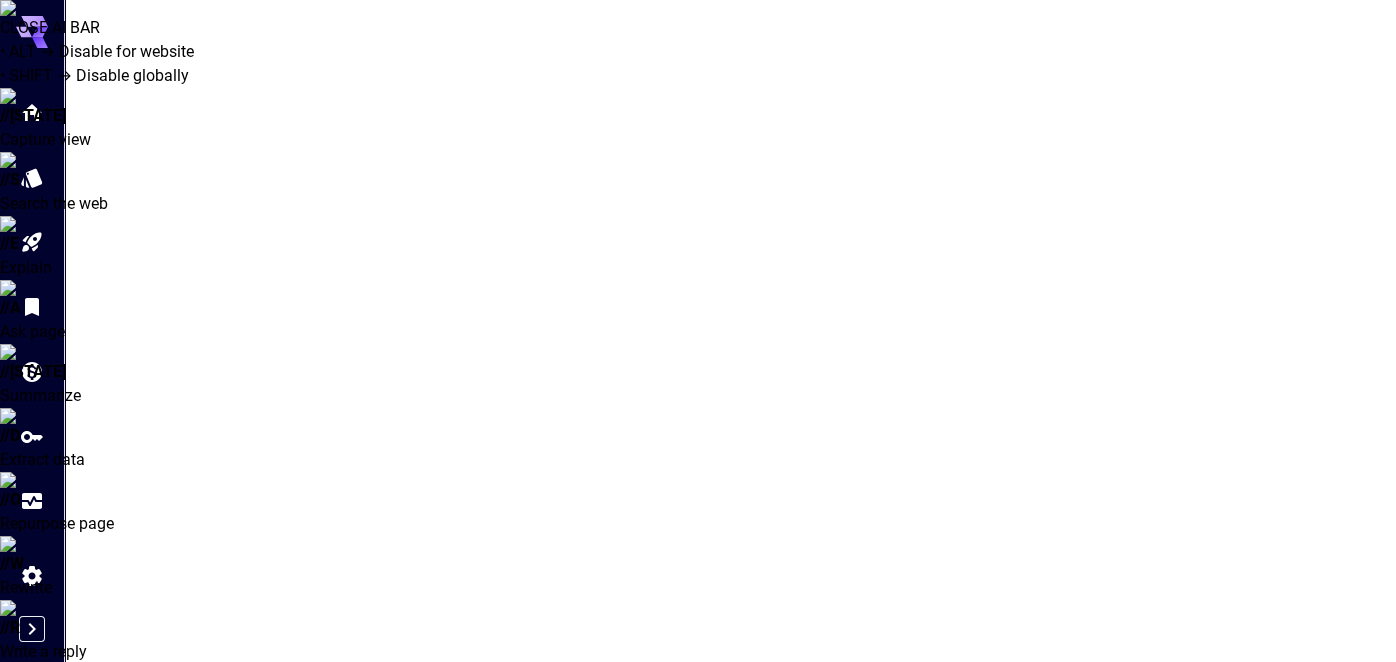 click on "Team" at bounding box center [350, 902] 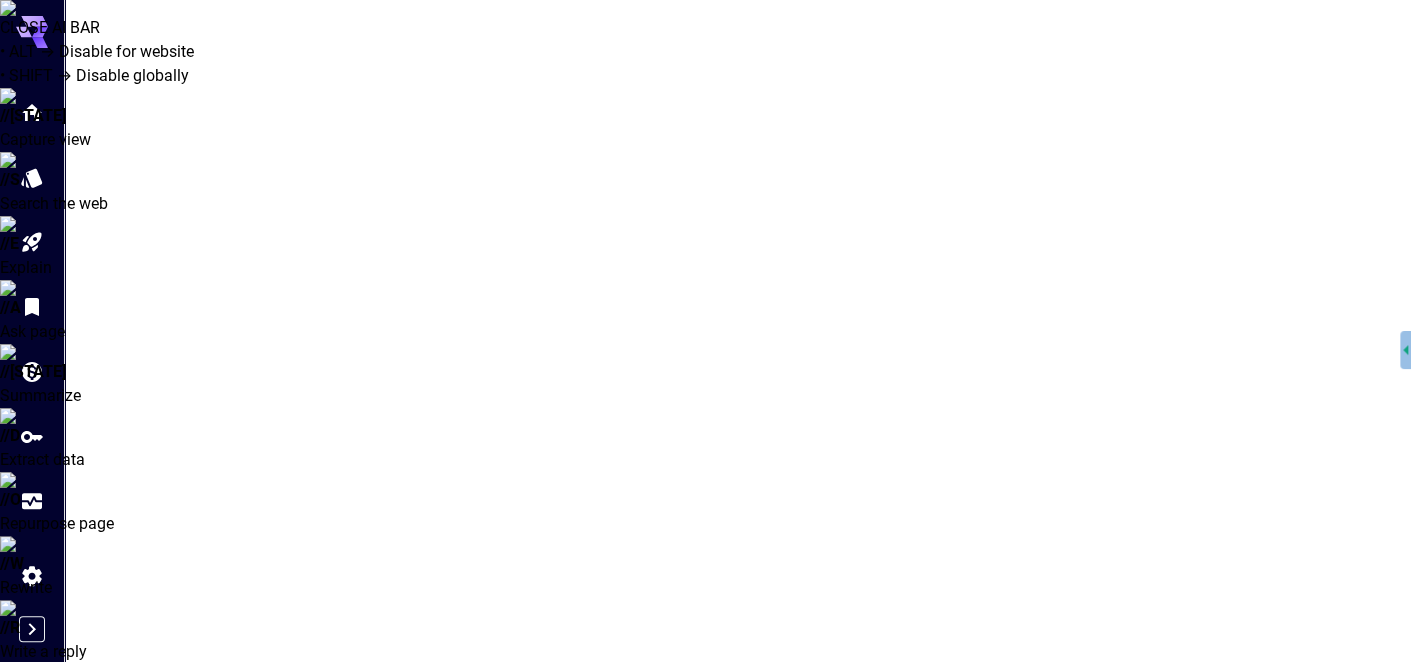 click on "Billing" at bounding box center (441, 902) 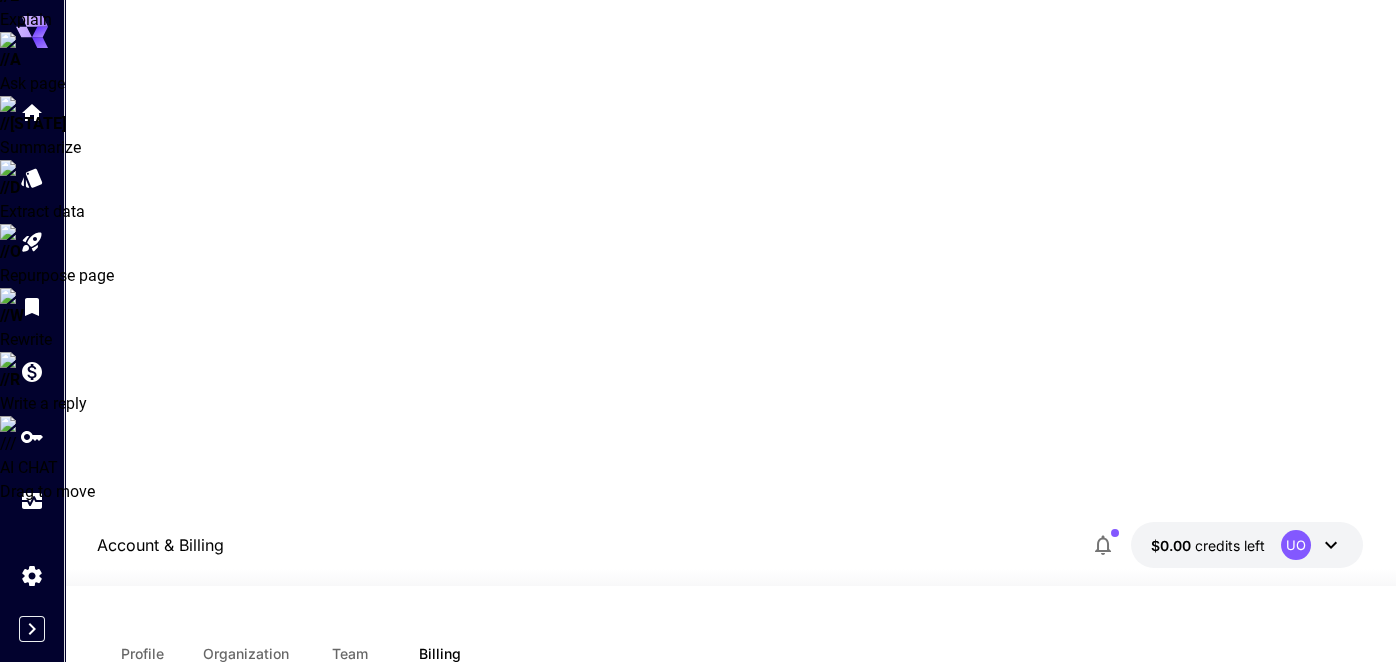 scroll, scrollTop: 0, scrollLeft: 0, axis: both 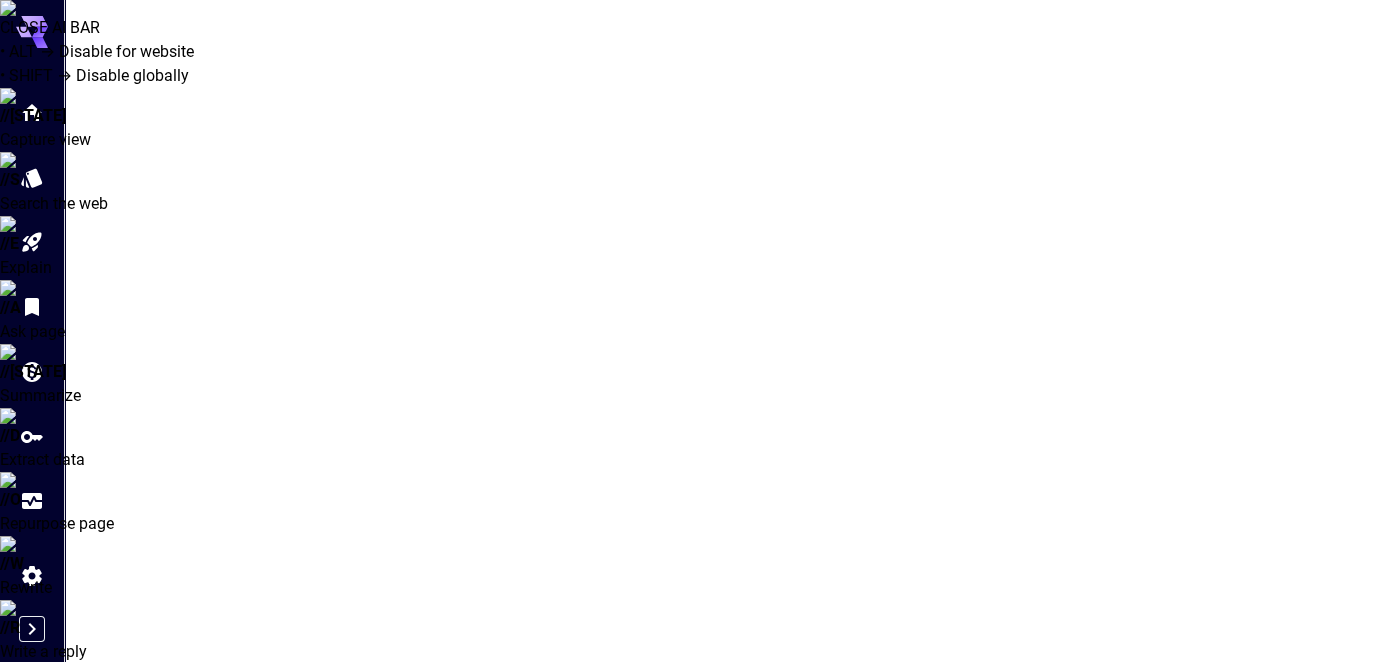 click on "**********" at bounding box center (729, 1297) 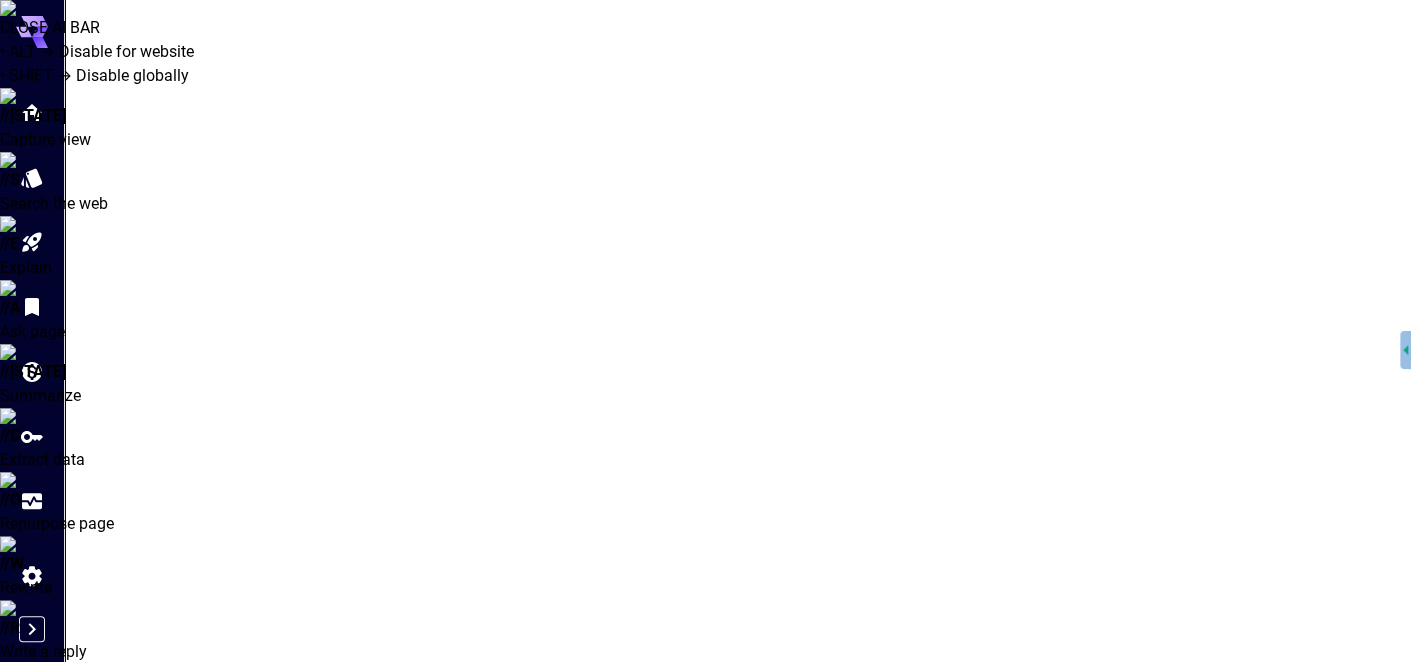 click on "Organization" at bounding box center (247, 902) 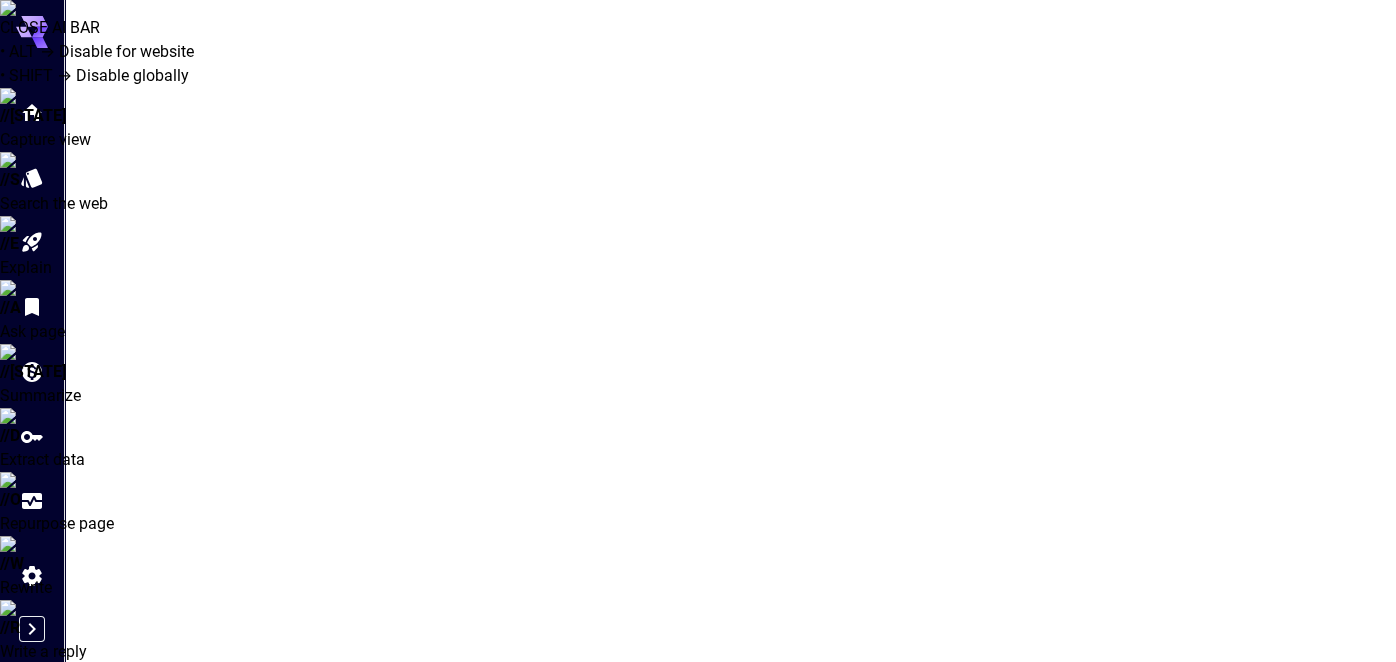 click on "Team" at bounding box center (350, 902) 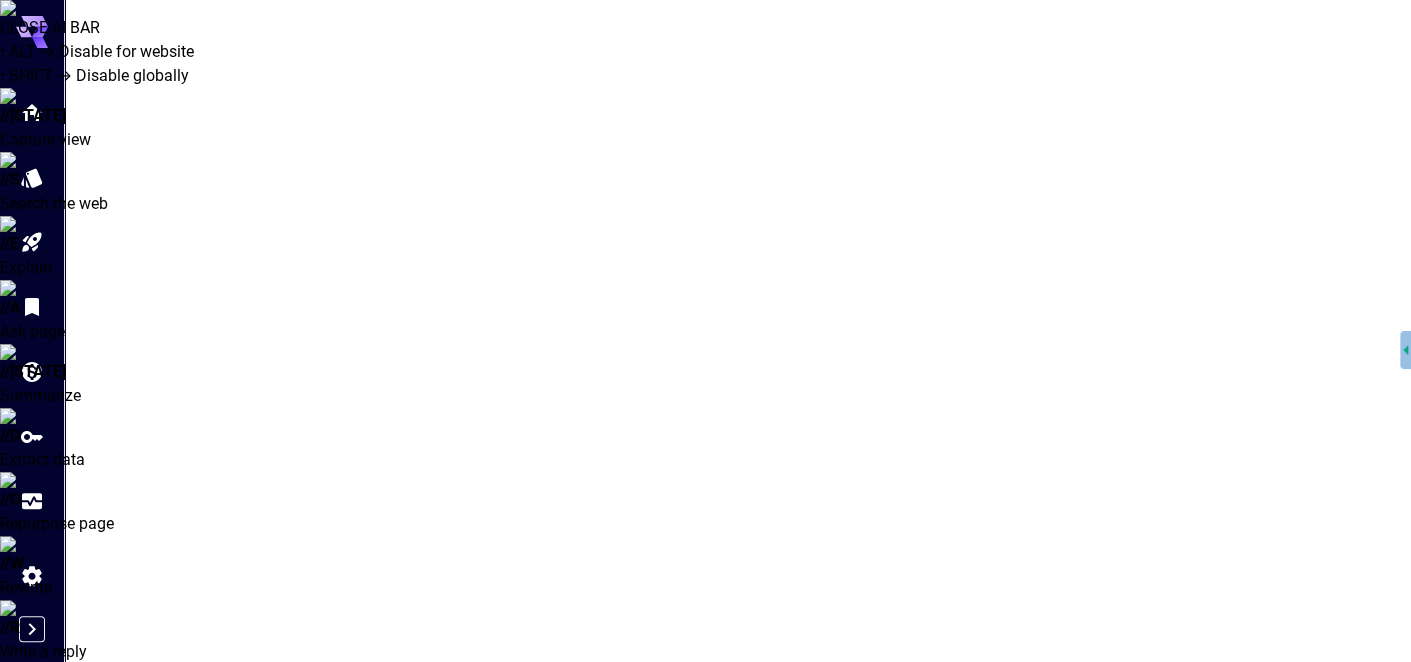 click on "Profile Organization Team Billing Team Invite your team members to collaborate and help manage your account. Invite team members by email   * Invite team members by email   * Enter multiple emails, separated by semicolons (;). Permissions   * Permissions   * Invite team members U [NAME] YOU [EMAIL] Joined:  08 August, 2025   Permissions   * ***** Permissions   * Leave" at bounding box center [738, 1124] 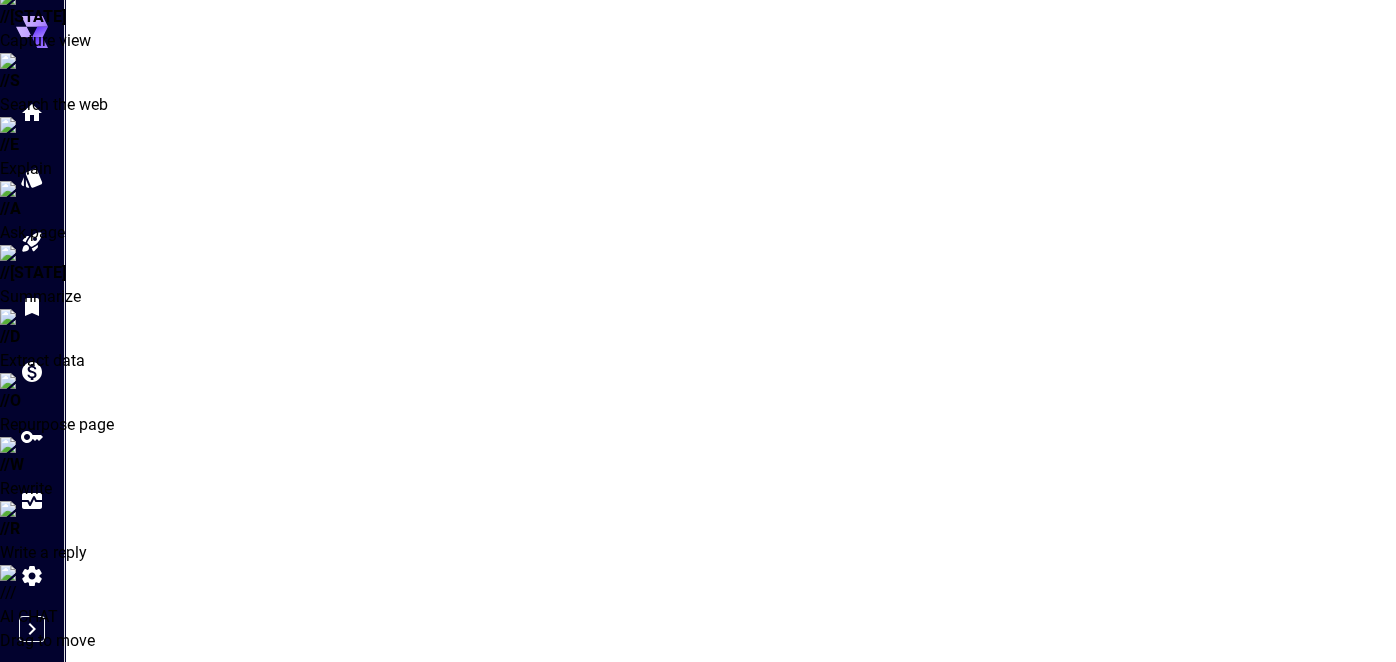 scroll, scrollTop: 0, scrollLeft: 0, axis: both 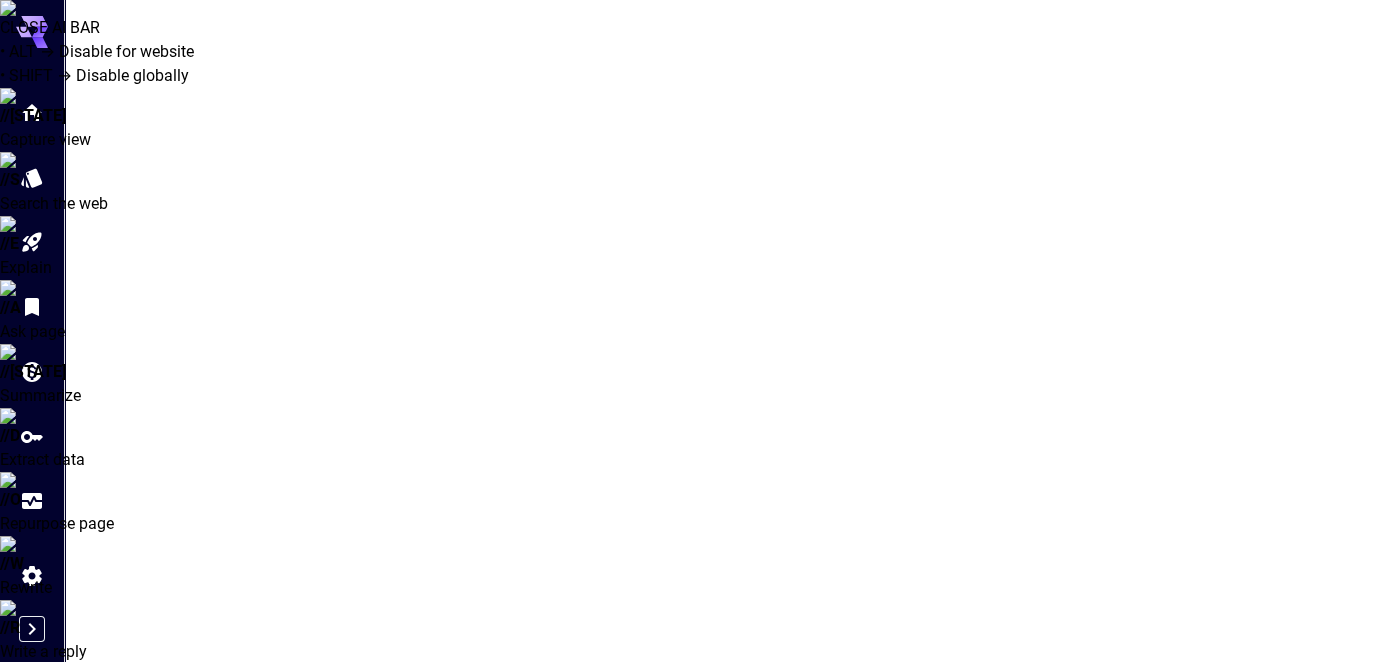 click on "Organization" at bounding box center (246, 902) 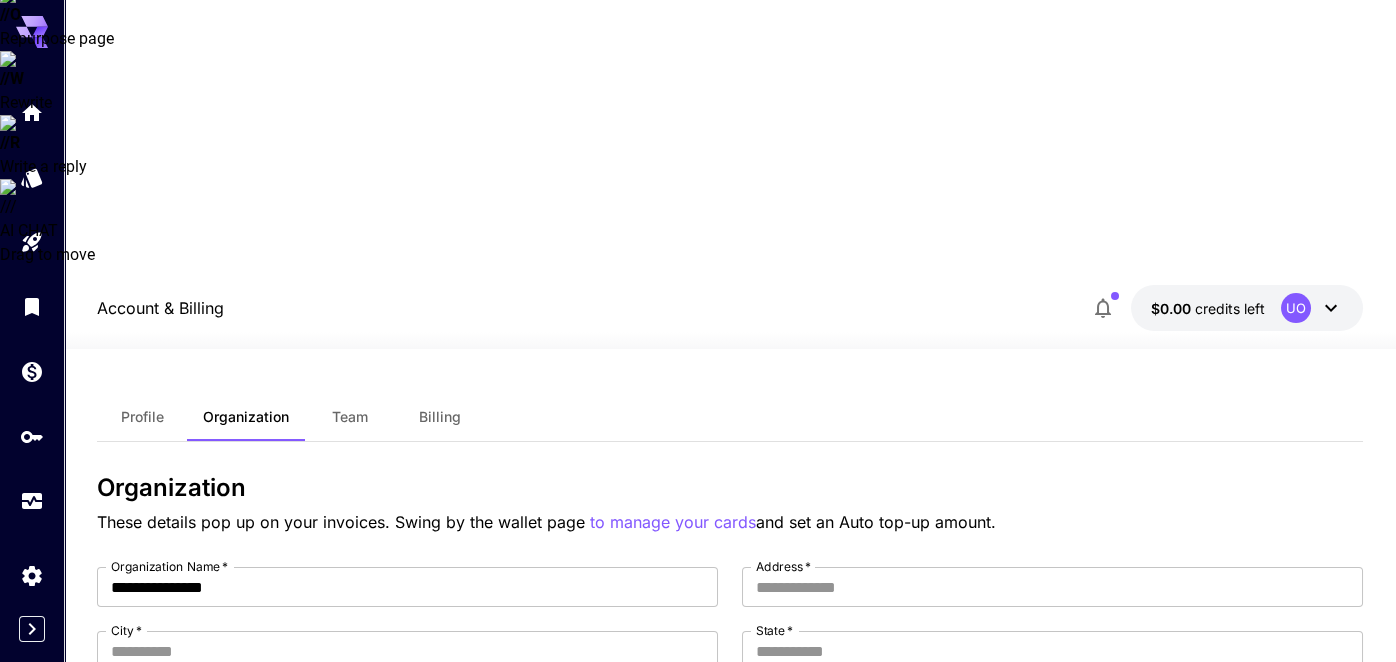 scroll, scrollTop: 557, scrollLeft: 0, axis: vertical 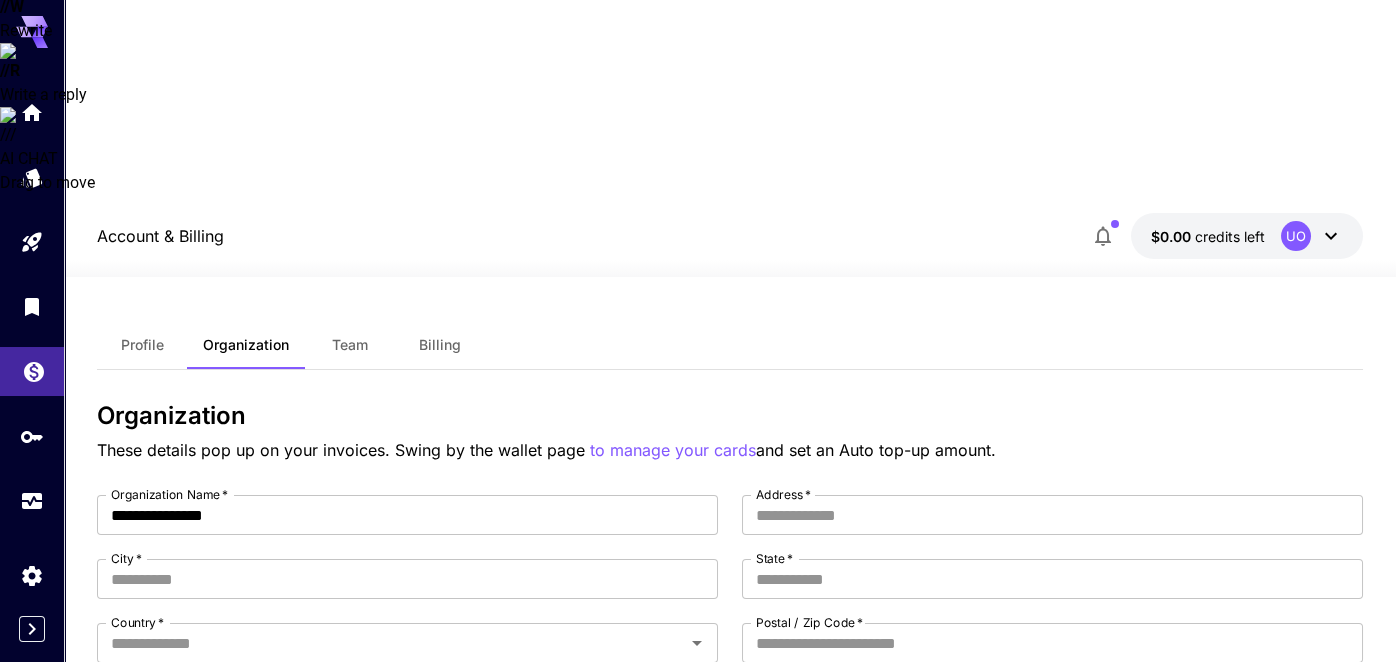 click at bounding box center [32, 371] 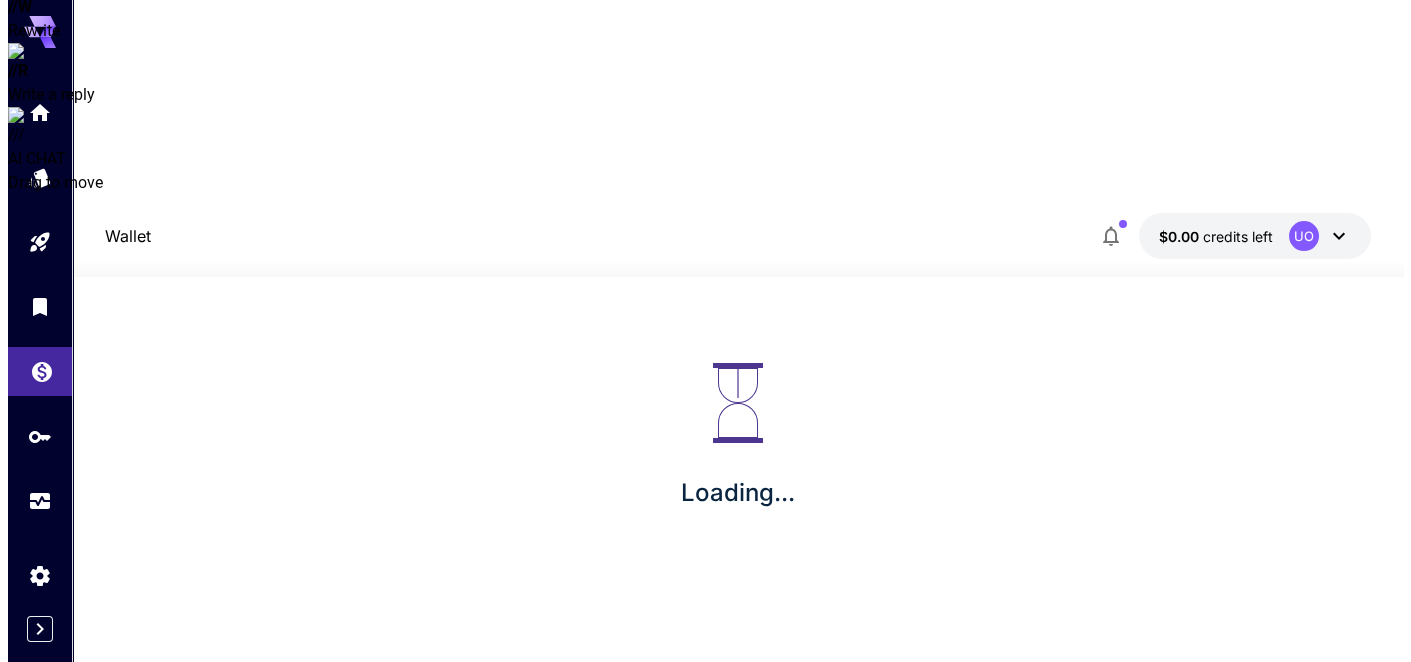scroll, scrollTop: 0, scrollLeft: 0, axis: both 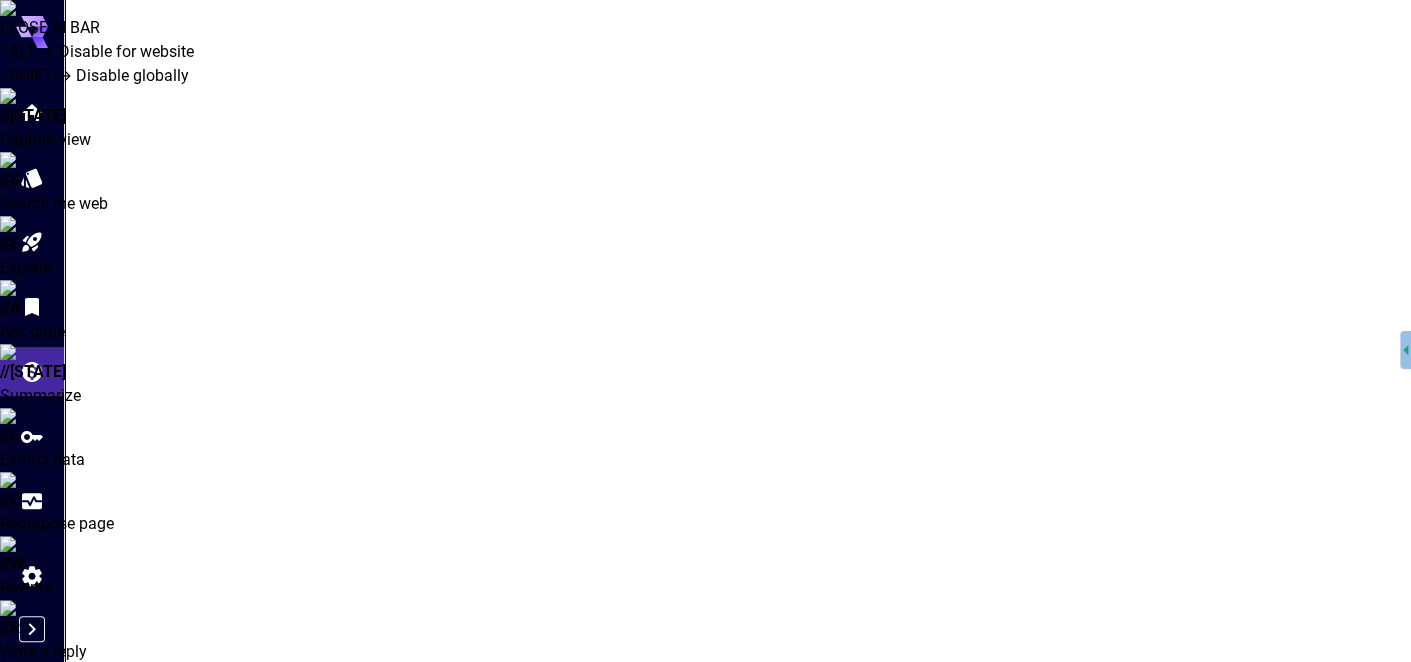 click on "Add Funds" at bounding box center (169, 1014) 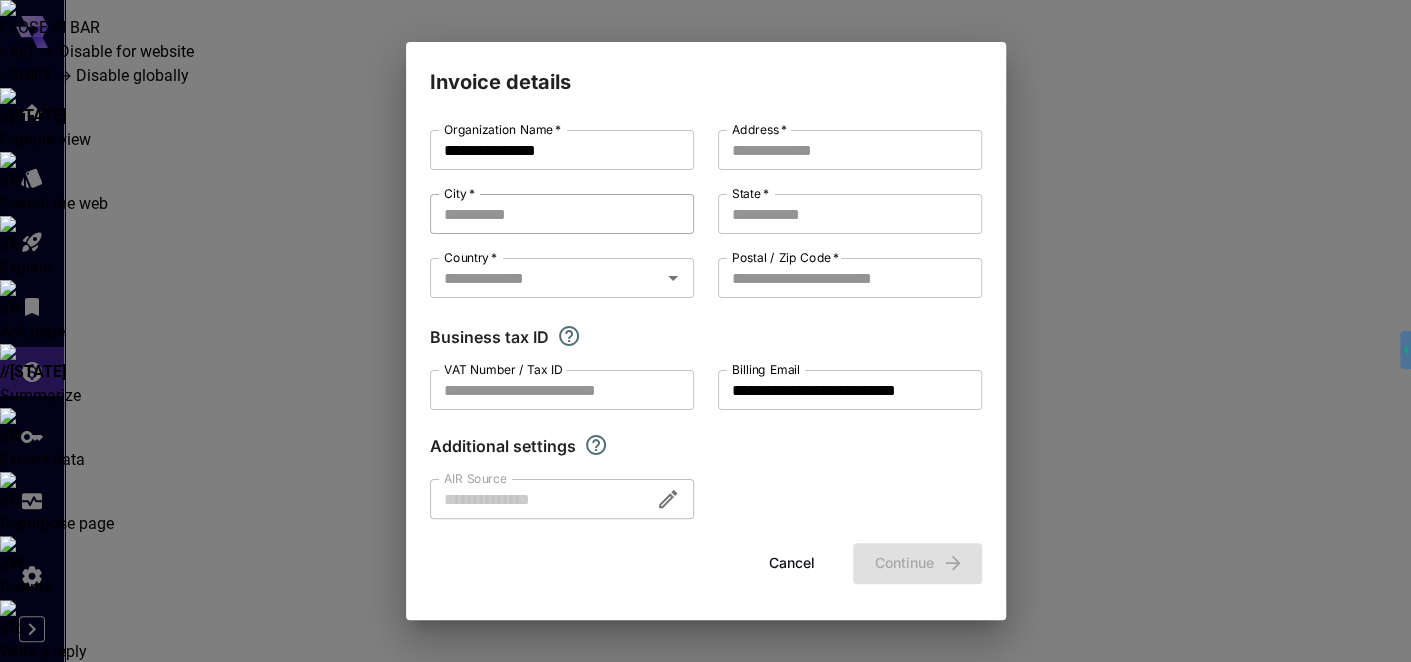 click on "City   *" at bounding box center (562, 214) 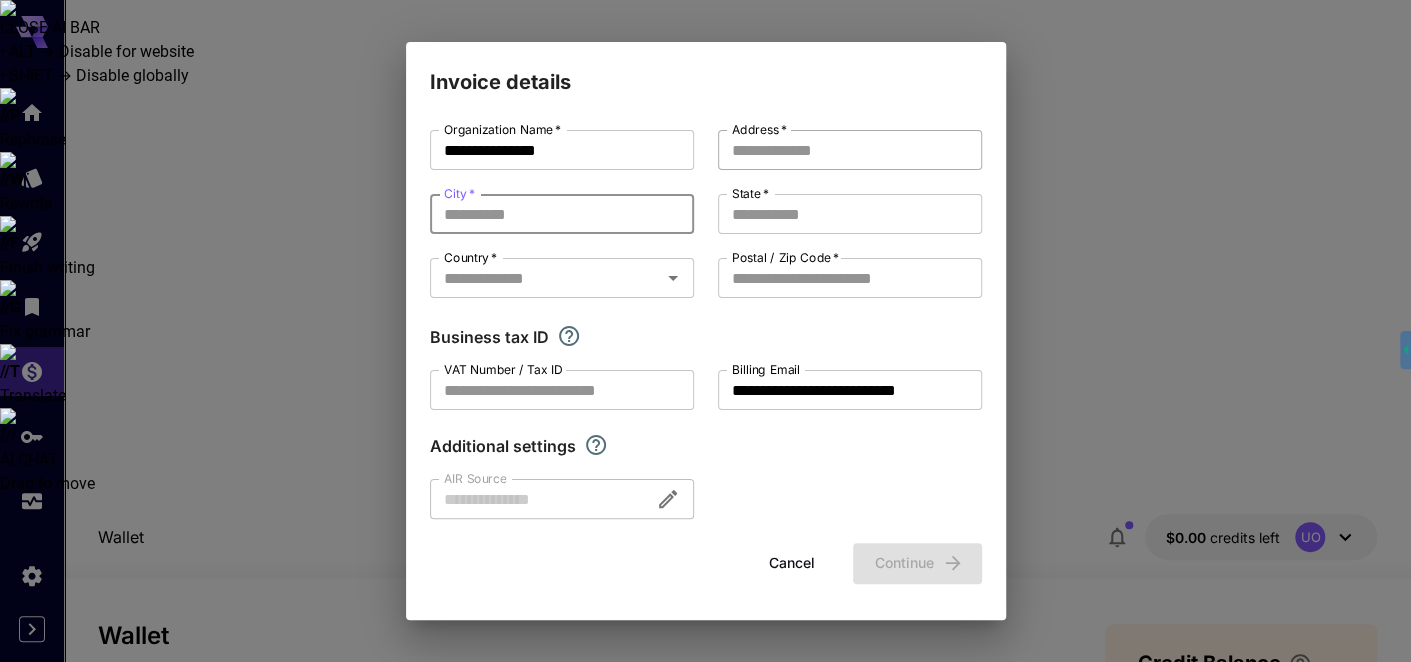 click on "Address   *" at bounding box center [850, 150] 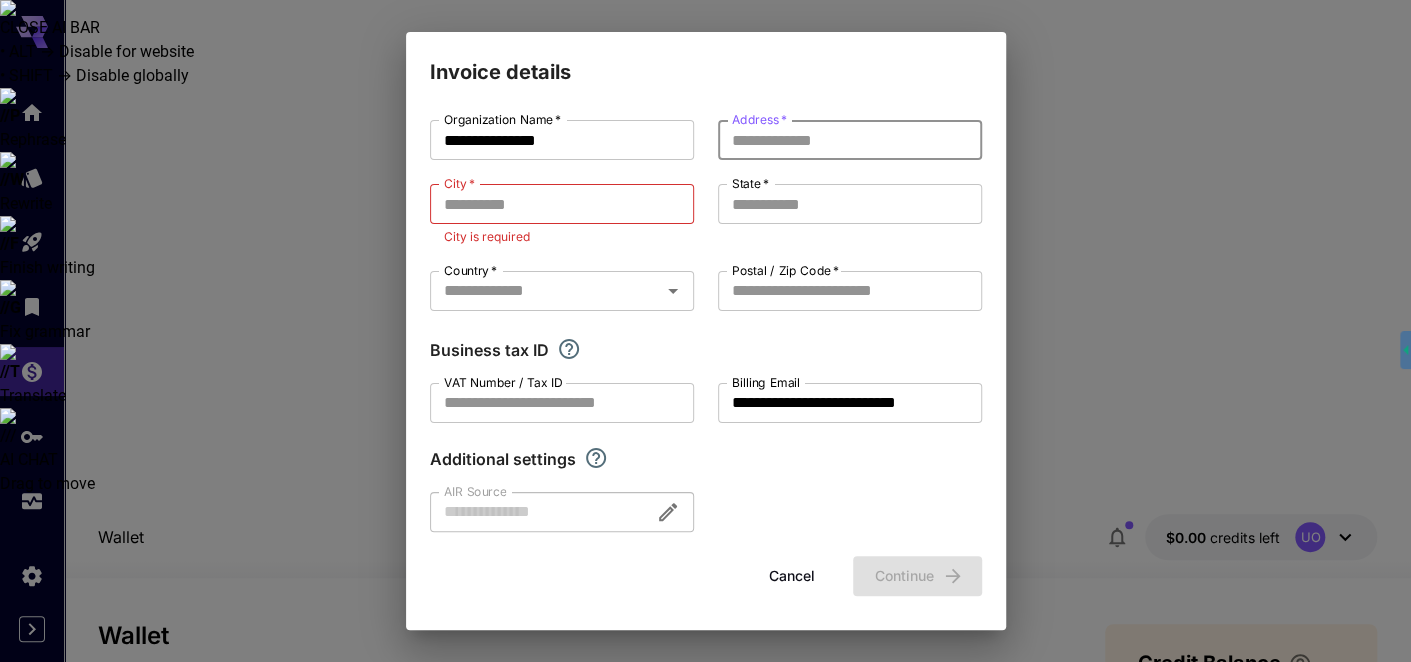 click on "Address   *" at bounding box center (850, 140) 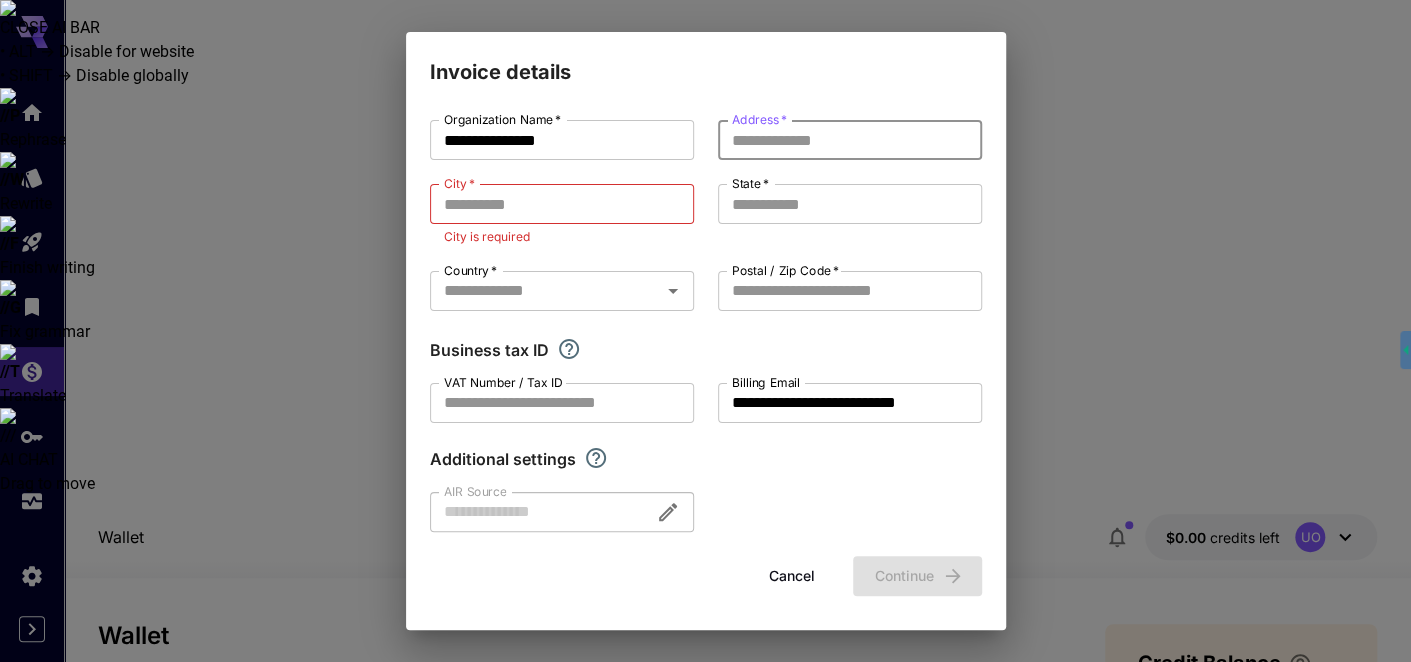 click on "State   * State   *" at bounding box center (850, 215) 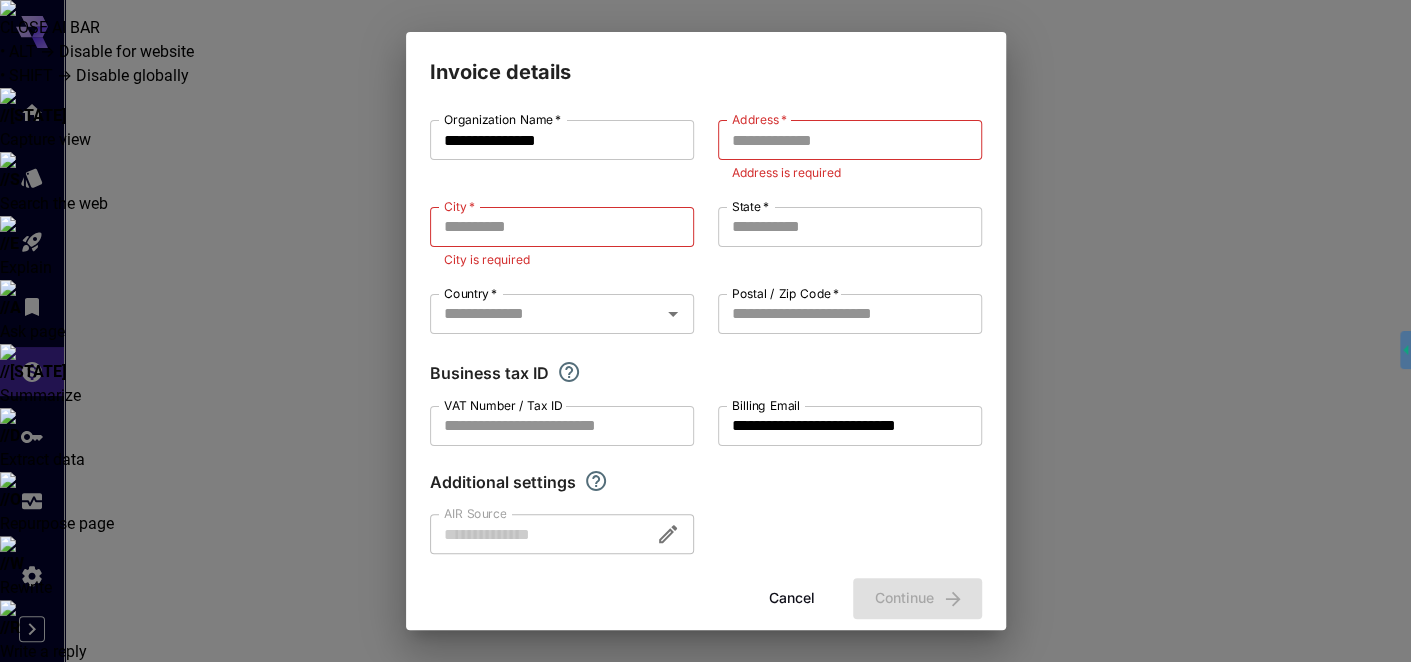 click on "**********" at bounding box center (706, 337) 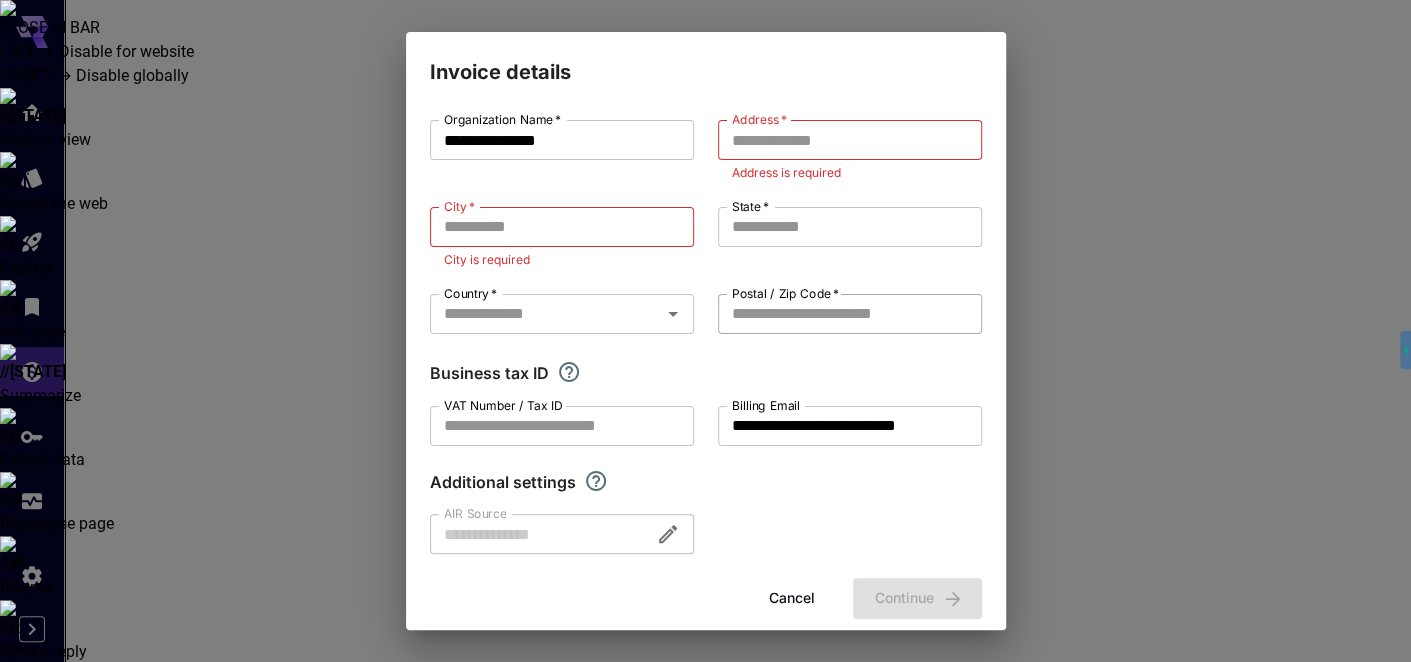 click on "Postal / Zip Code   *" at bounding box center [850, 314] 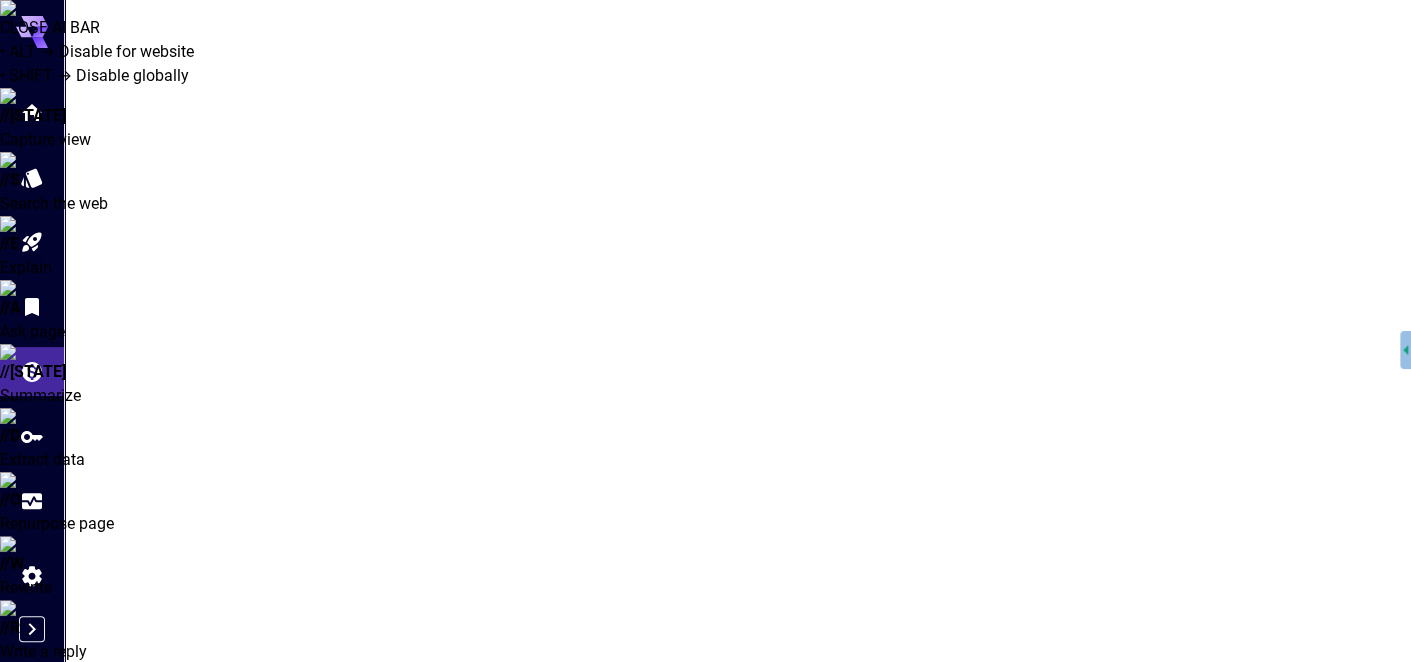 click on "Credit Balance $0 . 00 Make One-Time Payment" at bounding box center (1241, 956) 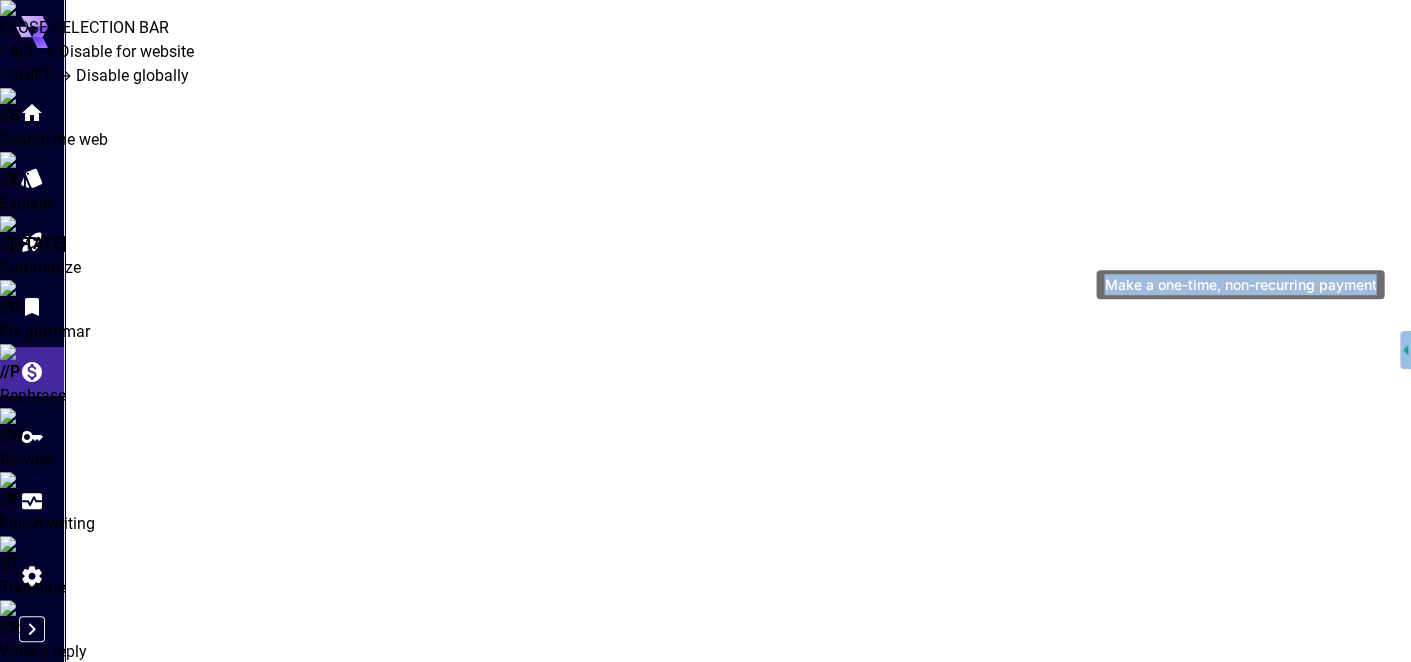 drag, startPoint x: 1164, startPoint y: 134, endPoint x: 1220, endPoint y: 254, distance: 132.42357 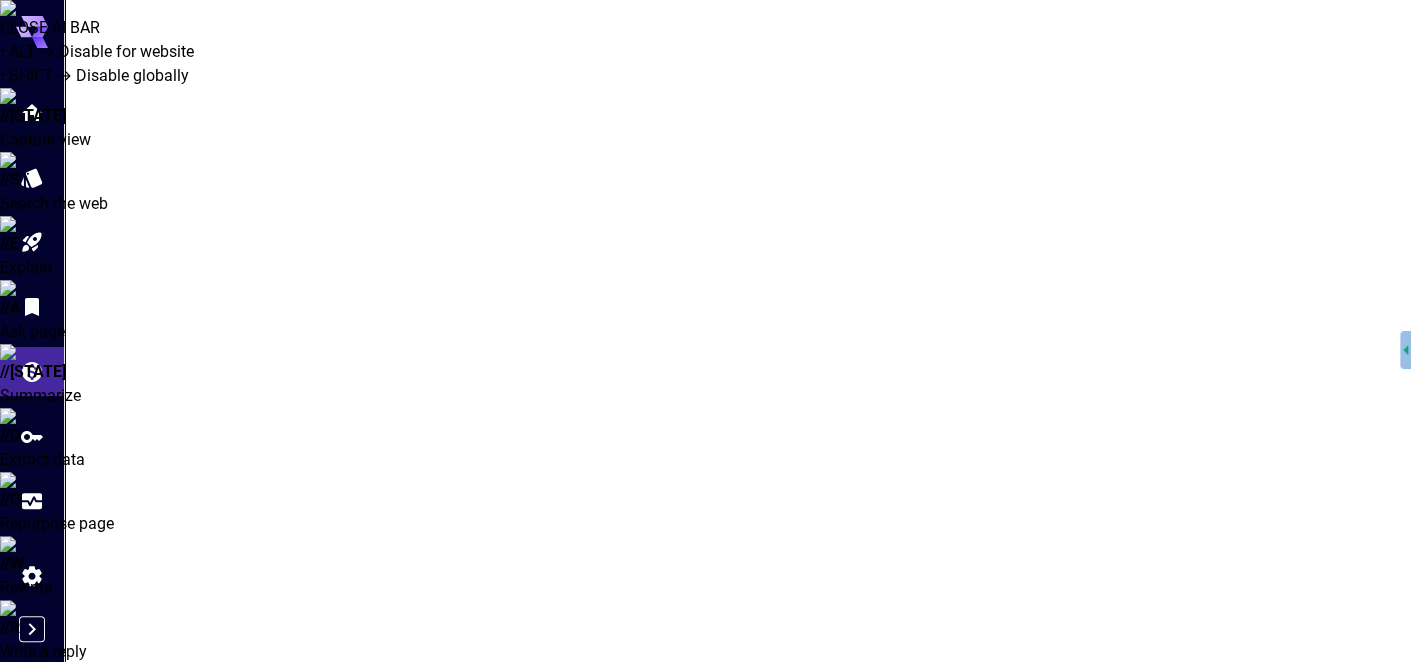 click on "Add Funds" at bounding box center [570, 1014] 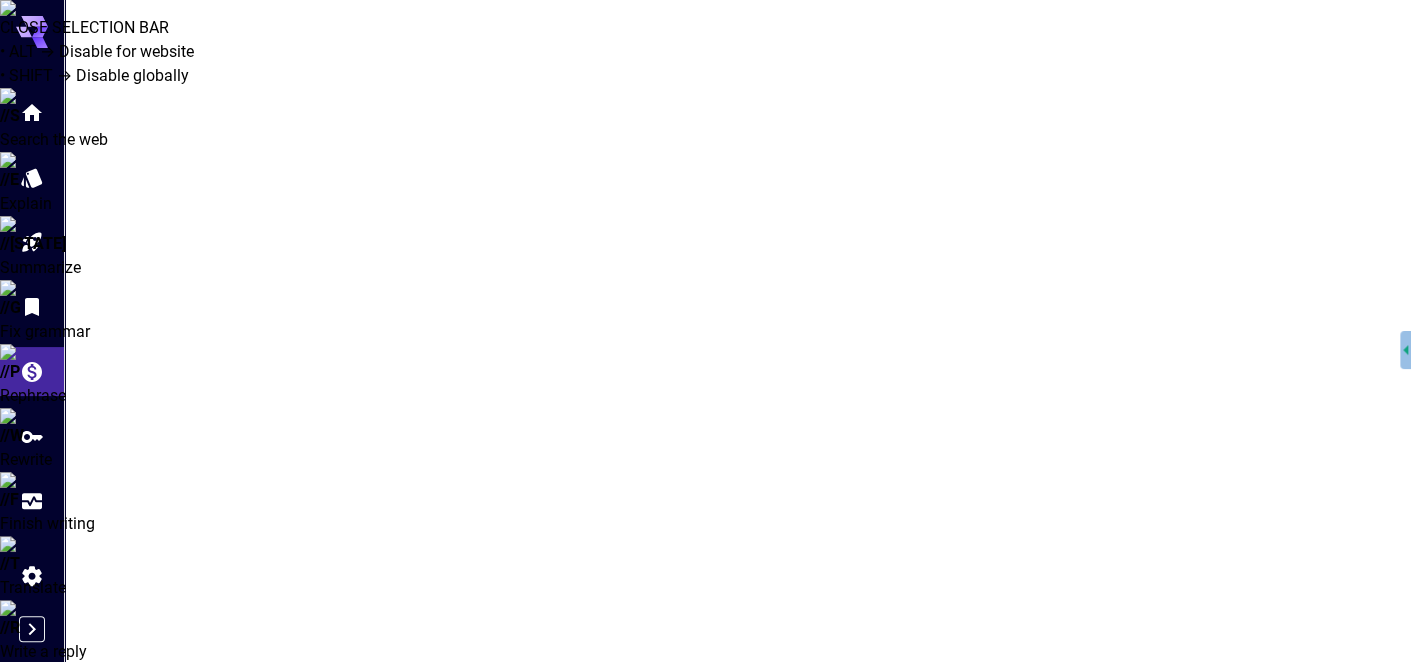 click on "Add $50 or more on your first payment to get extra credit." at bounding box center (212, 1166) 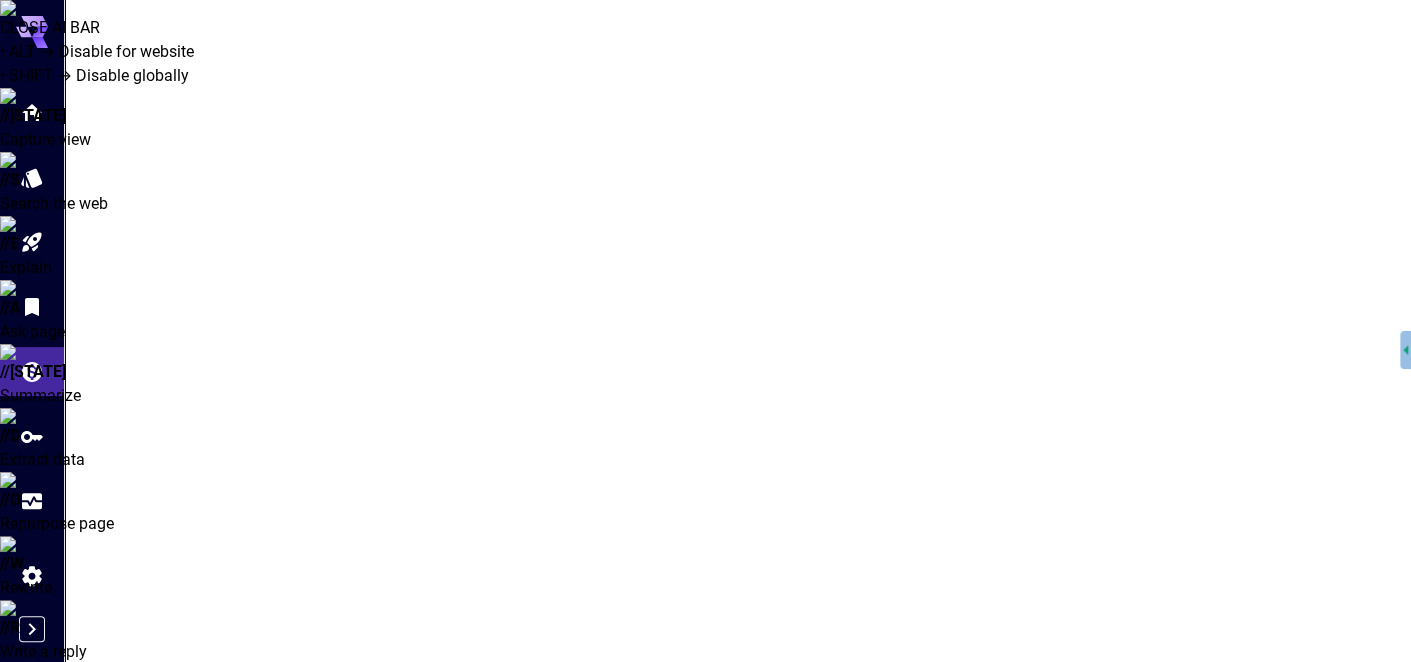 click on "Add $50 or more on your first payment to get extra credit." at bounding box center (212, 1166) 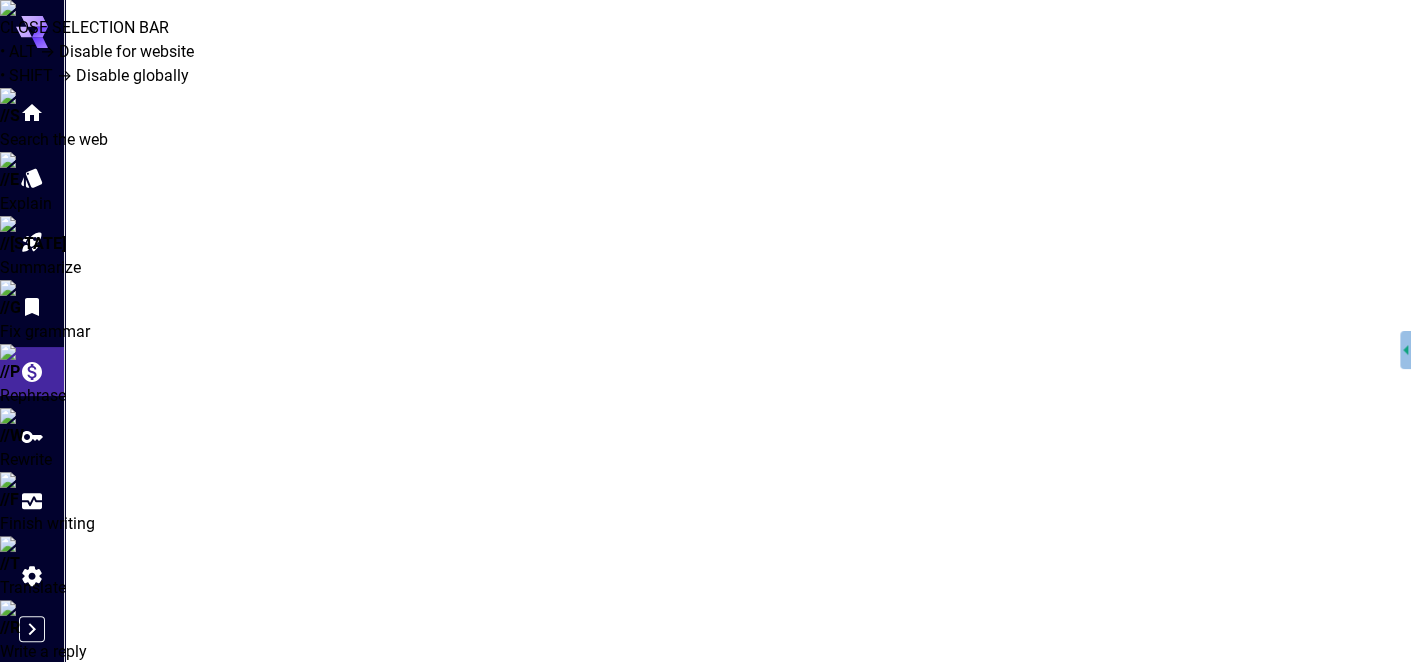 click on "Add $50 or more on your first payment to get extra credit." at bounding box center [212, 1166] 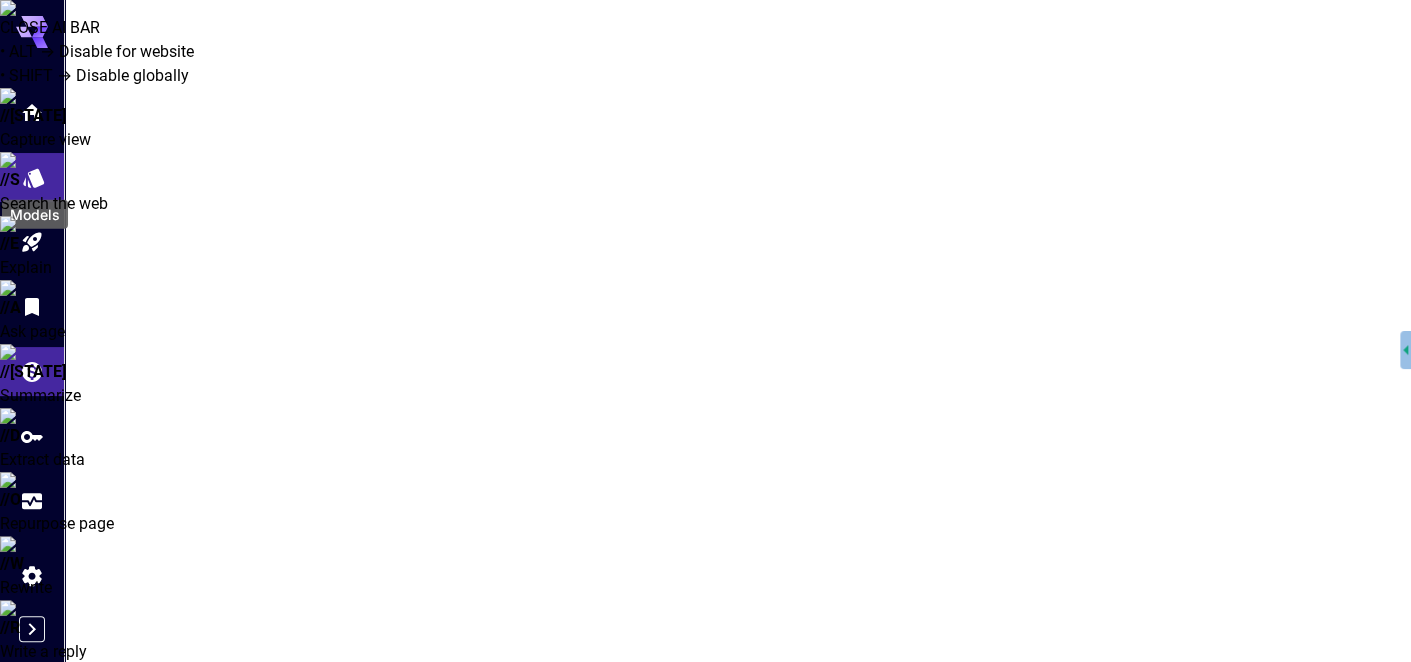 click 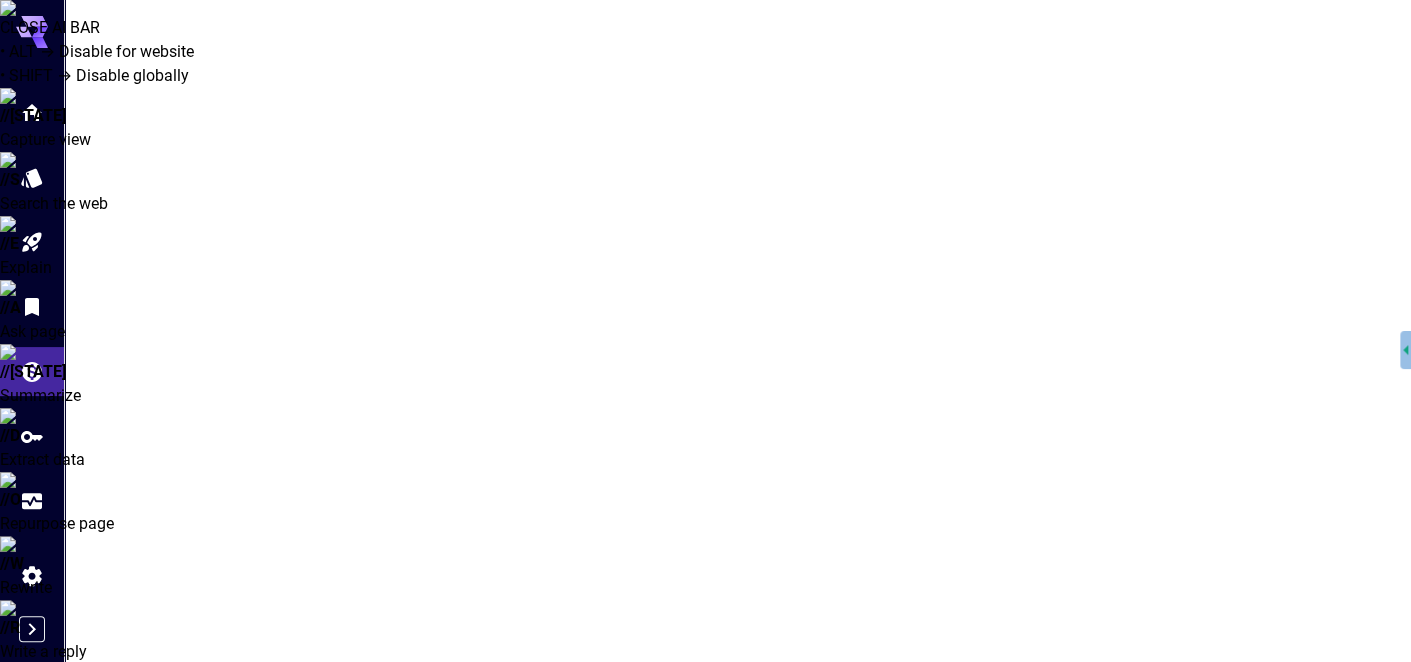 click on "$5 bonus" at bounding box center [468, 1137] 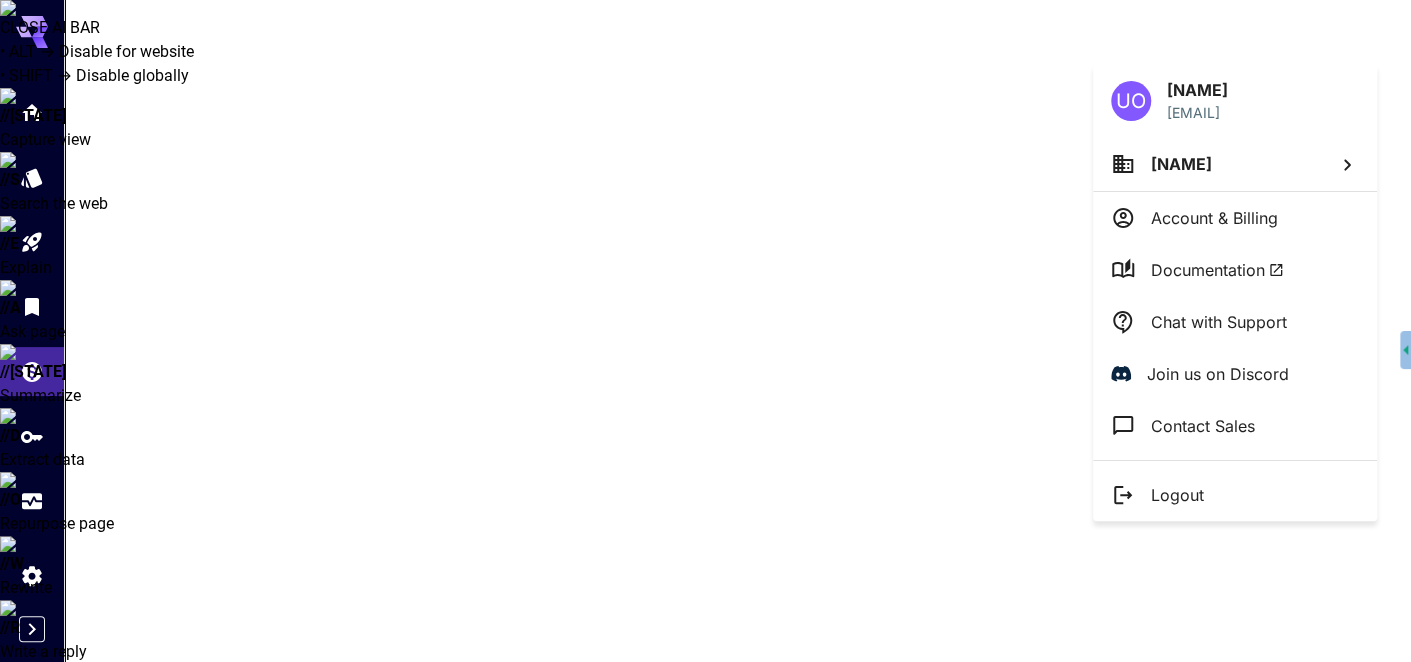 click at bounding box center (705, 331) 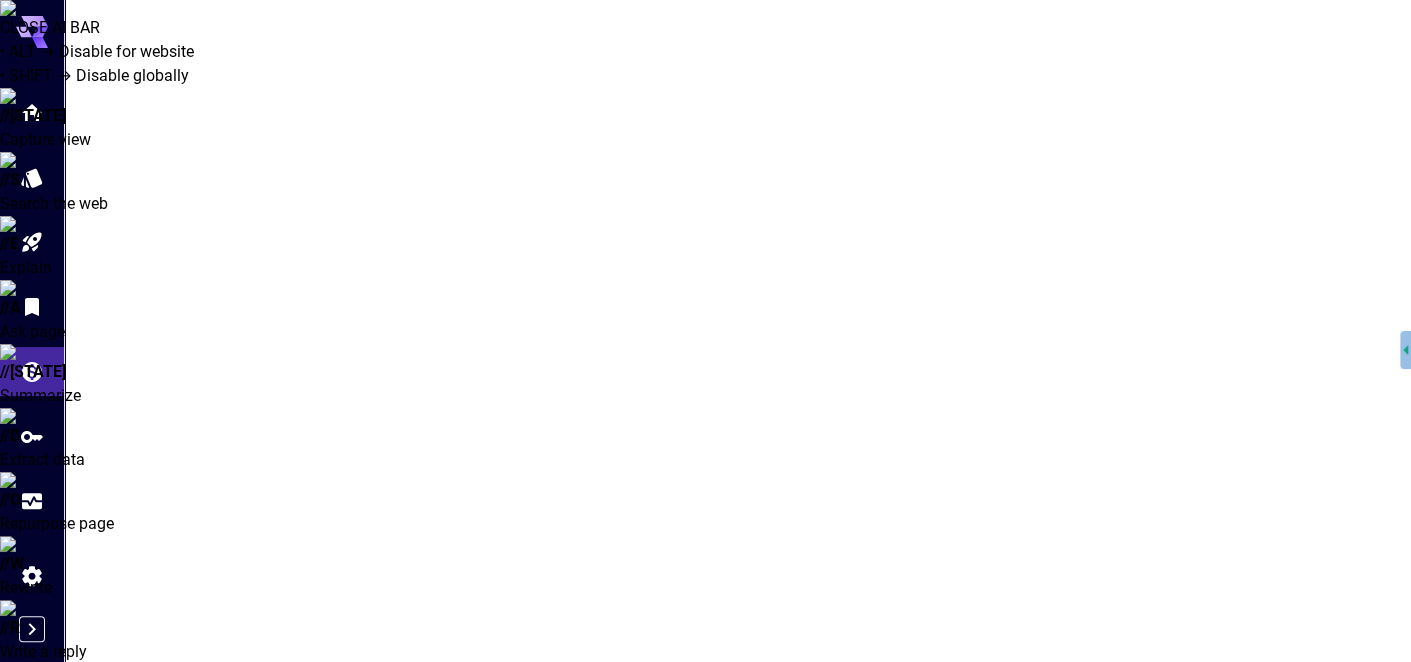 click 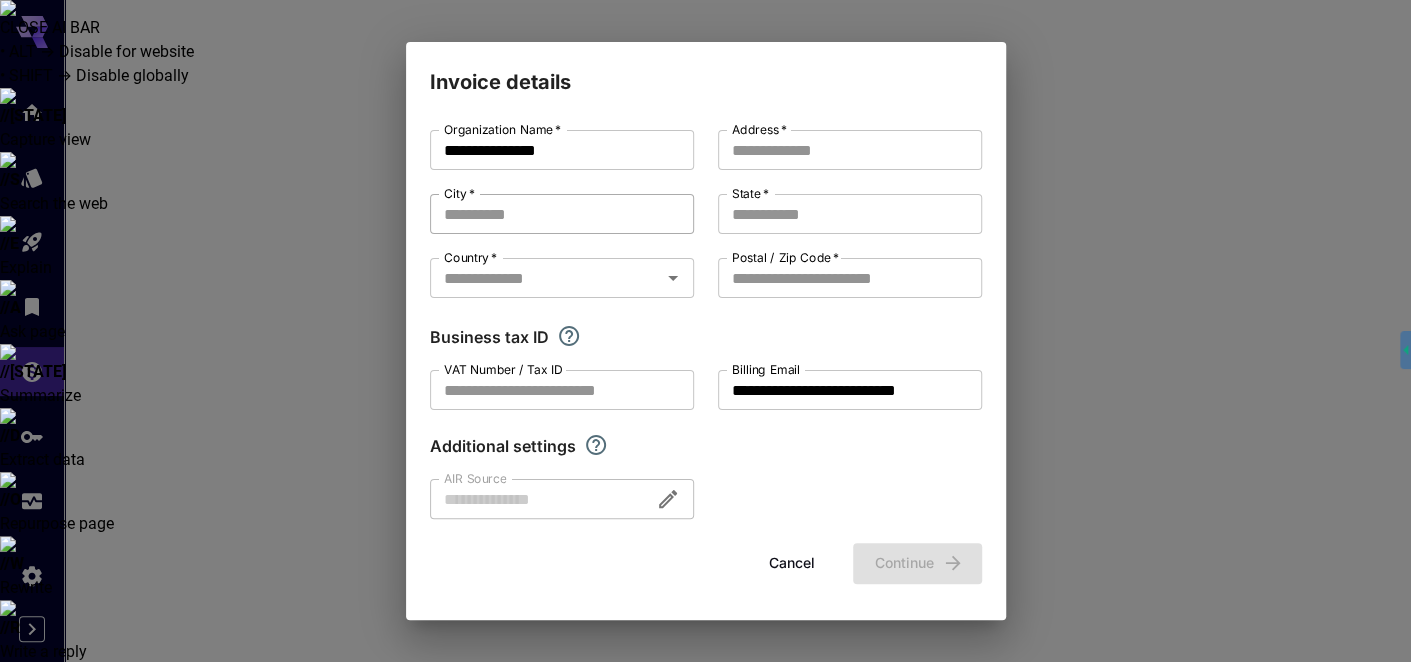 click on "City   *" at bounding box center [562, 214] 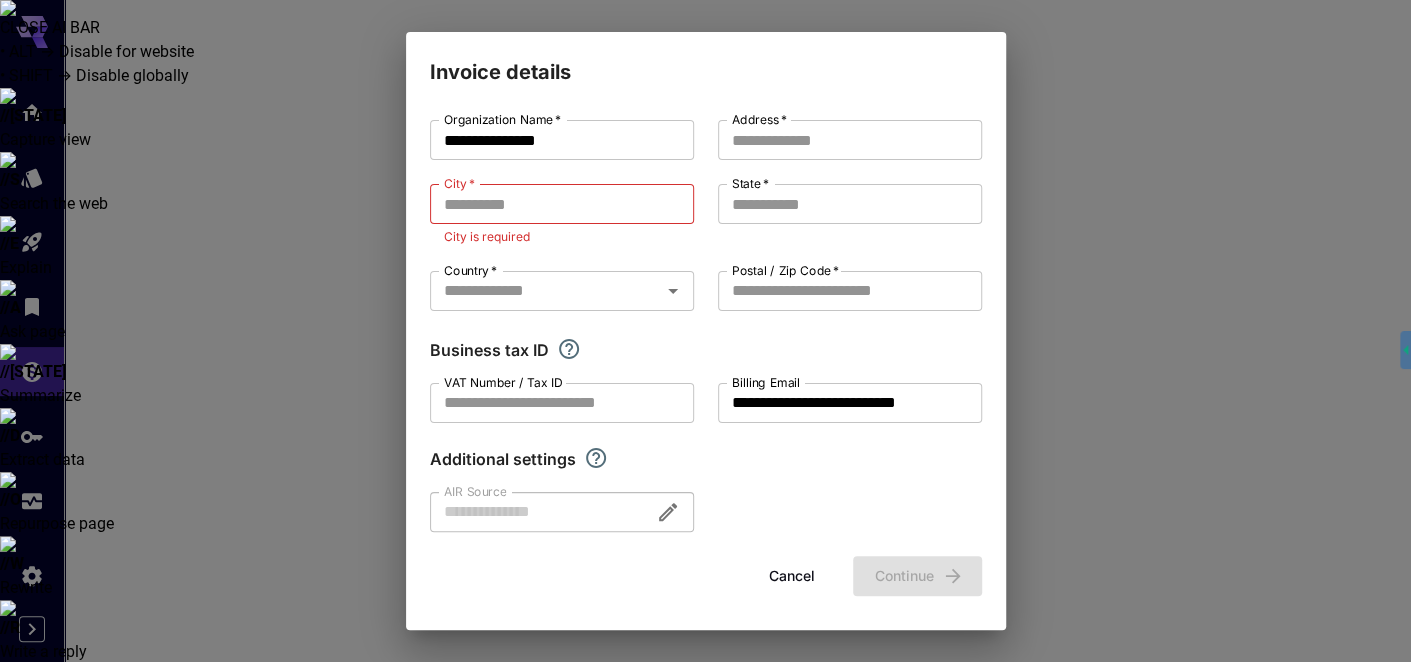 click on "**********" at bounding box center (706, 326) 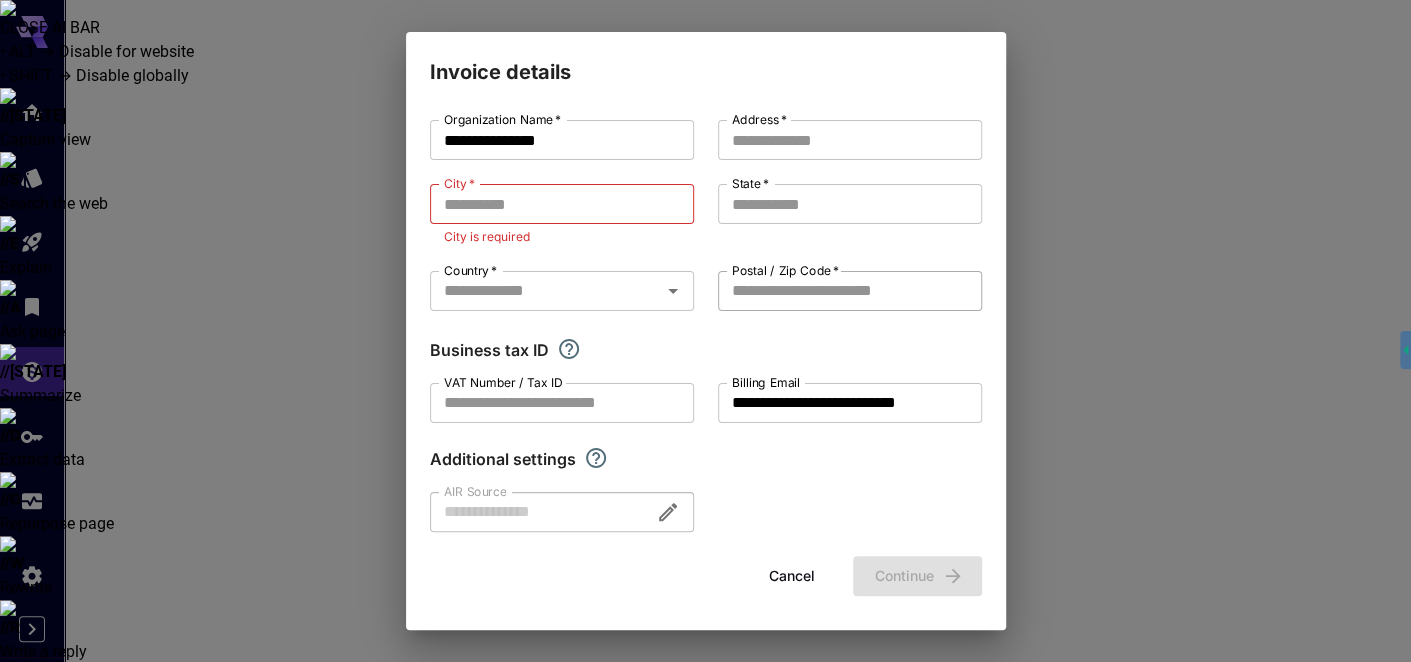 click on "Postal / Zip Code   *" at bounding box center [850, 291] 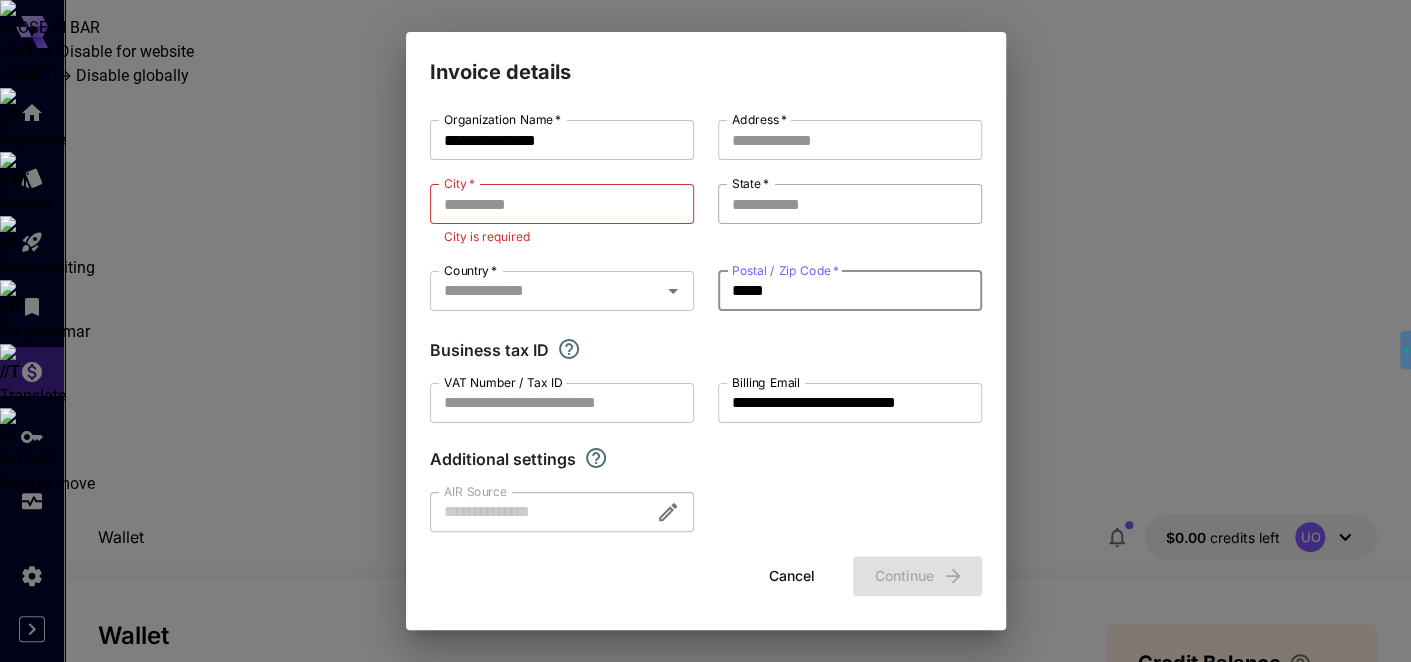 type on "*****" 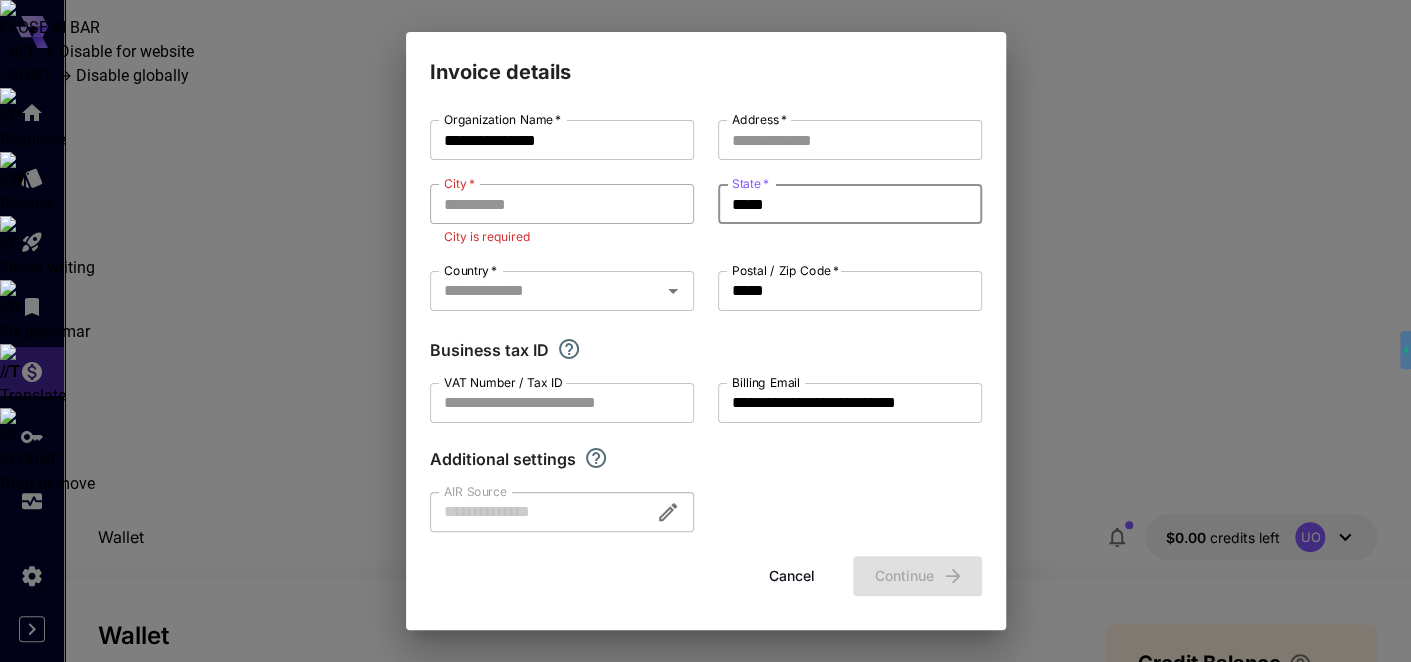 type on "*****" 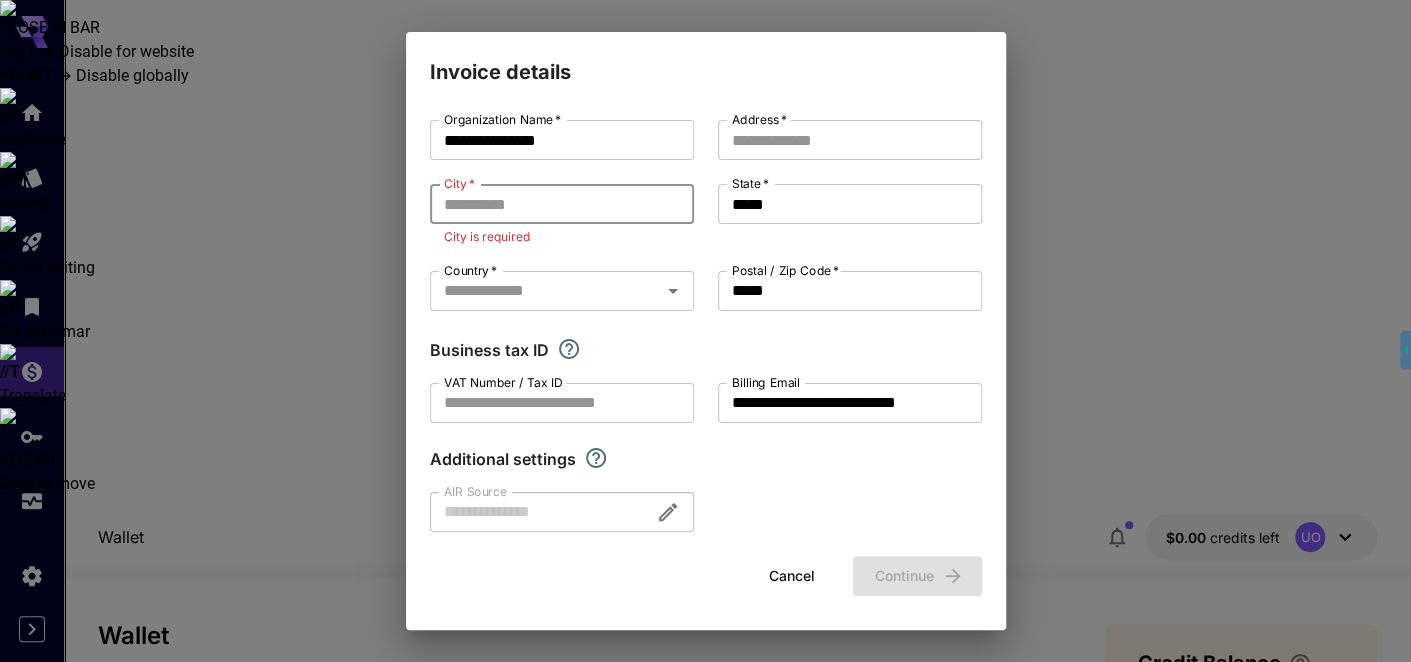 click on "City   *" at bounding box center [562, 204] 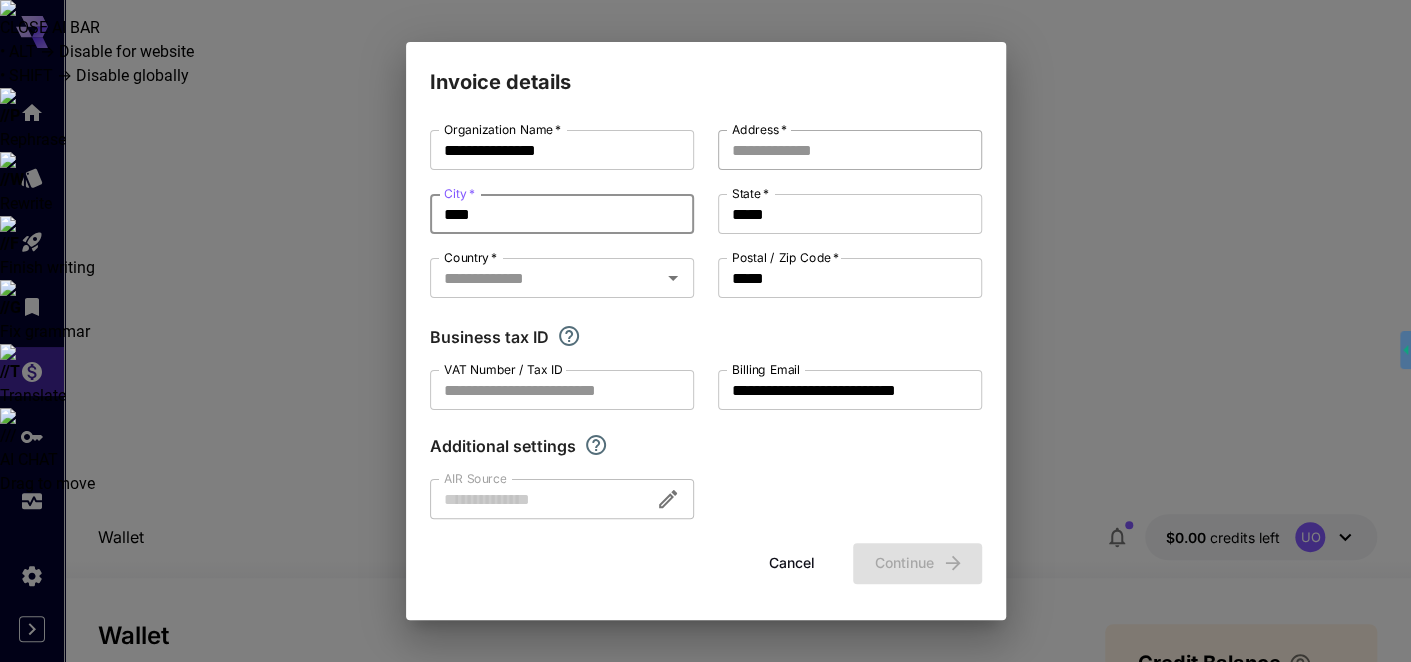 type on "****" 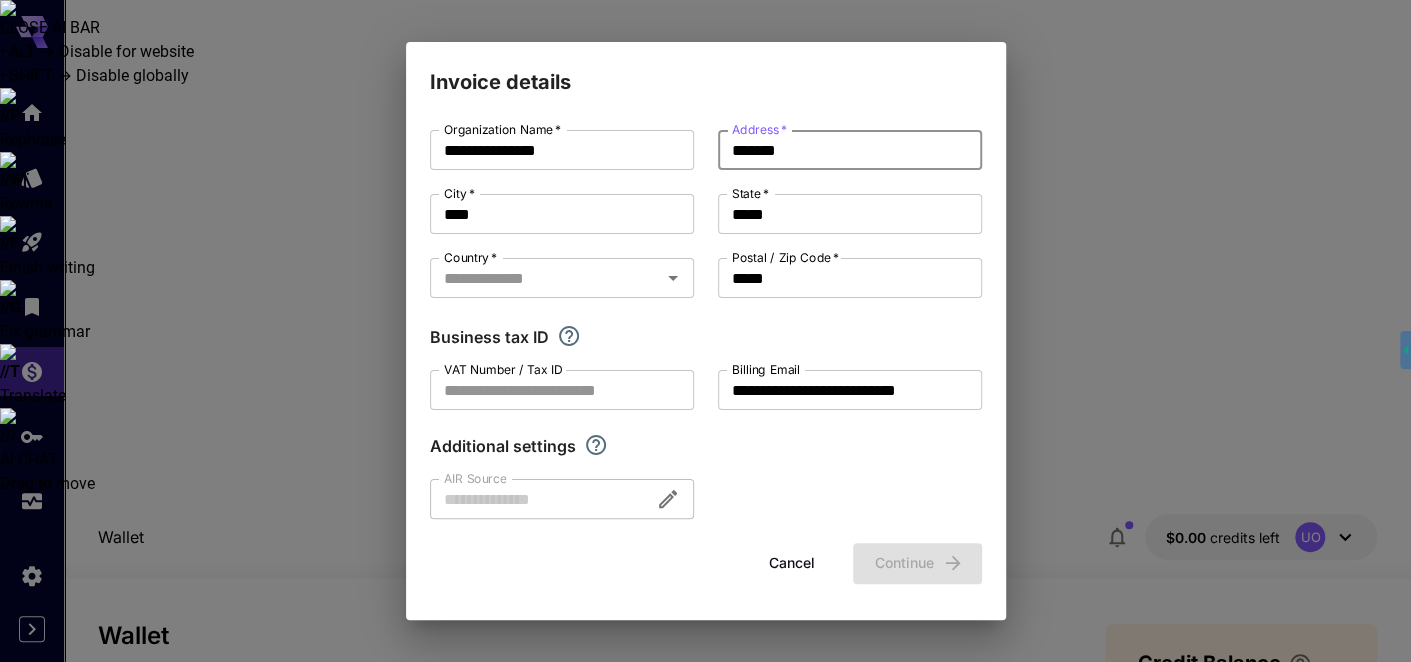 type on "*******" 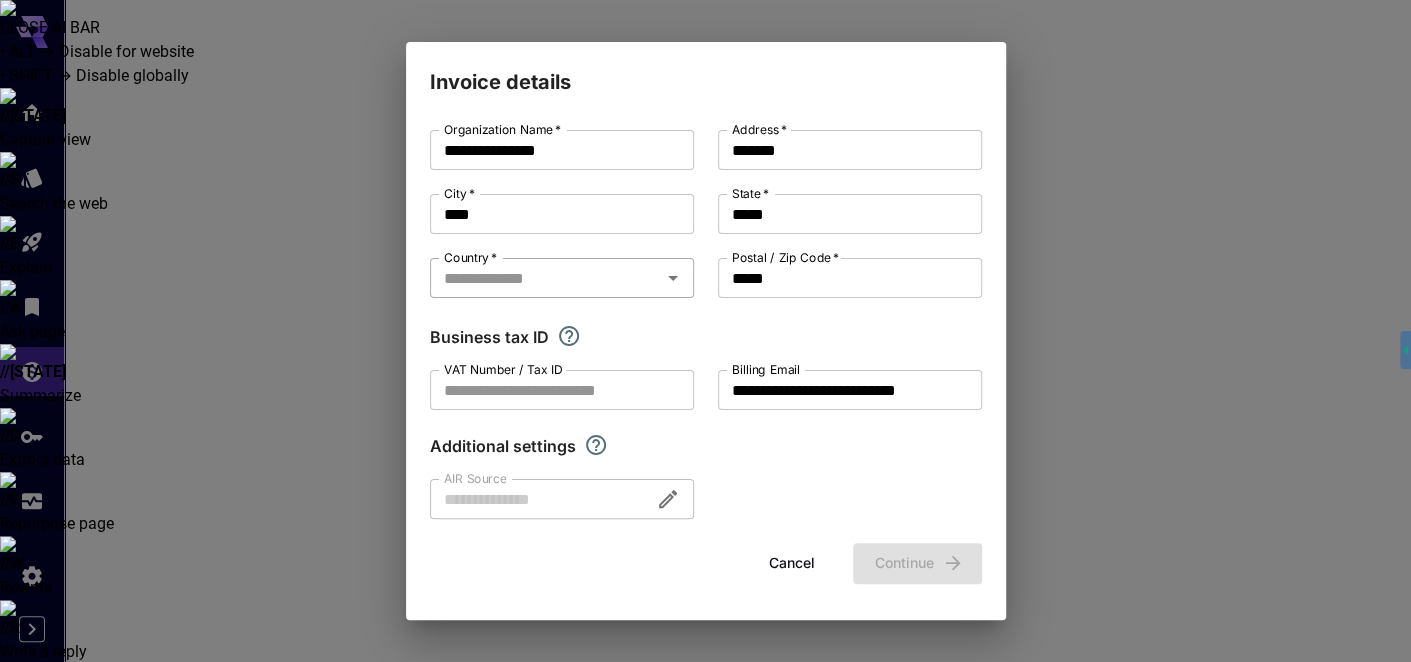 click on "Country   *" at bounding box center (545, 278) 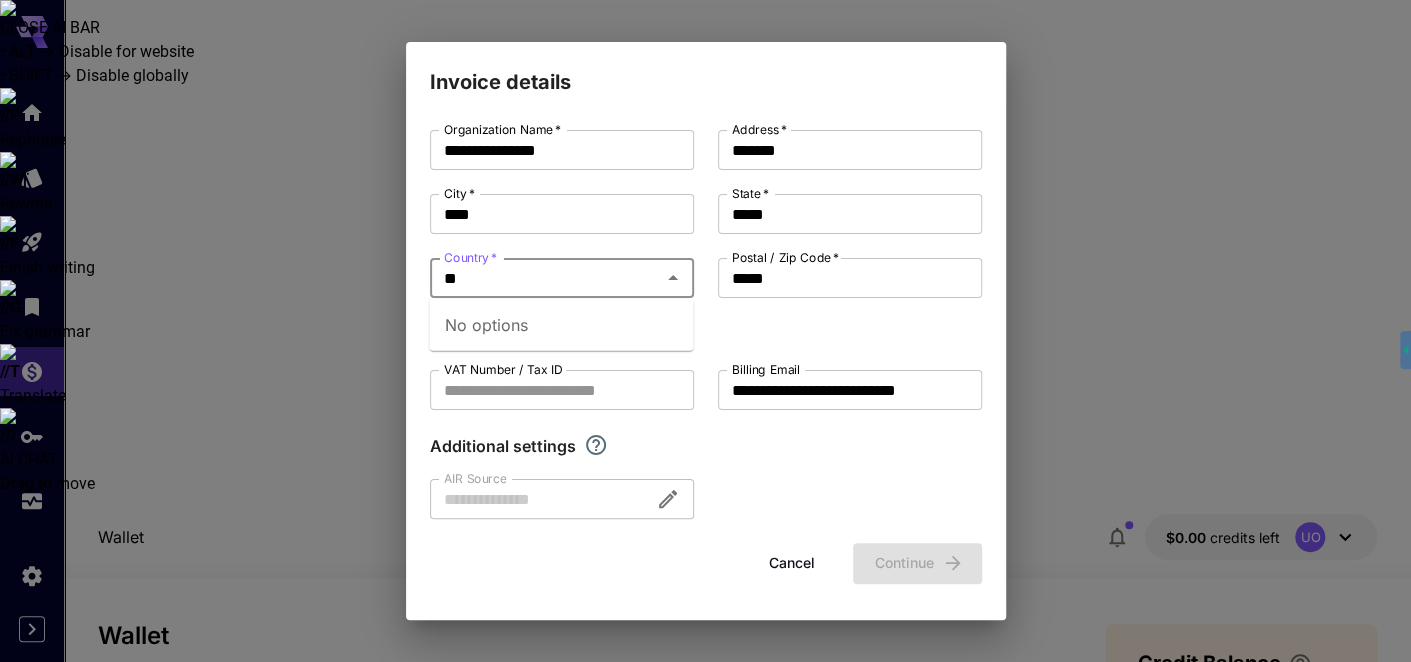 type on "*" 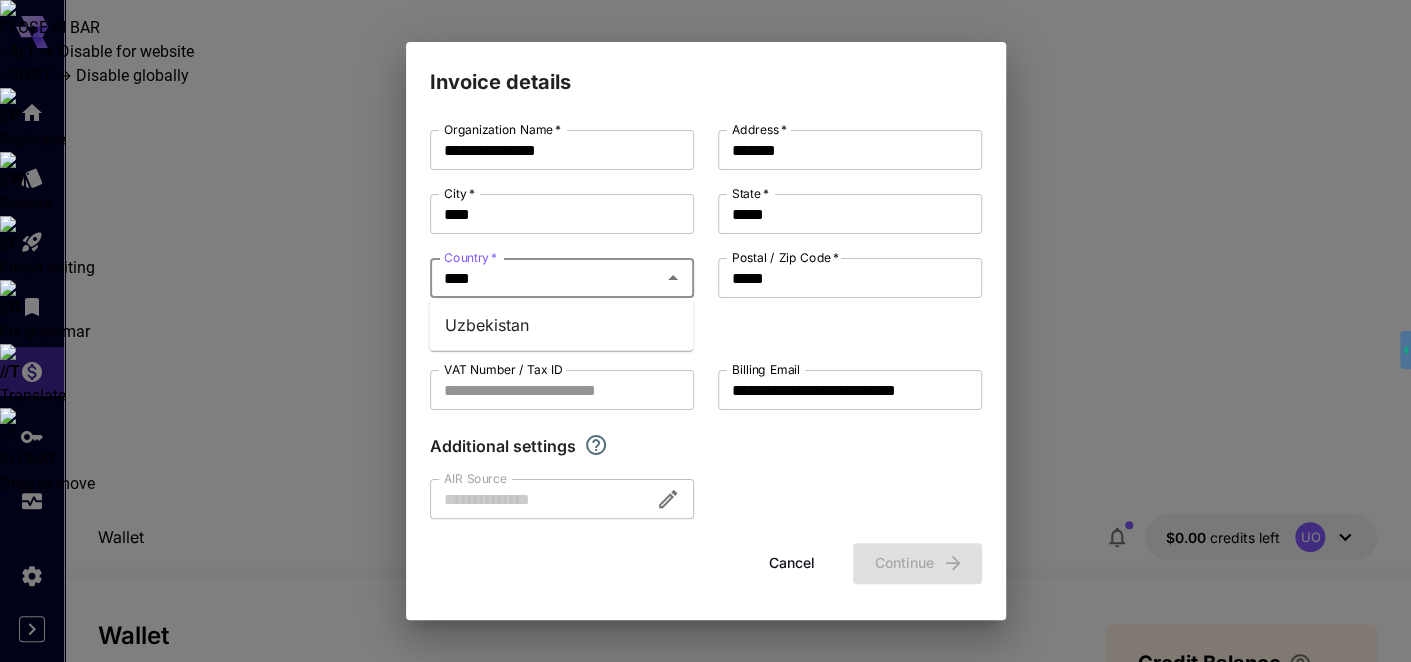 type on "*****" 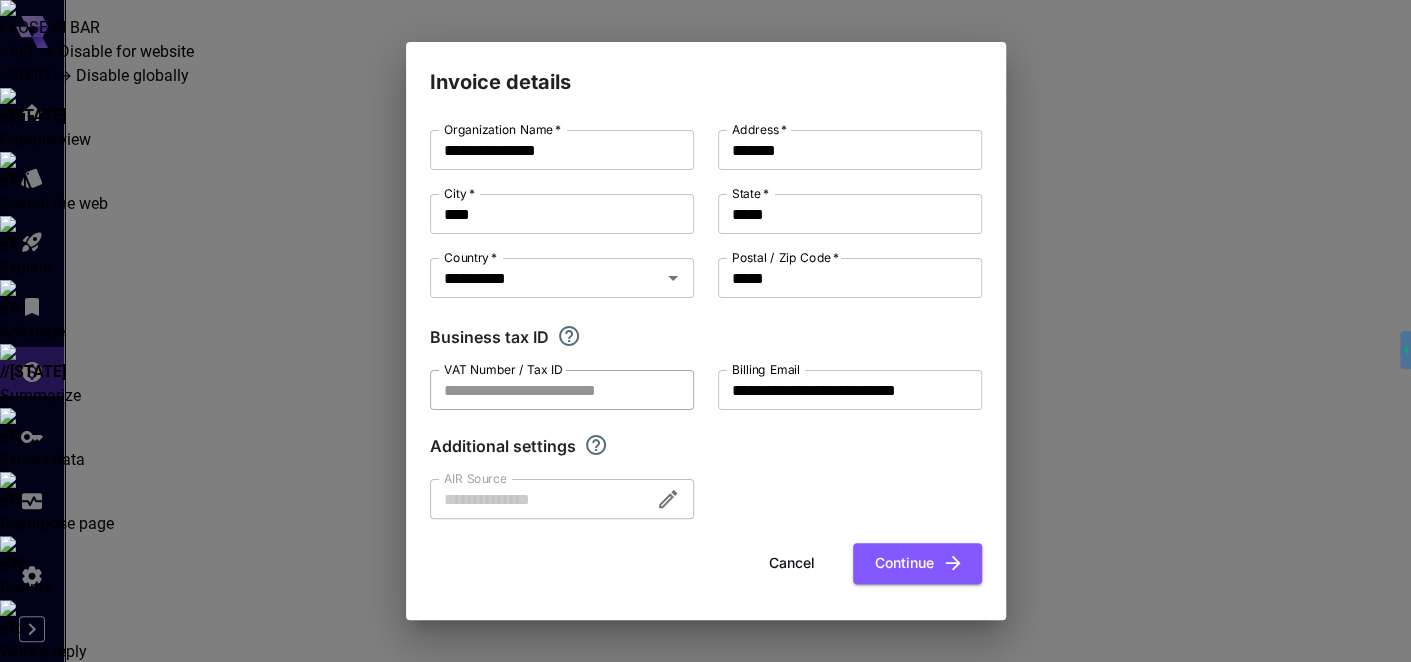 click on "VAT Number / Tax ID" at bounding box center (562, 390) 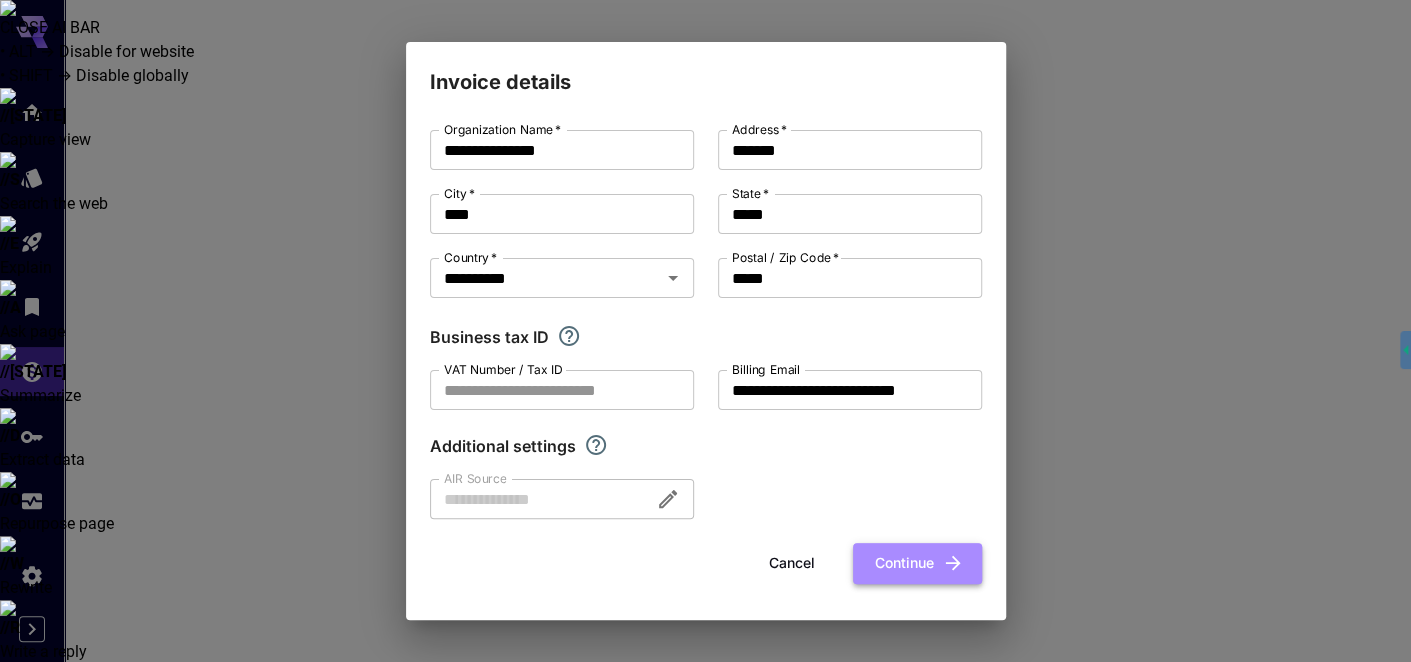 click on "Continue" at bounding box center [917, 563] 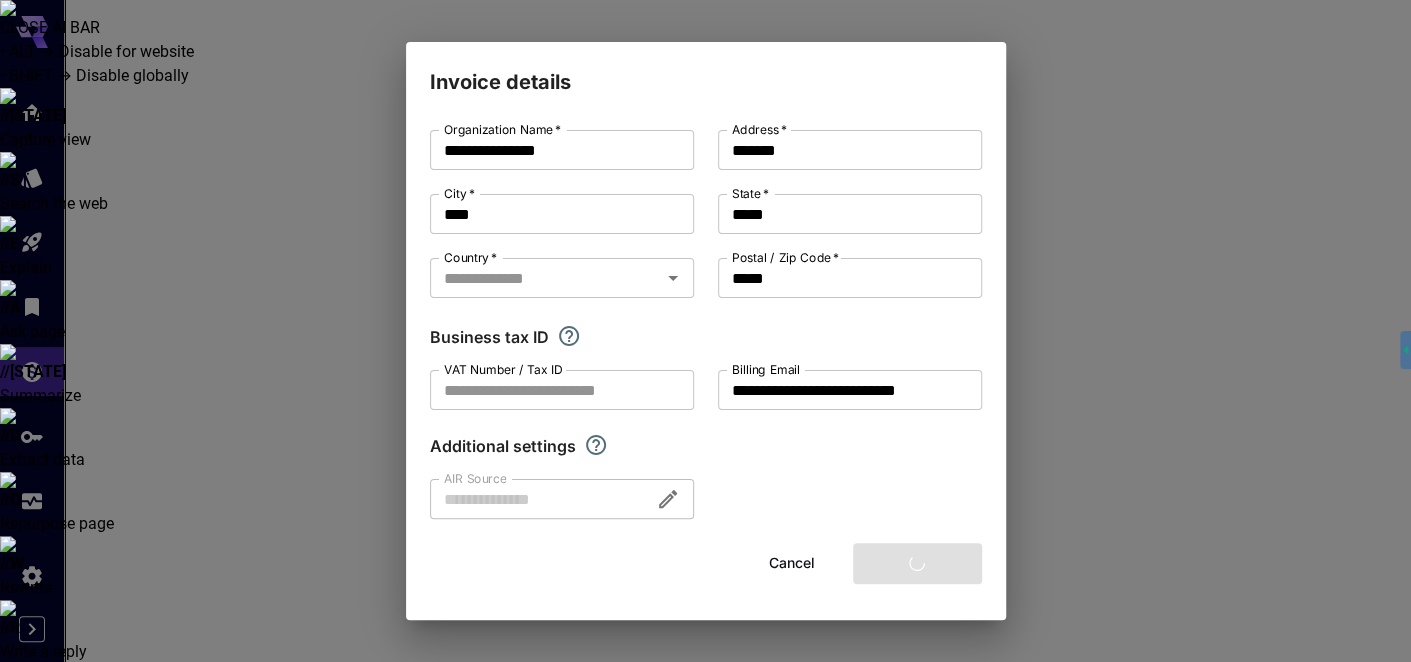 type 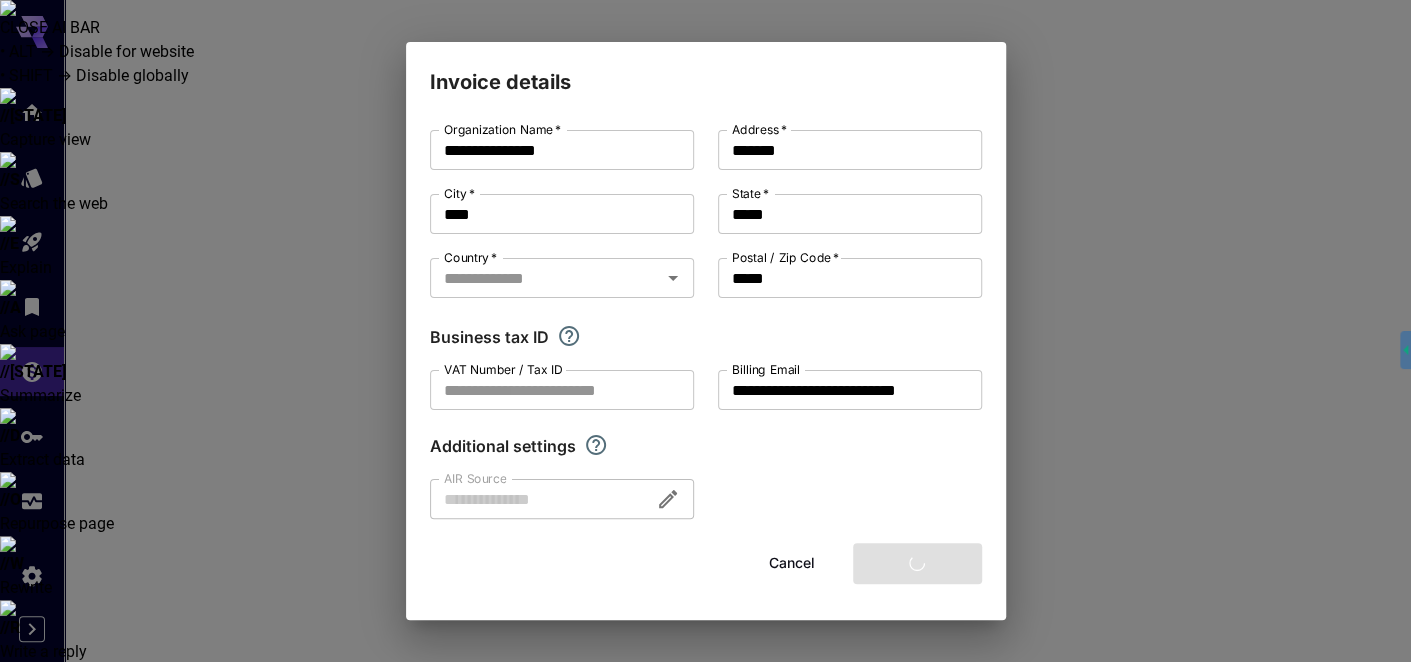 type 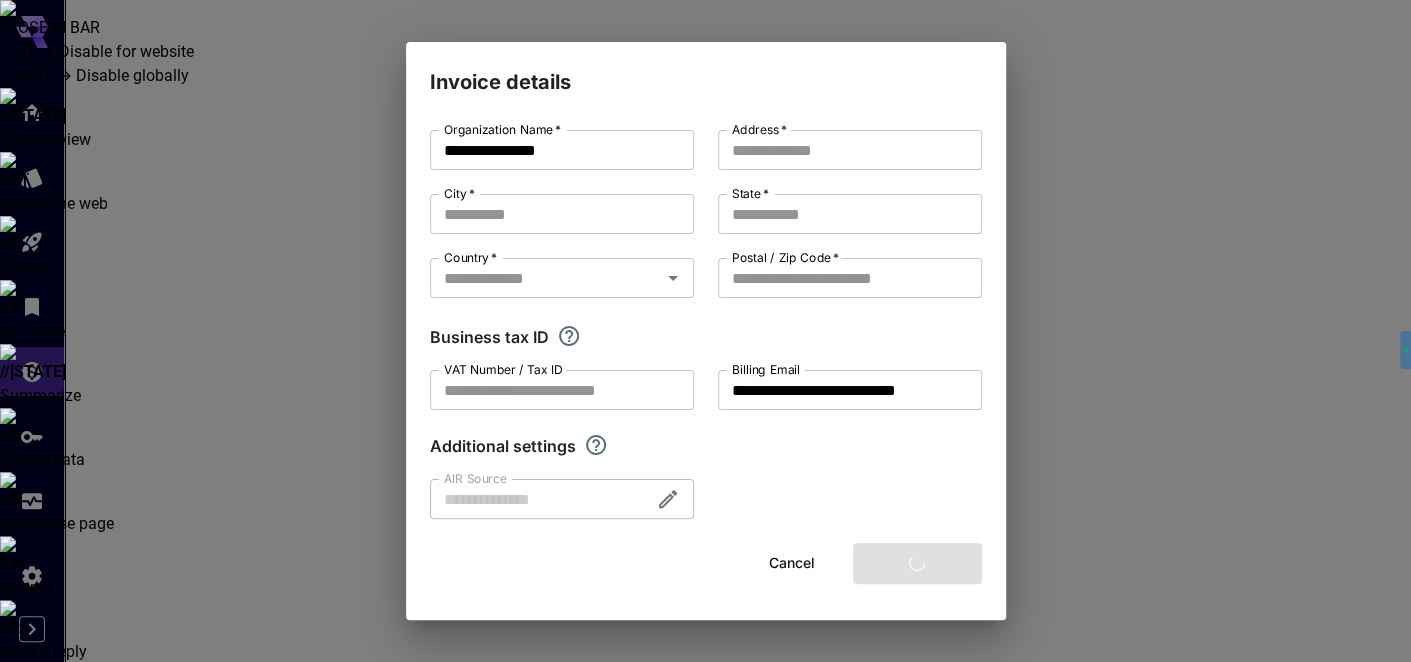 type on "*******" 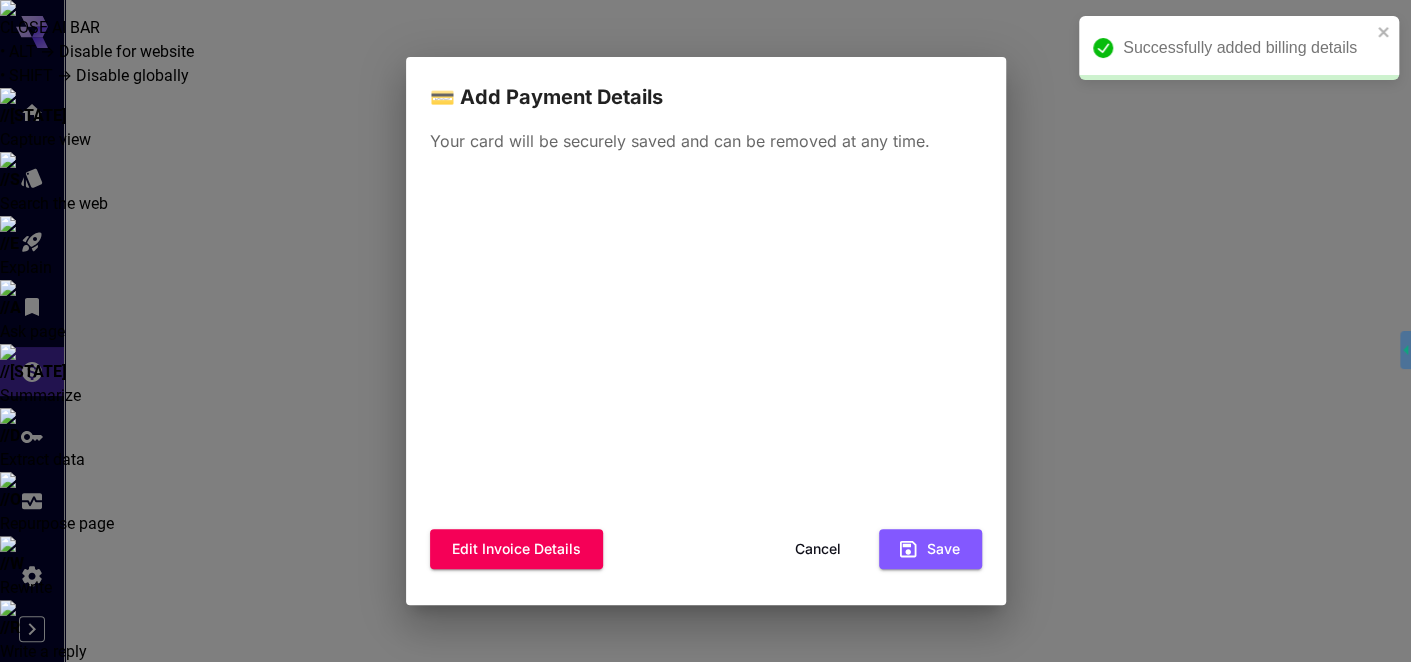 click on "Edit invoice details Cancel Save" at bounding box center (706, 549) 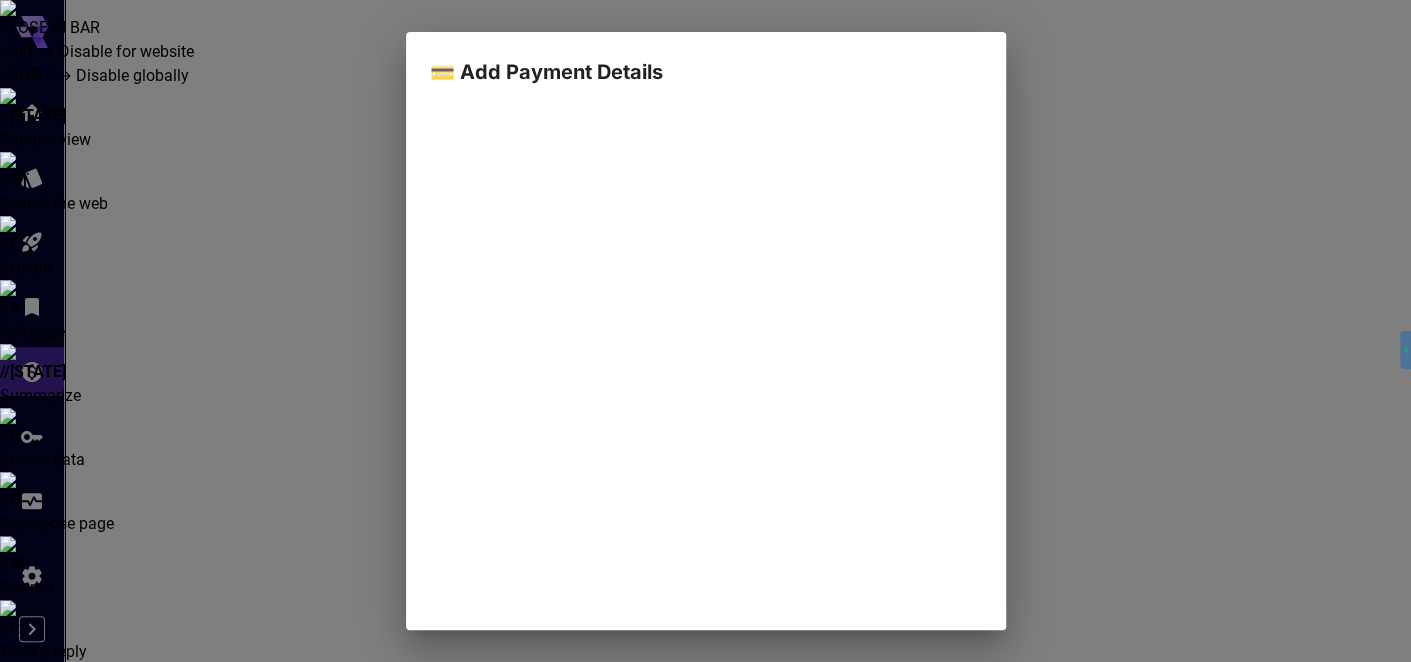 scroll, scrollTop: 256, scrollLeft: 0, axis: vertical 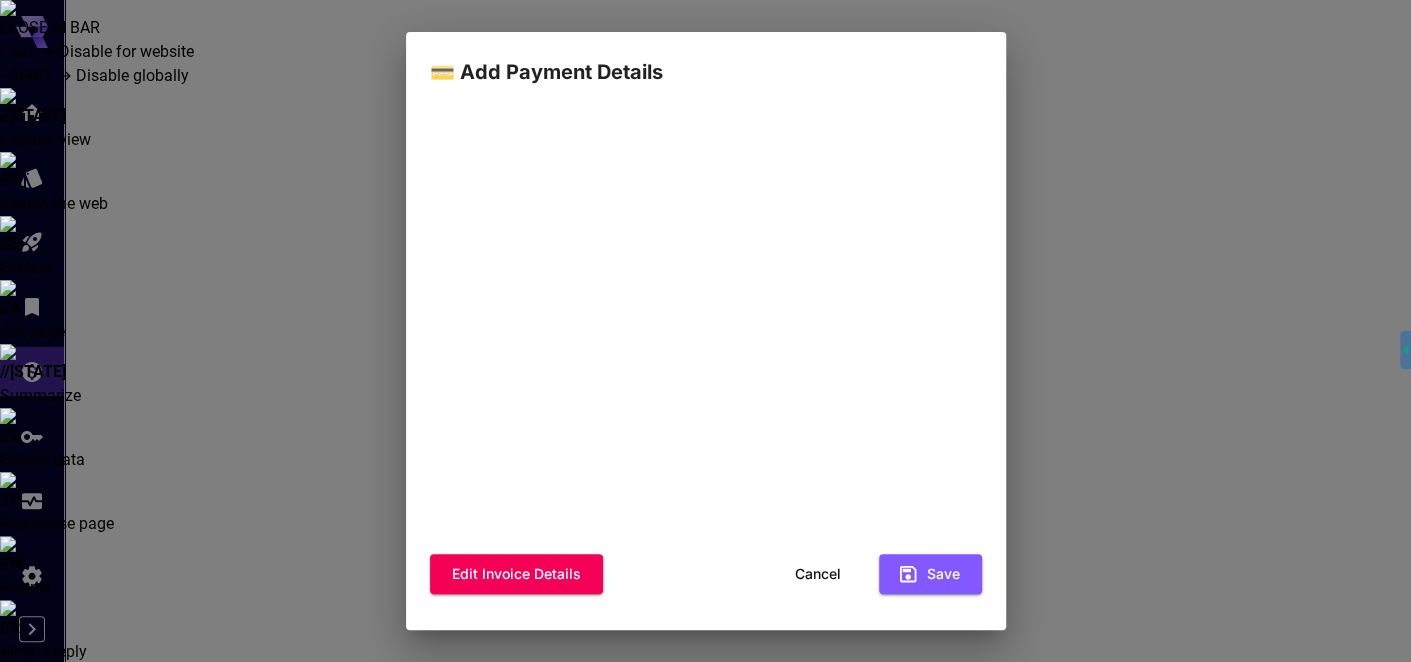 click on "Cancel" at bounding box center (818, 574) 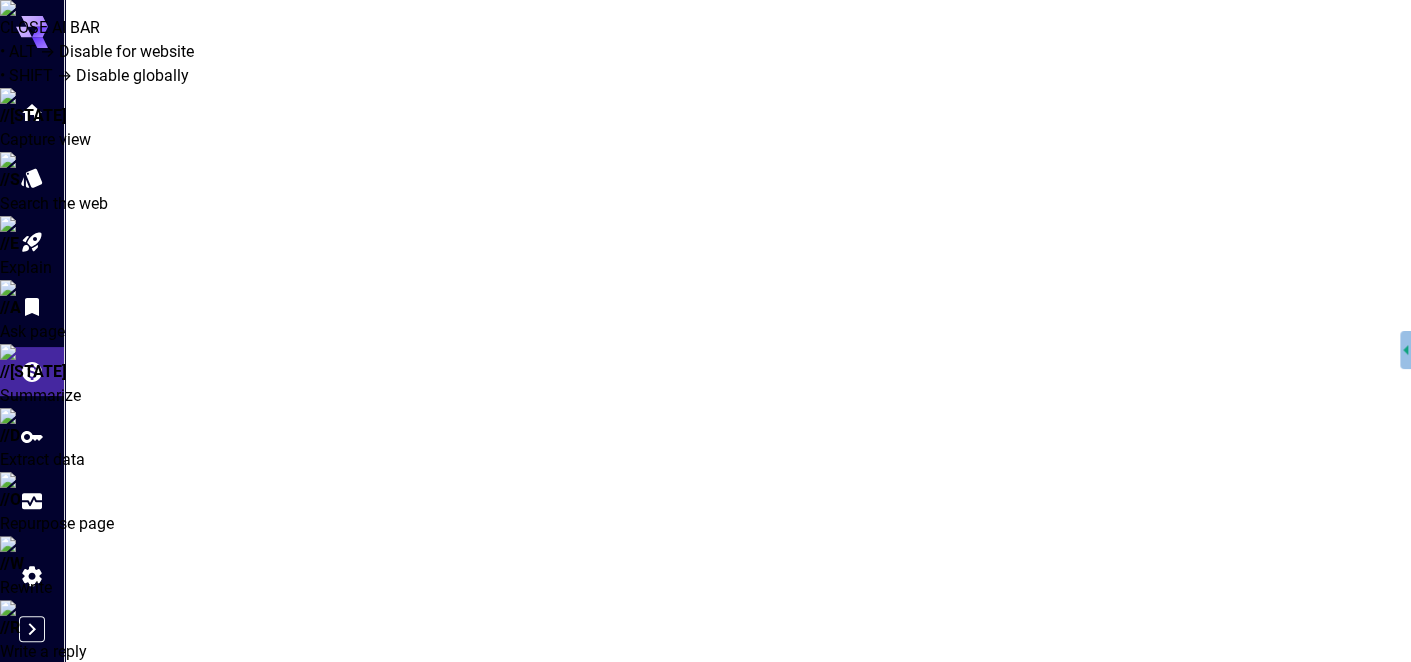 click on "~8,300 free images!" at bounding box center (529, 1178) 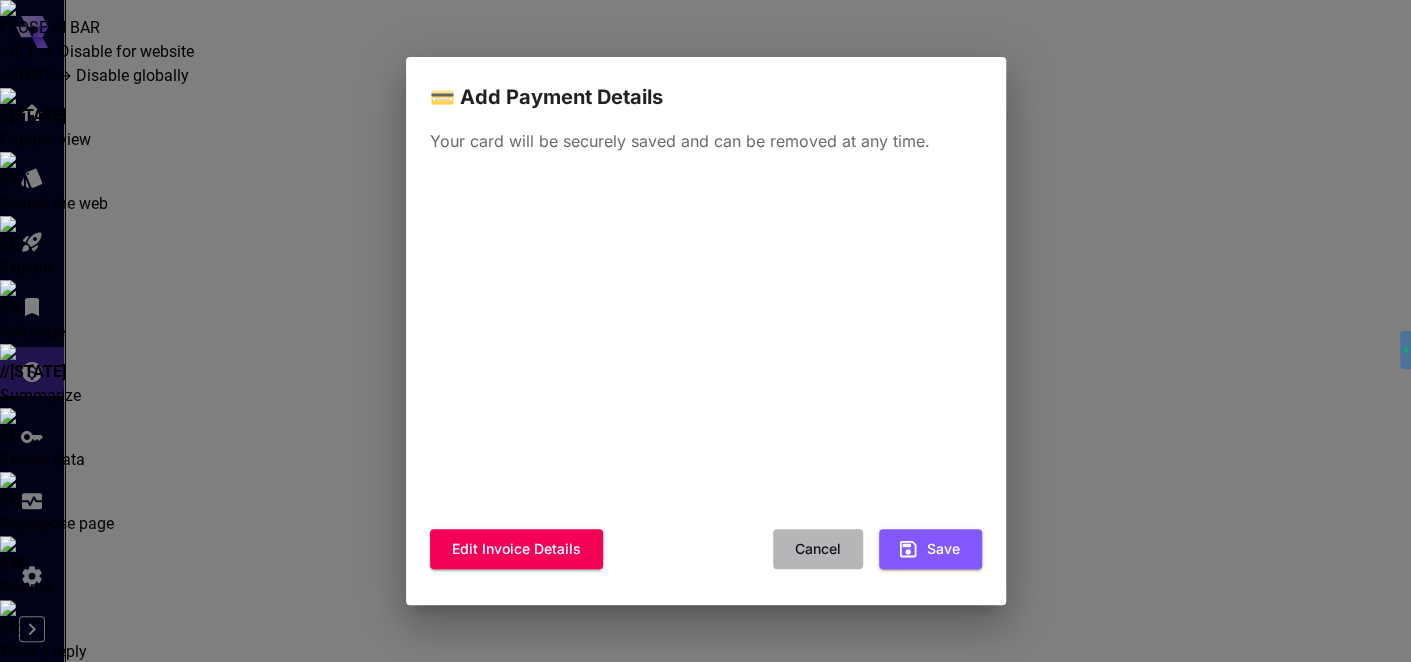 click on "Cancel" at bounding box center (818, 549) 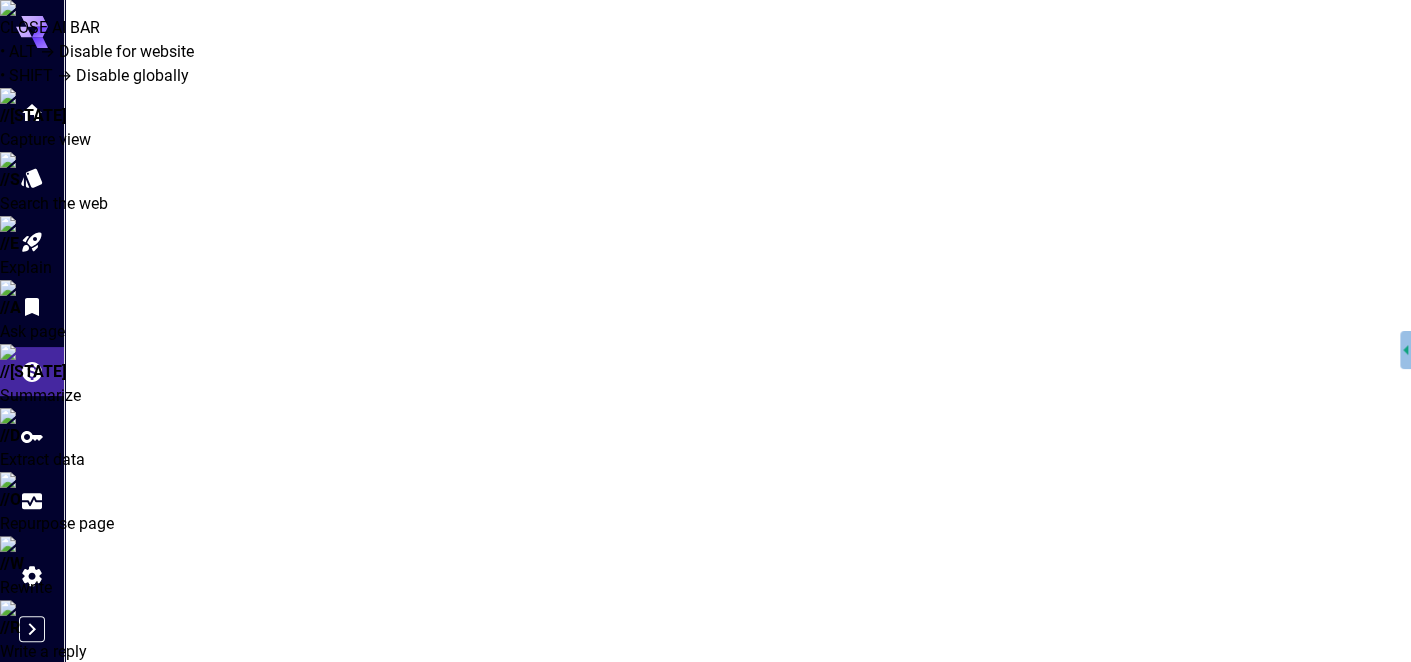 click on "Make One-Time Payment" at bounding box center [1242, 993] 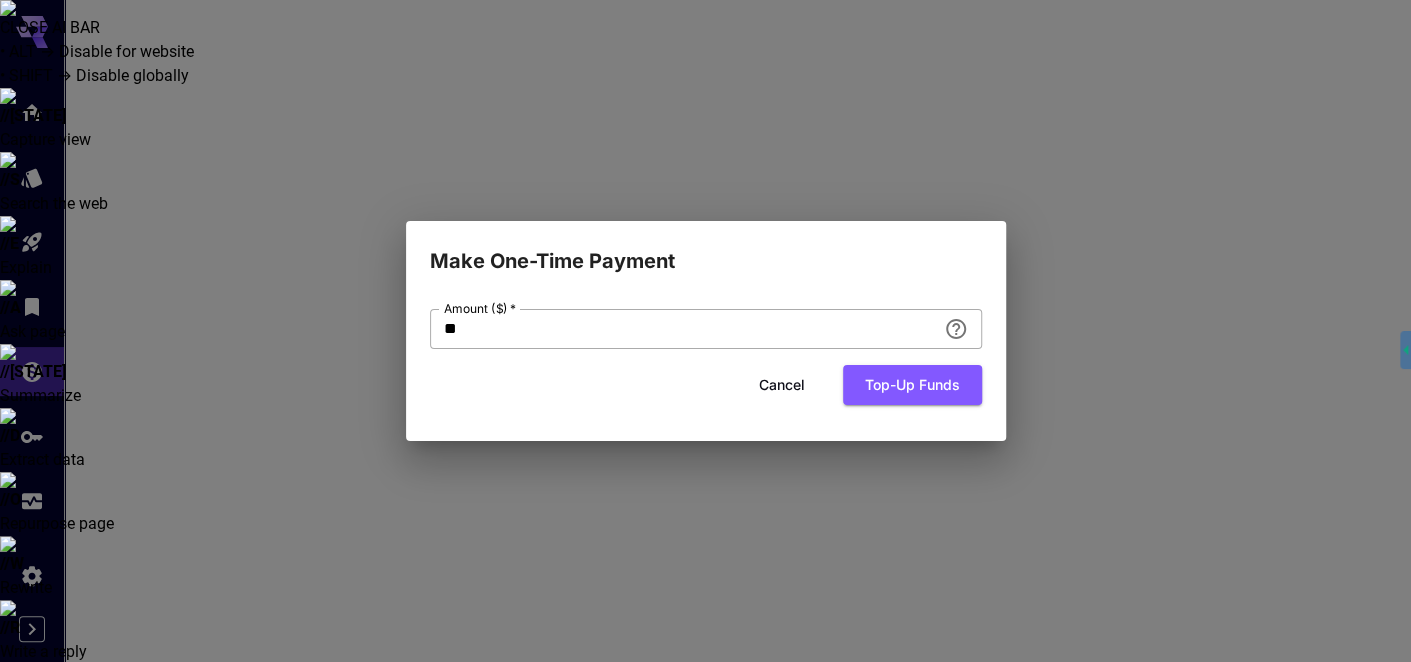 click on "**" at bounding box center (683, 329) 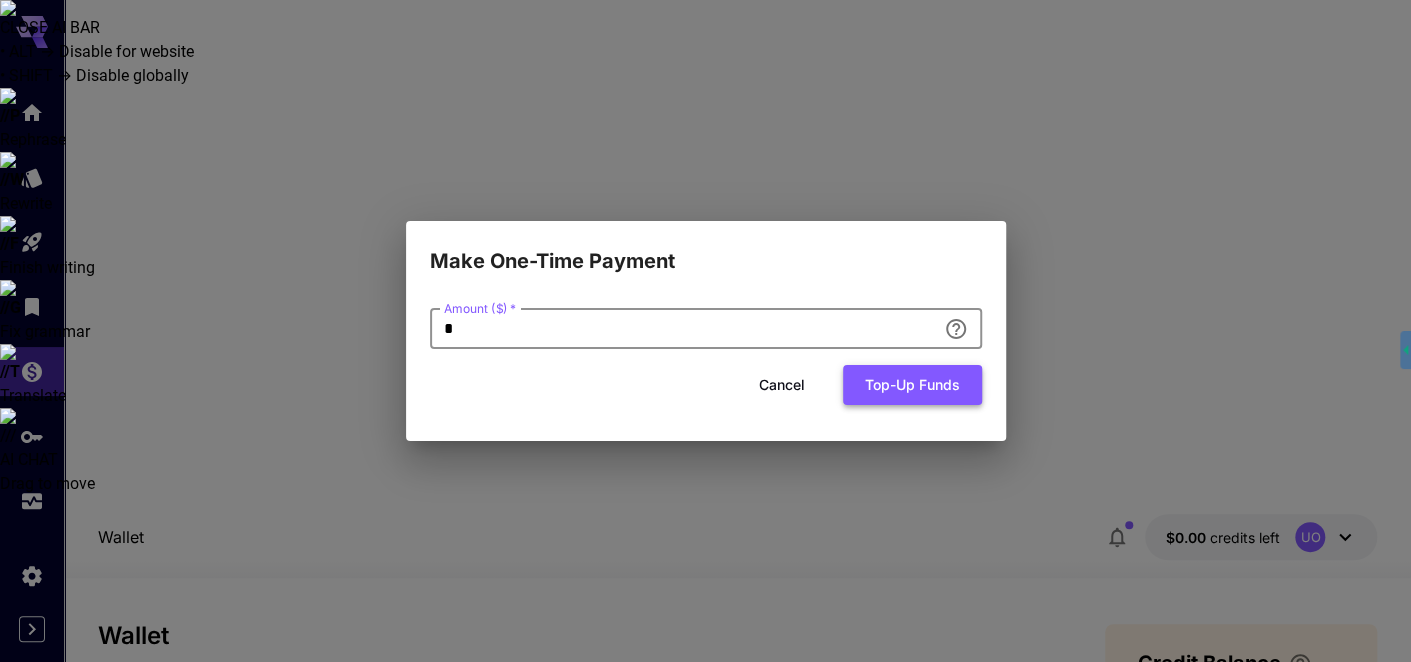 type on "*" 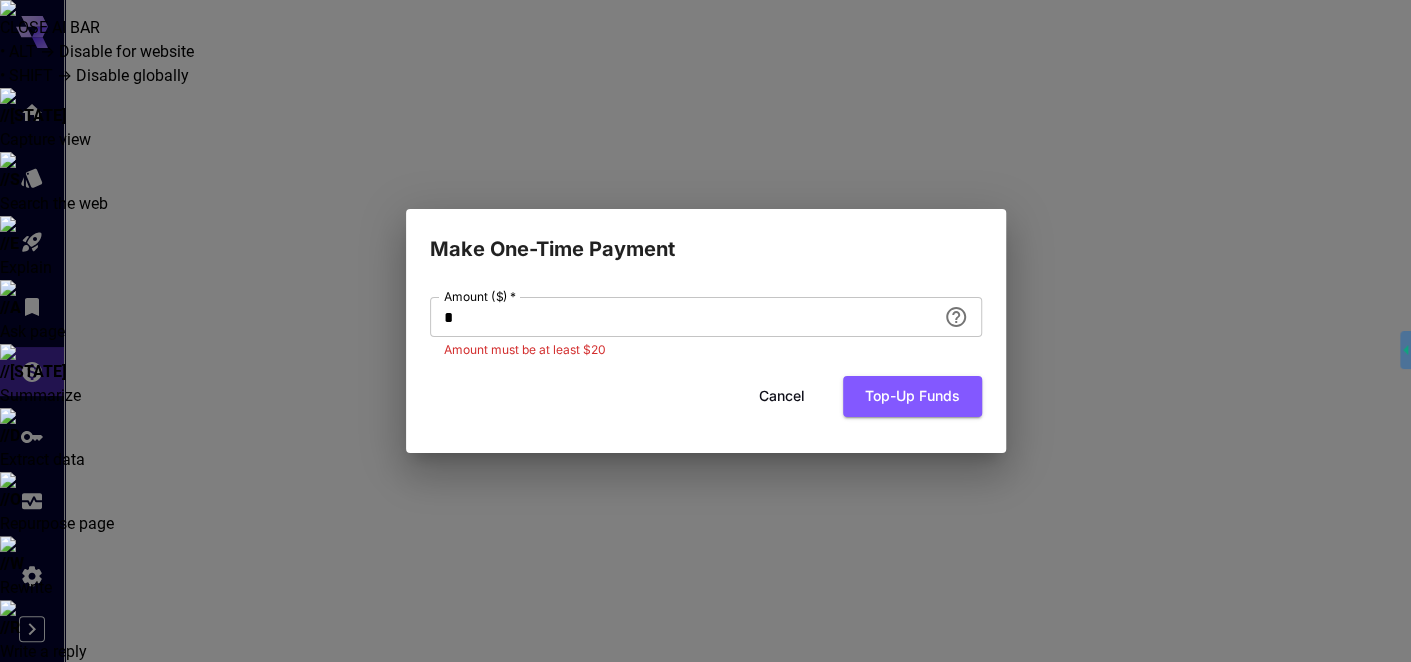 click on "Amount ($)   * * Amount ($)   * Amount must be at least $20 Cancel Top-up funds" at bounding box center [706, 358] 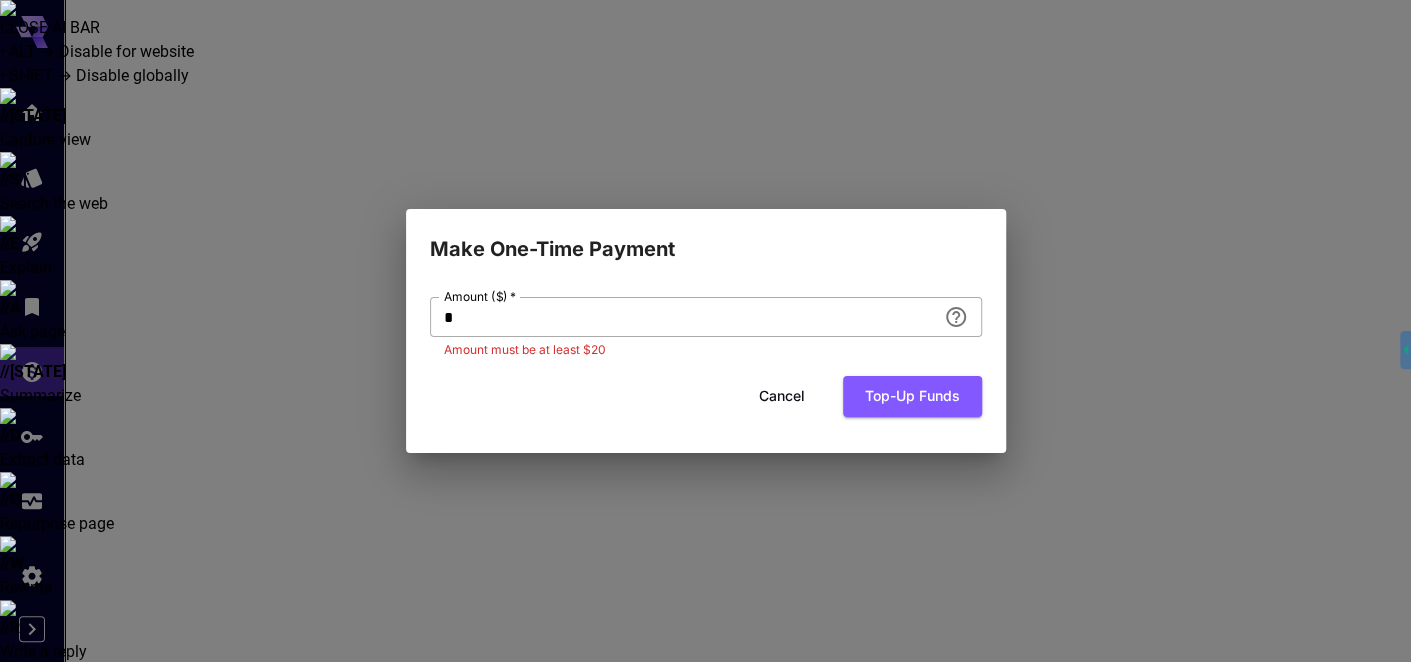 click on "*" at bounding box center (683, 317) 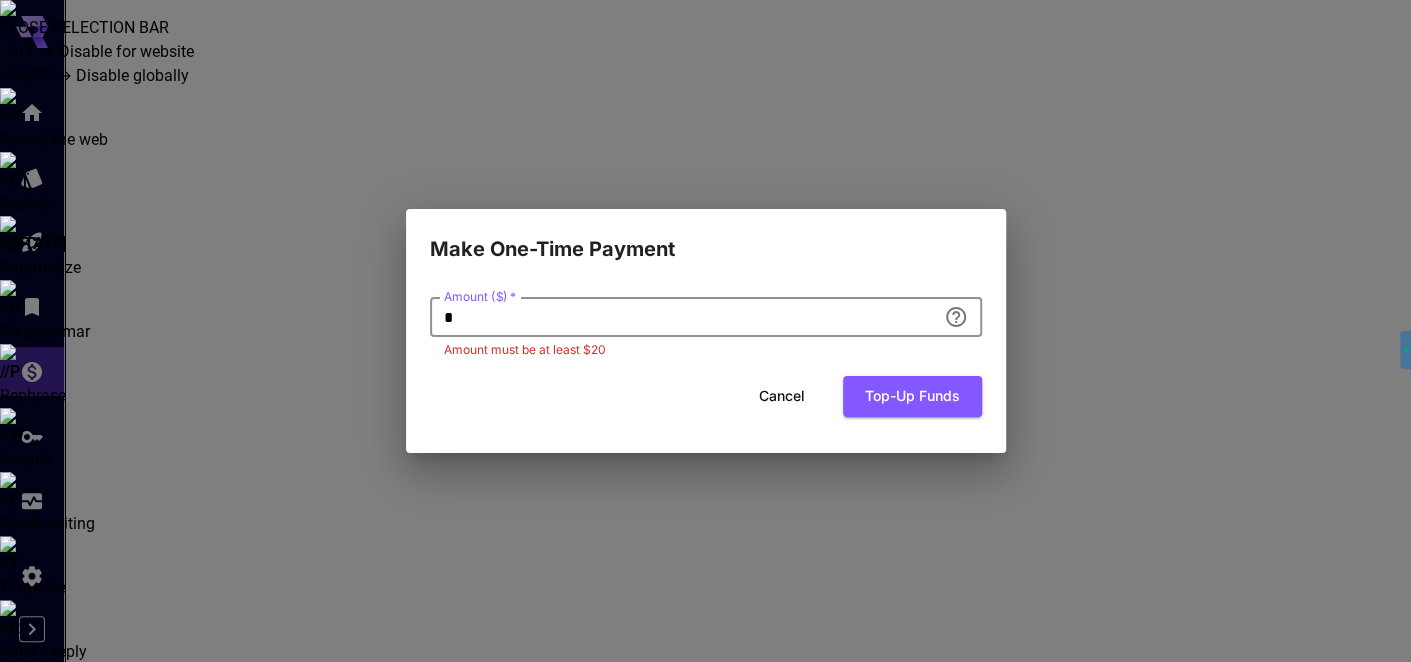 type 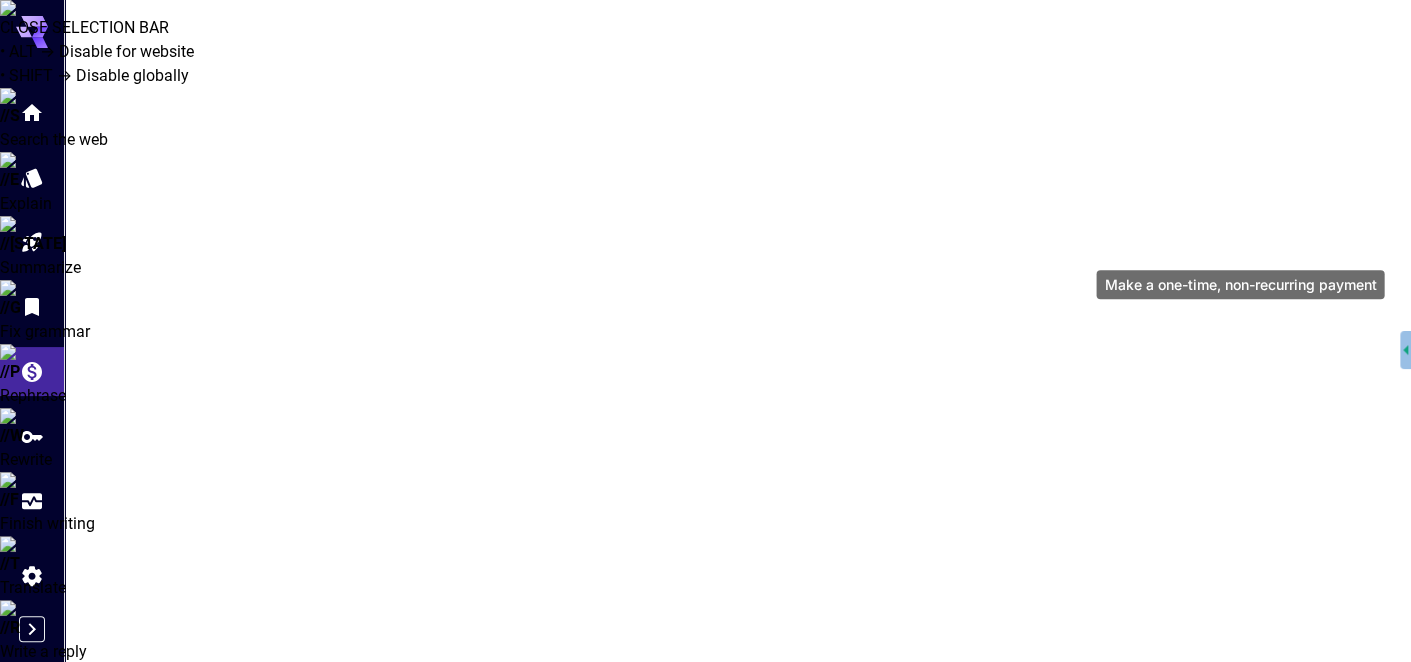 click on "$5 bonus ~8,300 free images!   10 %  when you add  $50" at bounding box center [521, 1170] 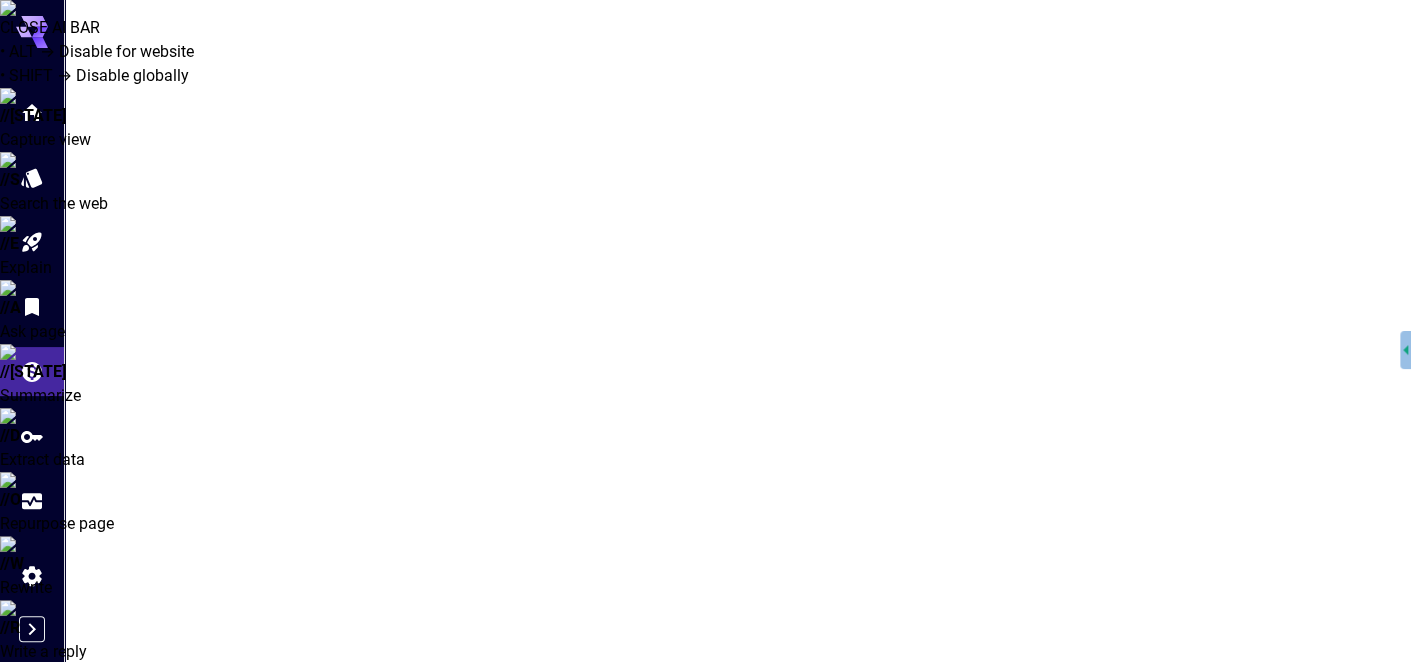 click on "$0 . 00" at bounding box center (1241, 956) 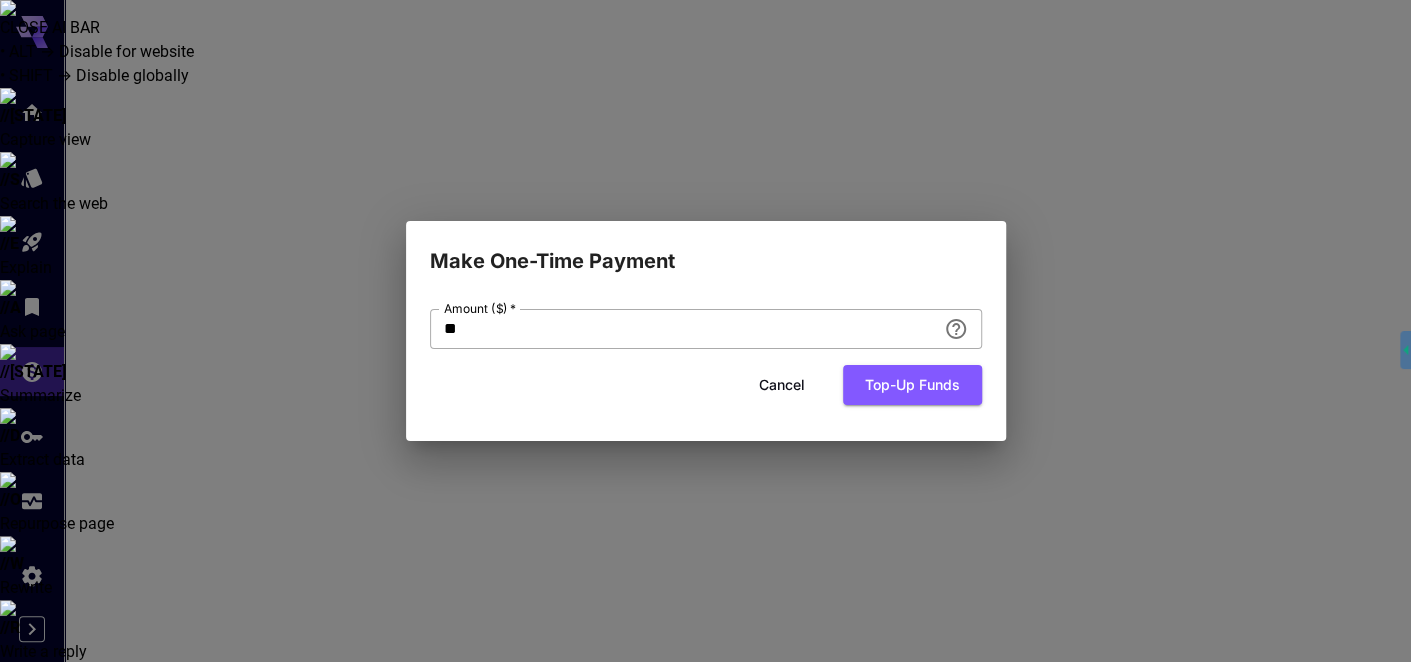 click on "**" at bounding box center (683, 329) 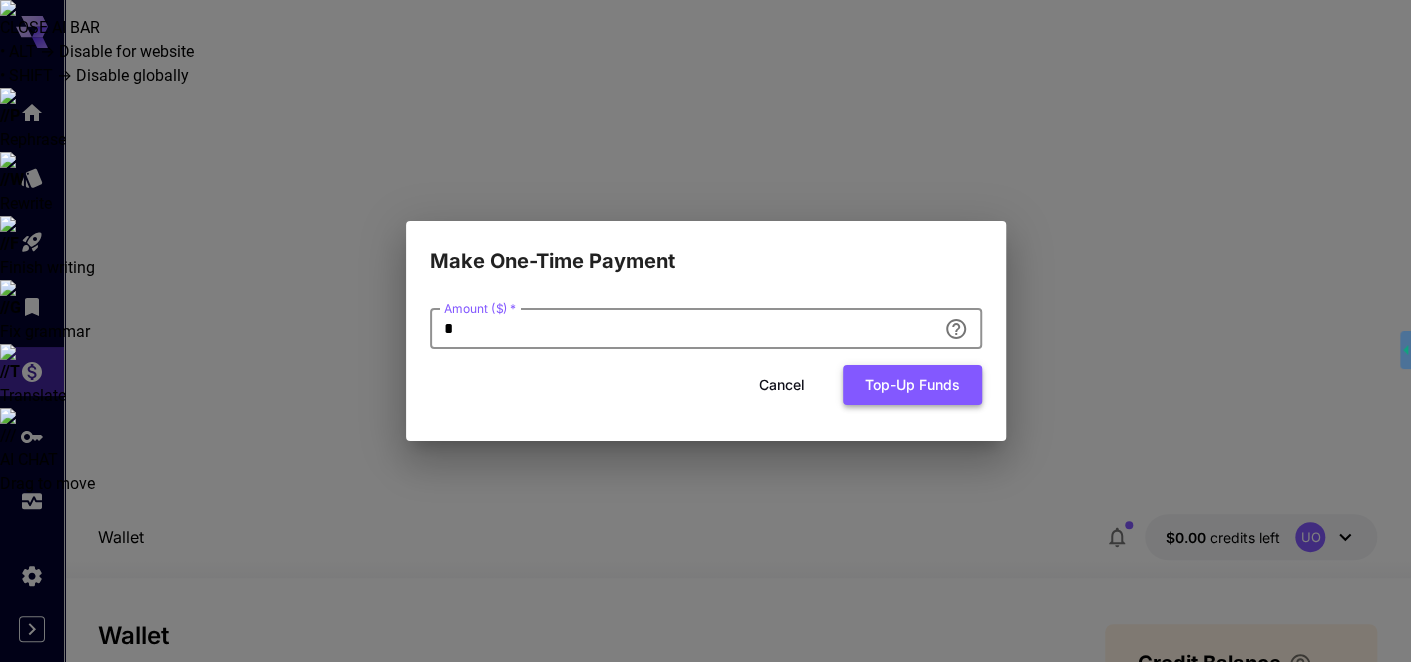 type on "*" 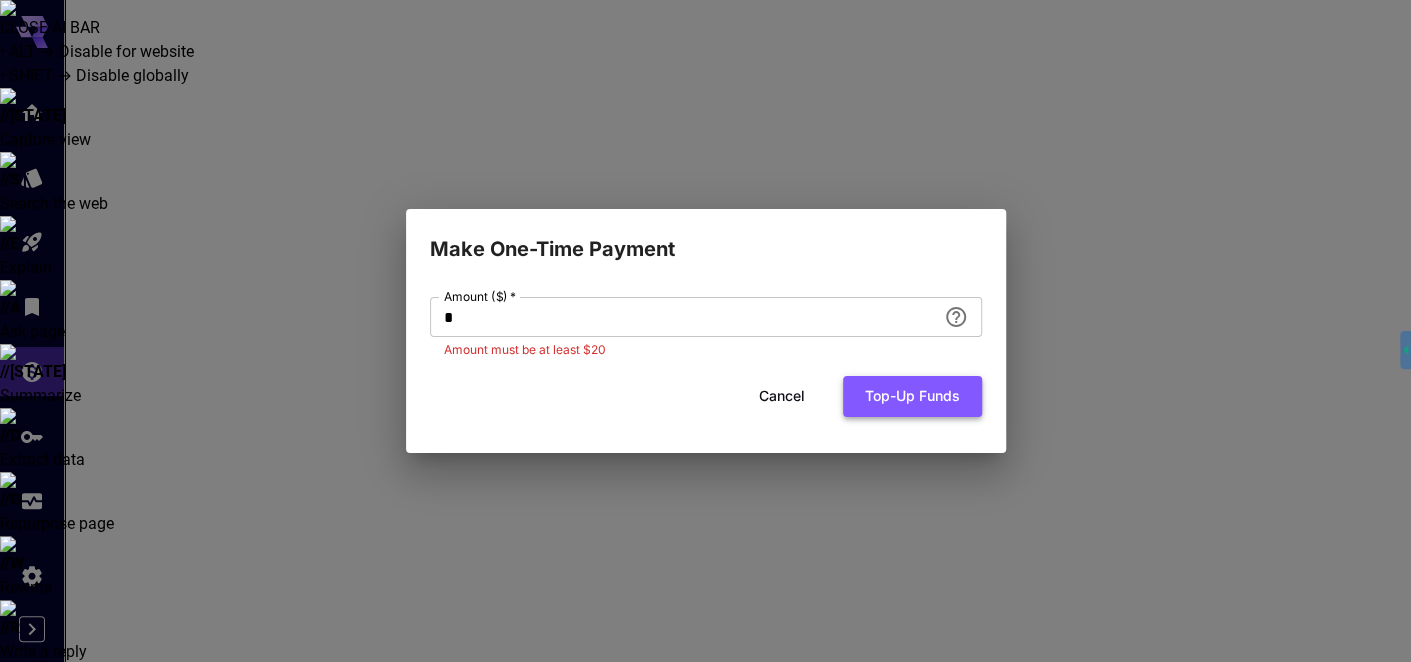 click on "Top-up funds" at bounding box center (912, 396) 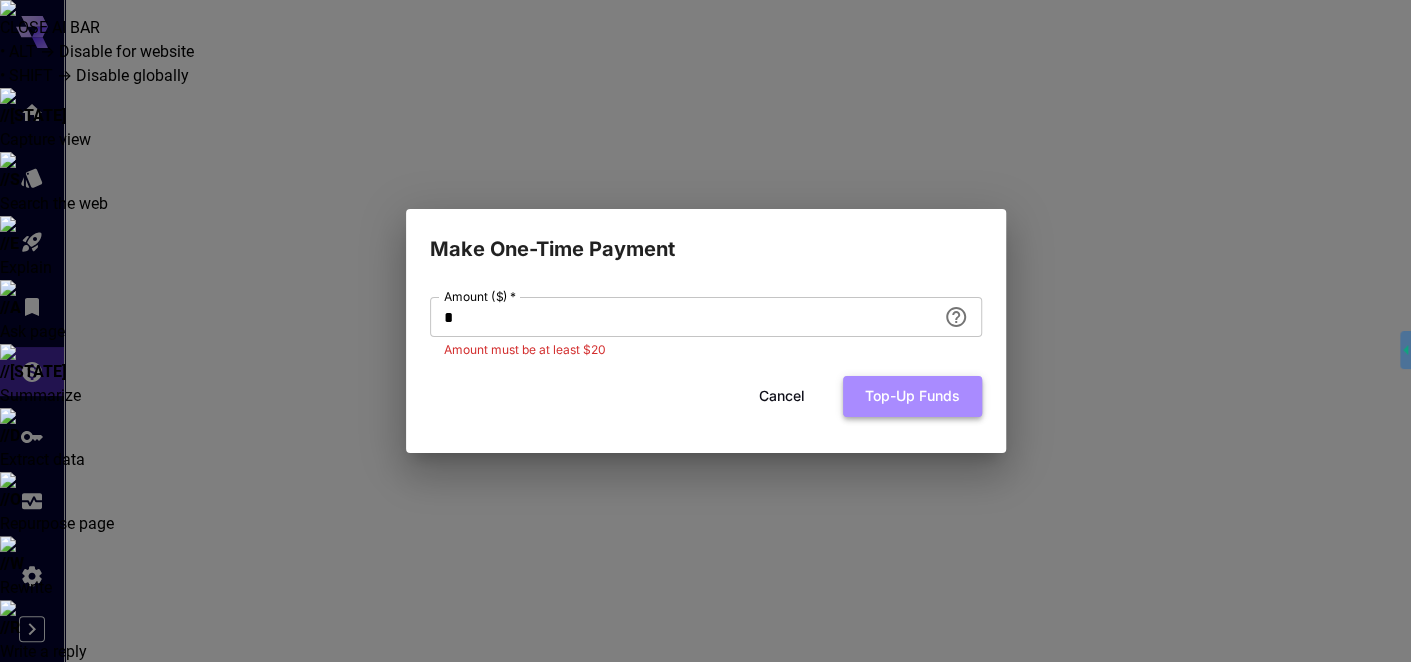 click on "Top-up funds" at bounding box center [912, 396] 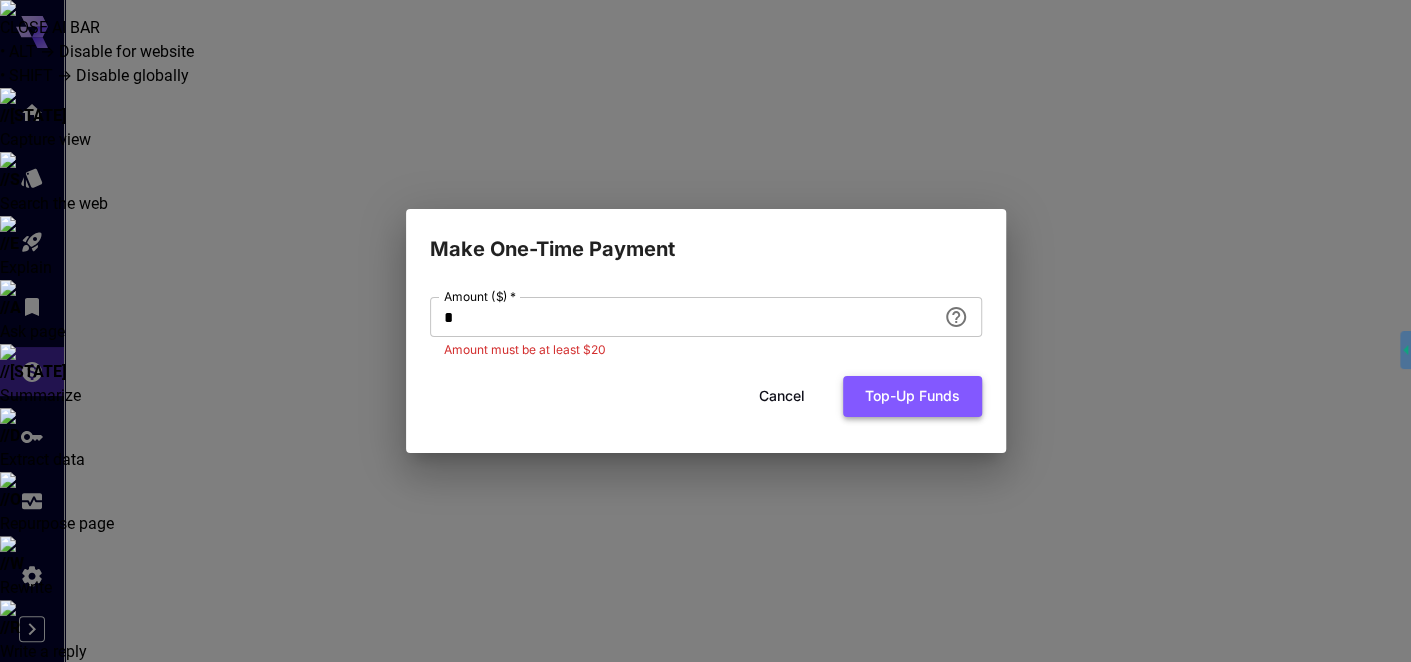 click on "Top-up funds" at bounding box center (912, 396) 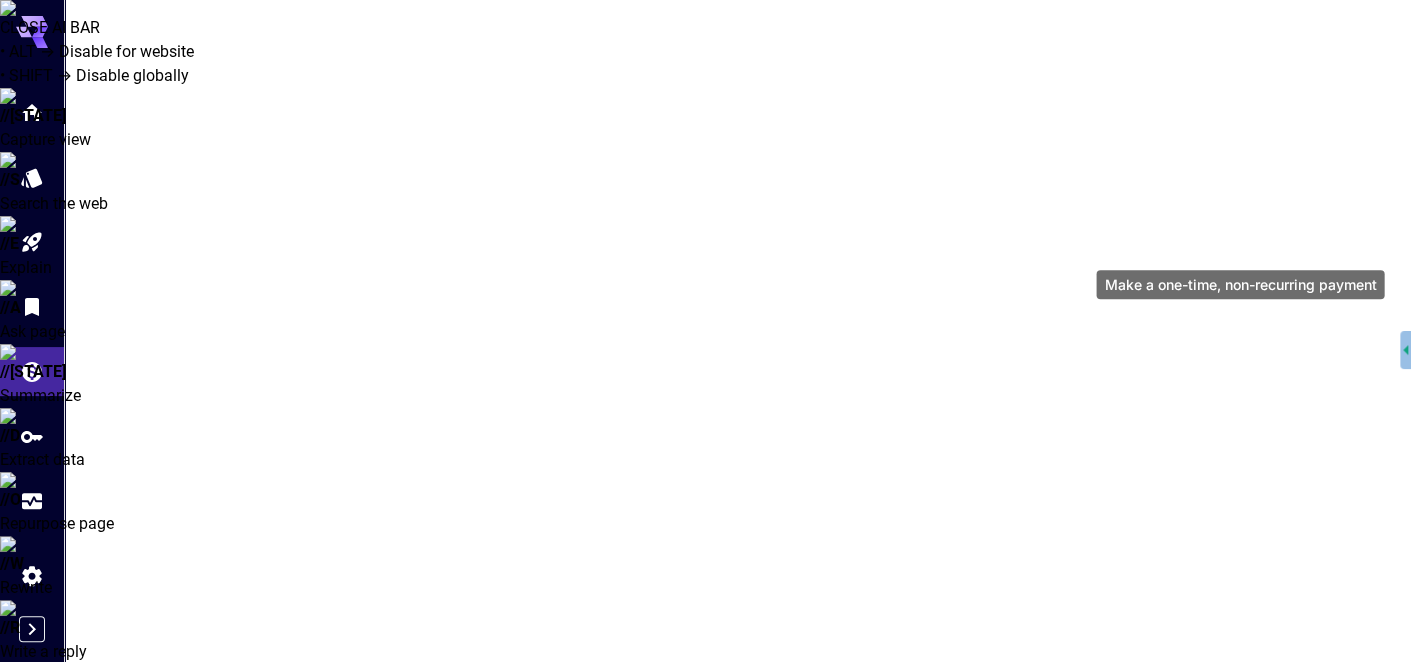 click on "Wallet Set up your payment method, add backup cards, and enable Auto top-up to ensure uninterrupted access to the Runware API. Add Funds Credit Balance $0 . 00 Make One-Time Payment Boost your balance! Add $50 or more on your first payment to get extra credit. $5 bonus ~8,300 free images!   10 %  when you add  $50 $20 bonus ~33,300 free images!   20 %  when you add  $100 $60 bonus ~100,000 free images!   30 %  when you add  $200" at bounding box center (738, 1067) 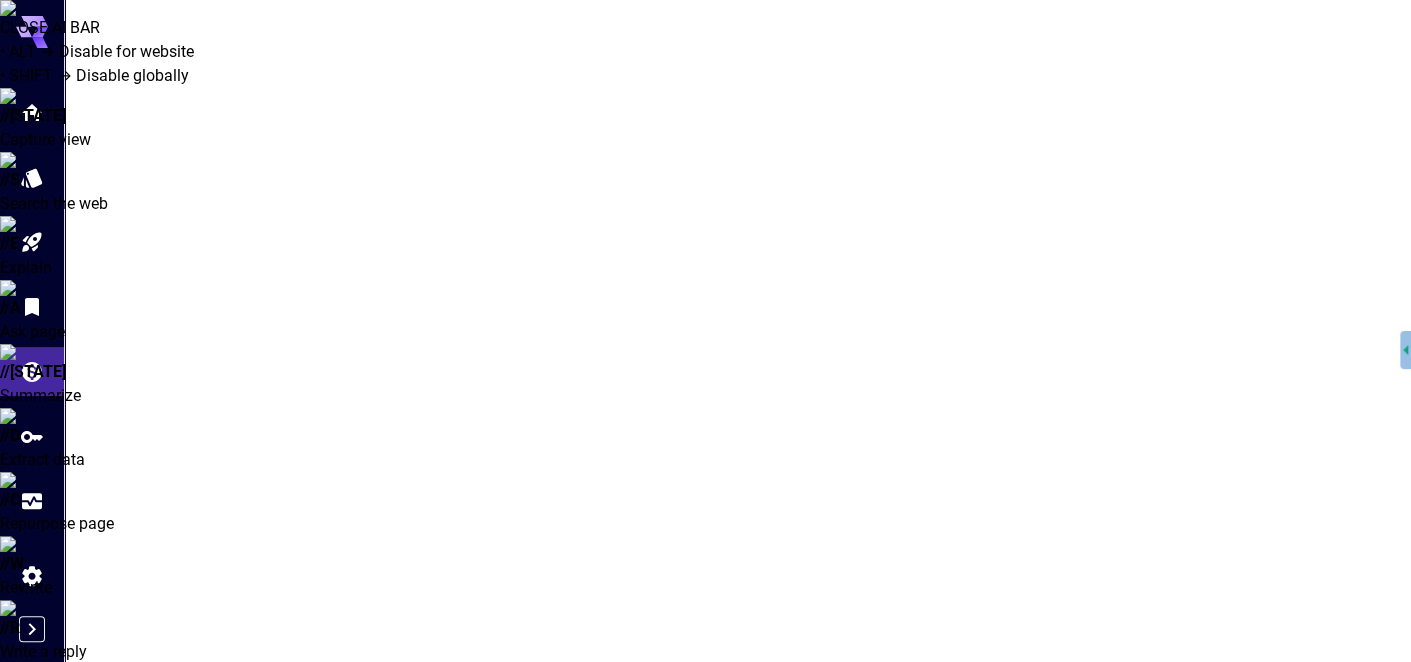 click on "Make One-Time Payment" at bounding box center (1242, 993) 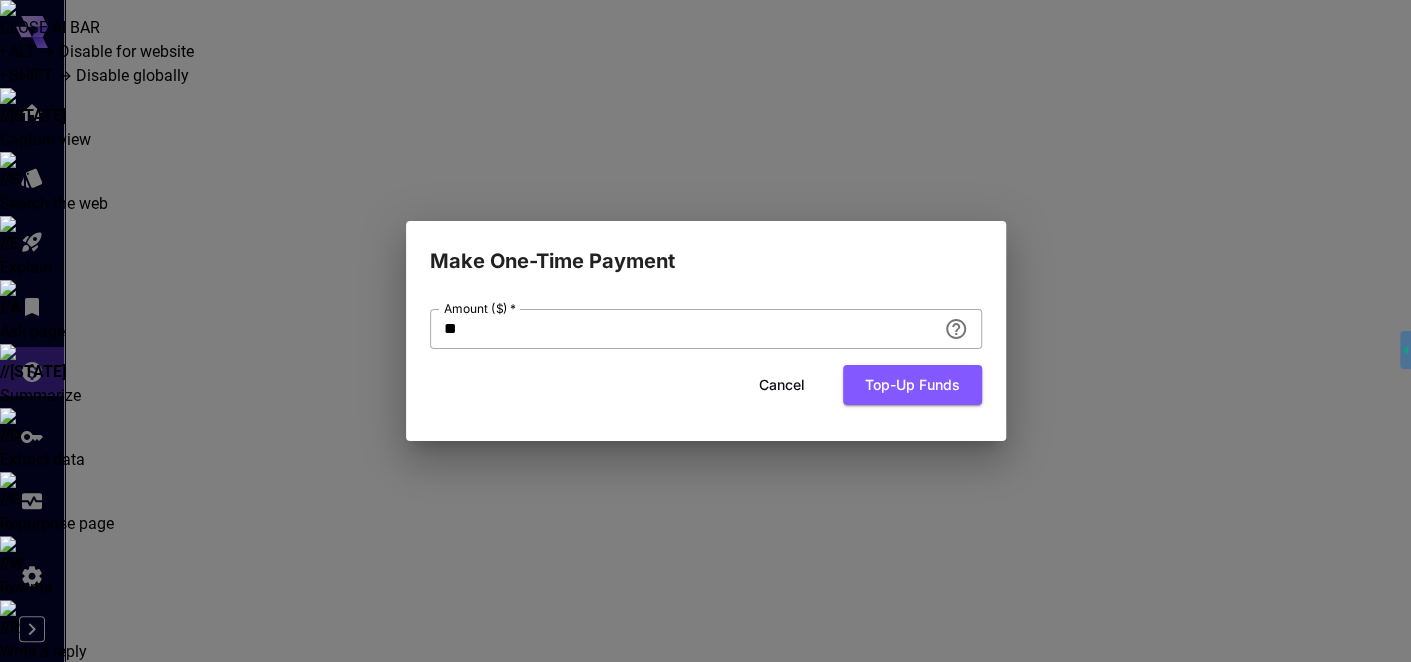 click on "**" at bounding box center (683, 329) 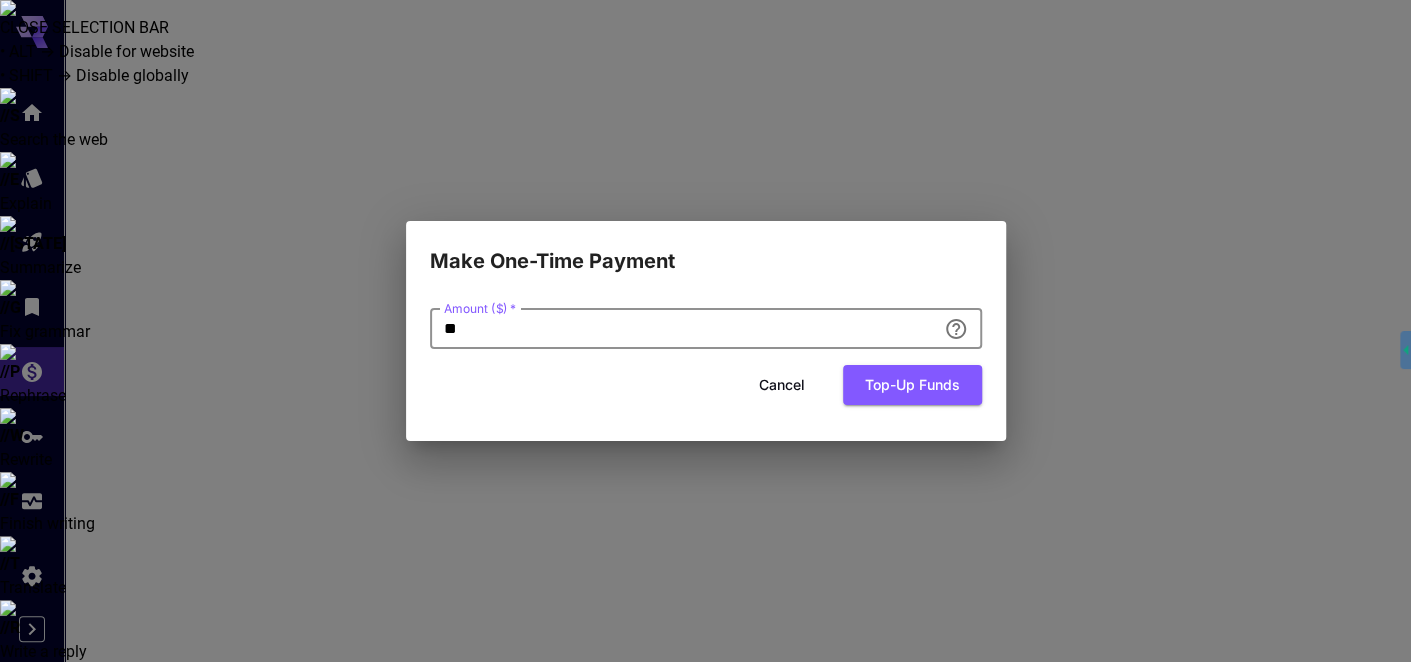 click on "Amount ($)   * ** Amount ($)   * Cancel Top-up funds" at bounding box center (706, 357) 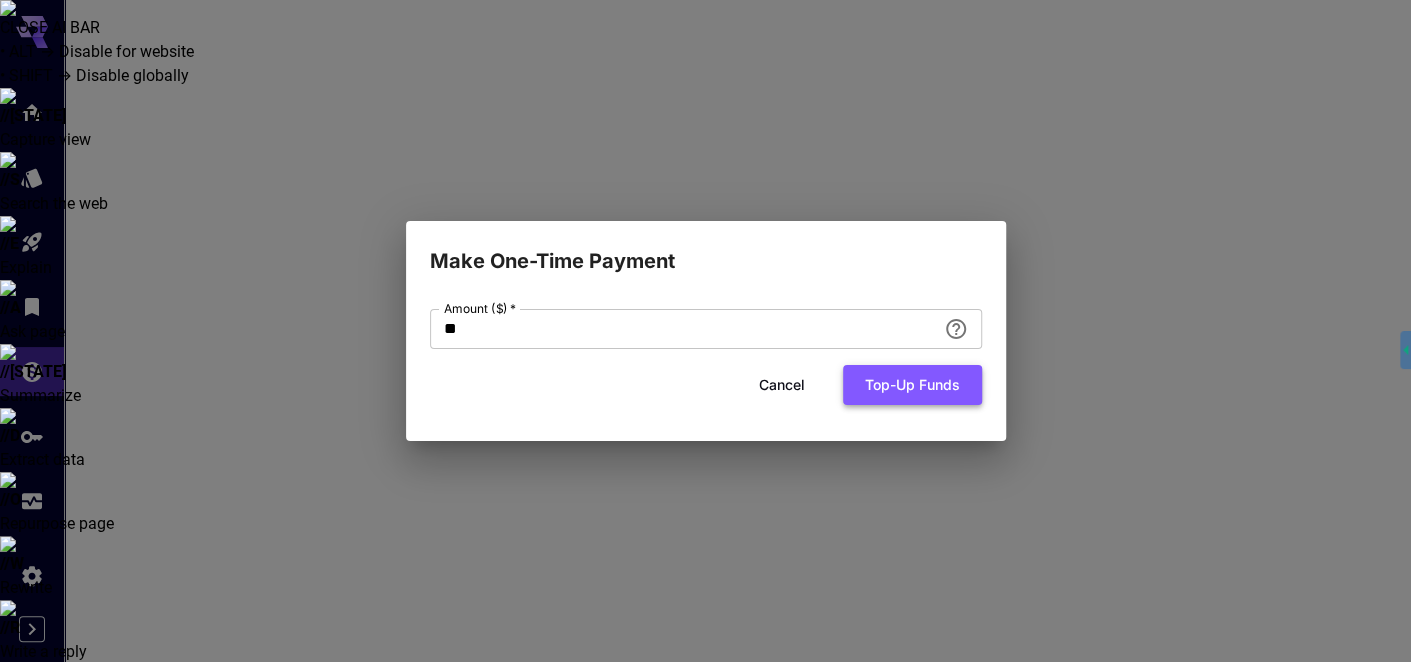 click on "Top-up funds" at bounding box center [912, 385] 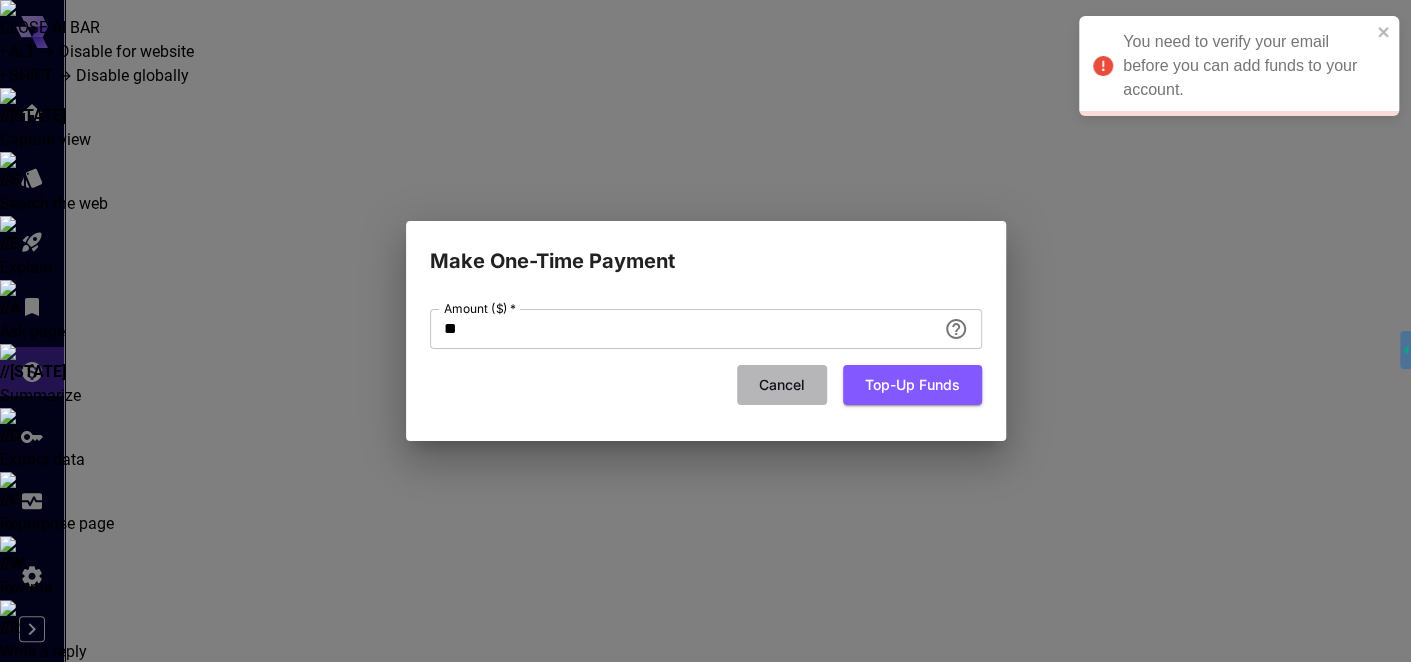 click on "Cancel" at bounding box center (782, 385) 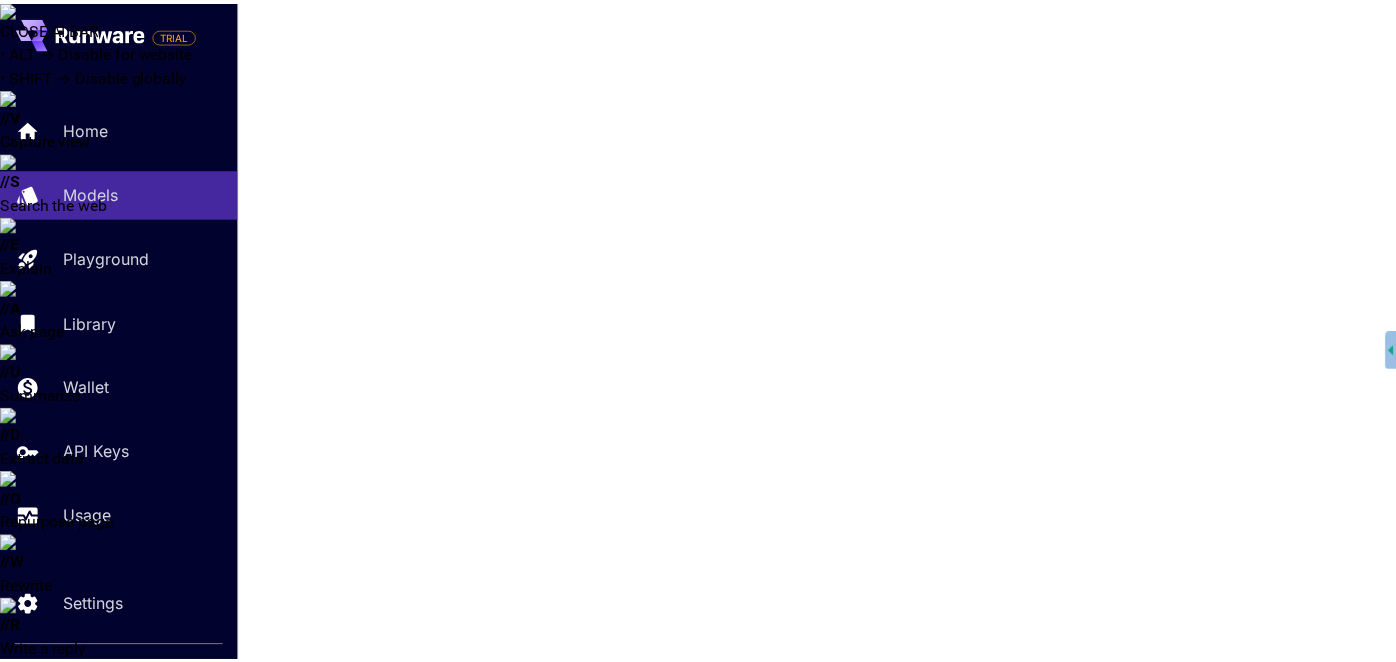 scroll, scrollTop: 0, scrollLeft: 0, axis: both 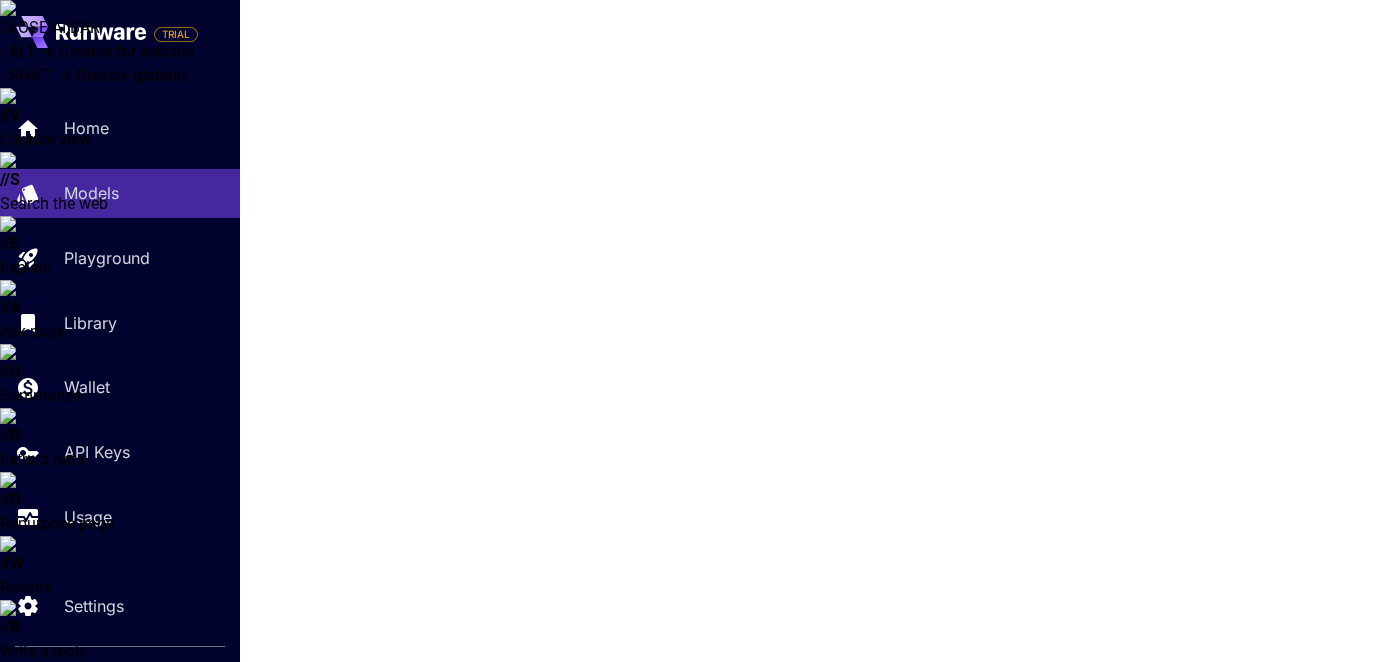 click on "Certified Models (0)" at bounding box center [479, 890] 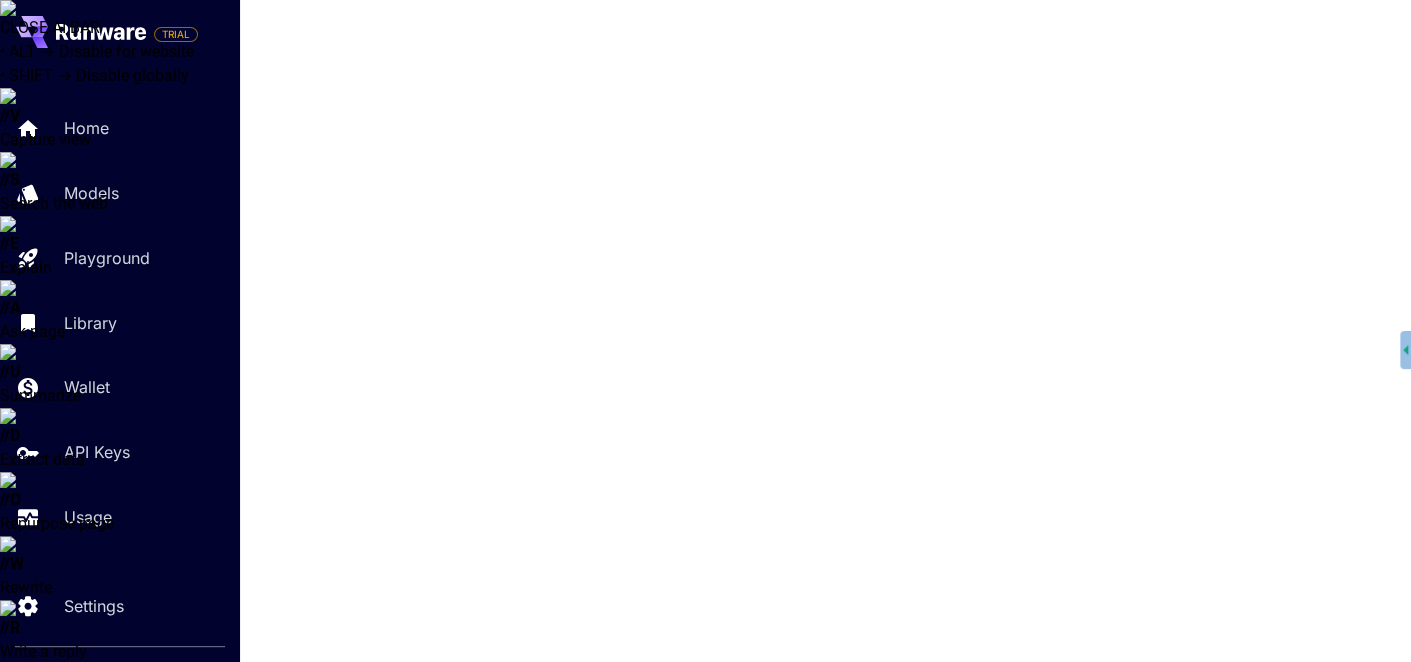 type 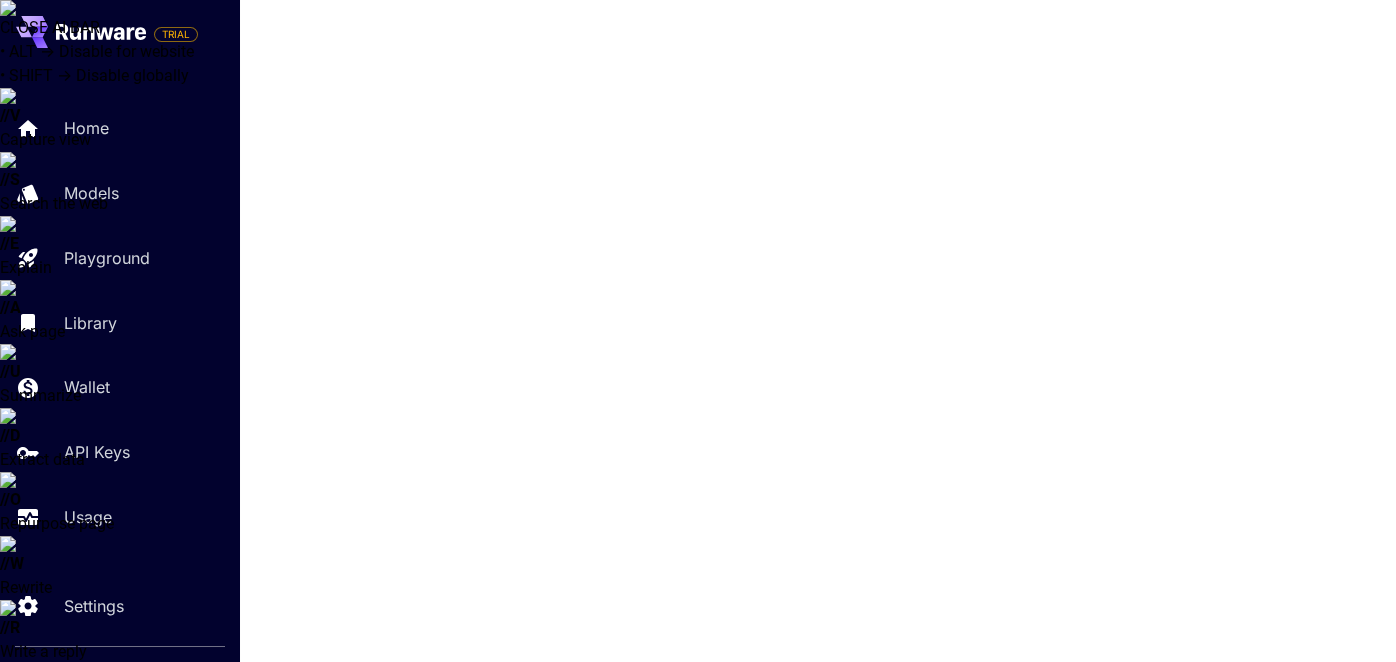 scroll, scrollTop: 1250, scrollLeft: 0, axis: vertical 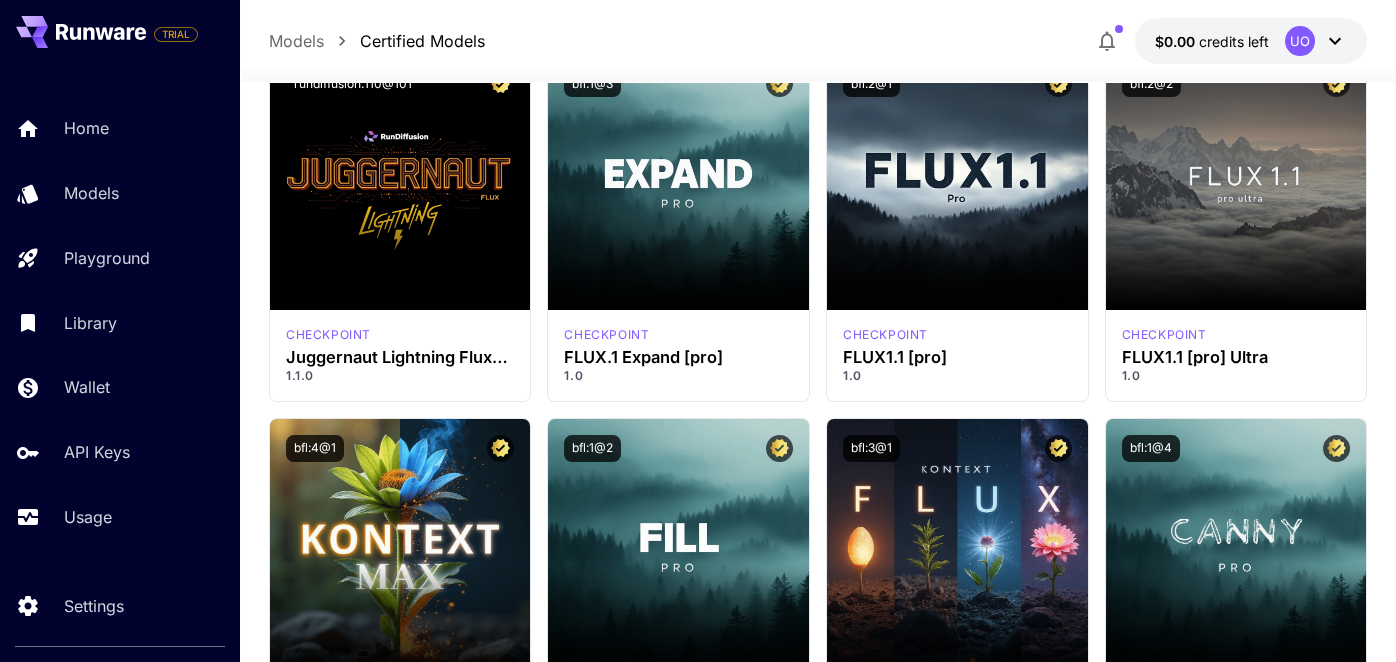 click on "Launch in Playground" at bounding box center (957, 911) 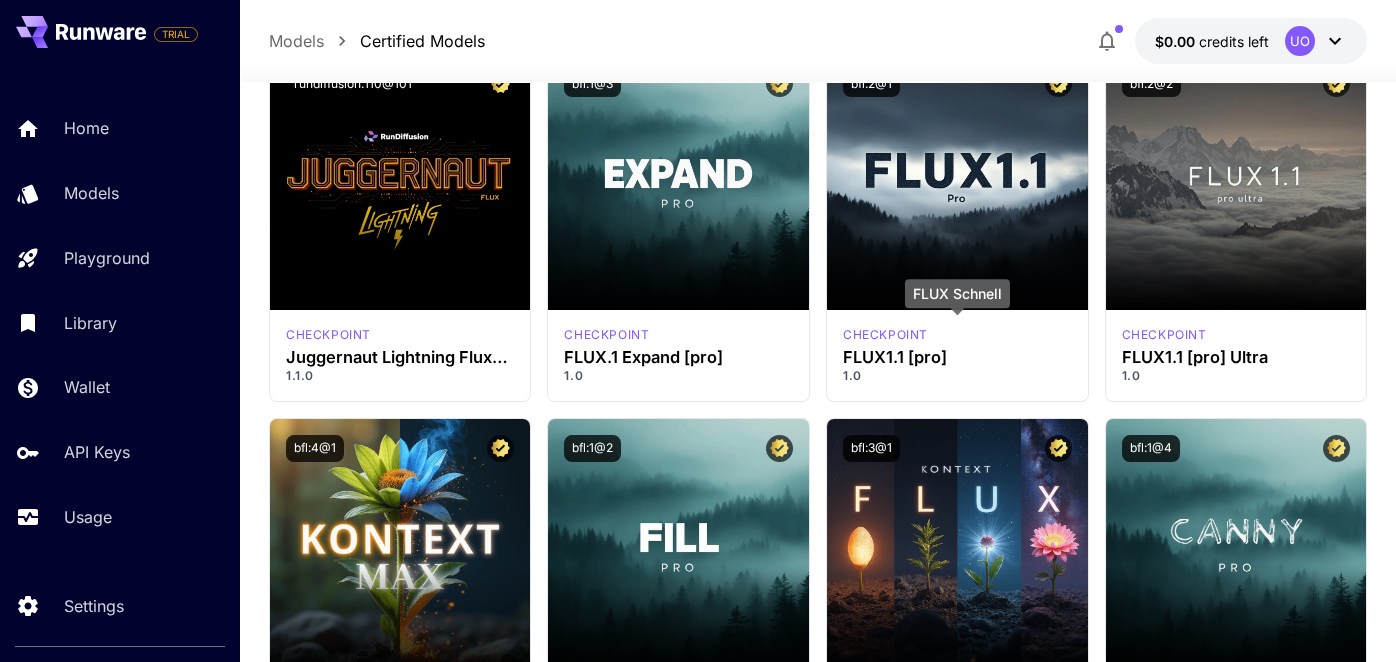 click on "FLUX Schnell" at bounding box center [957, 1085] 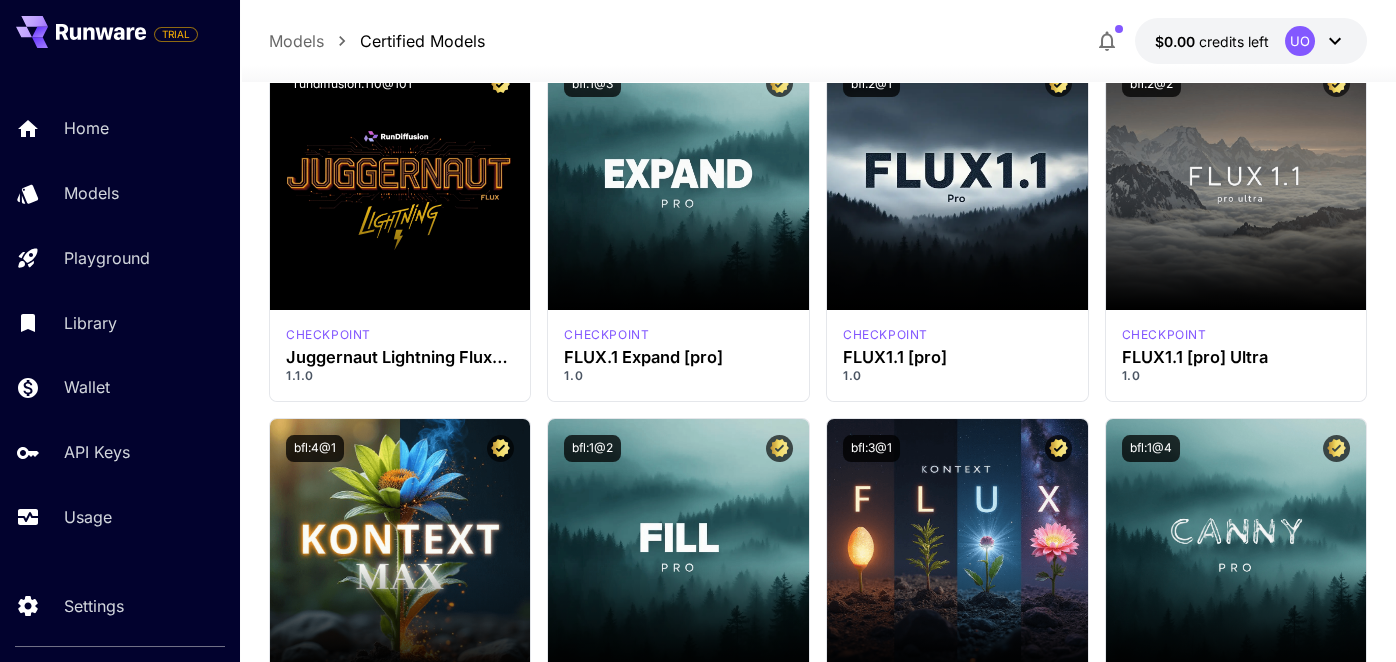 click on "1.0" at bounding box center (957, 1104) 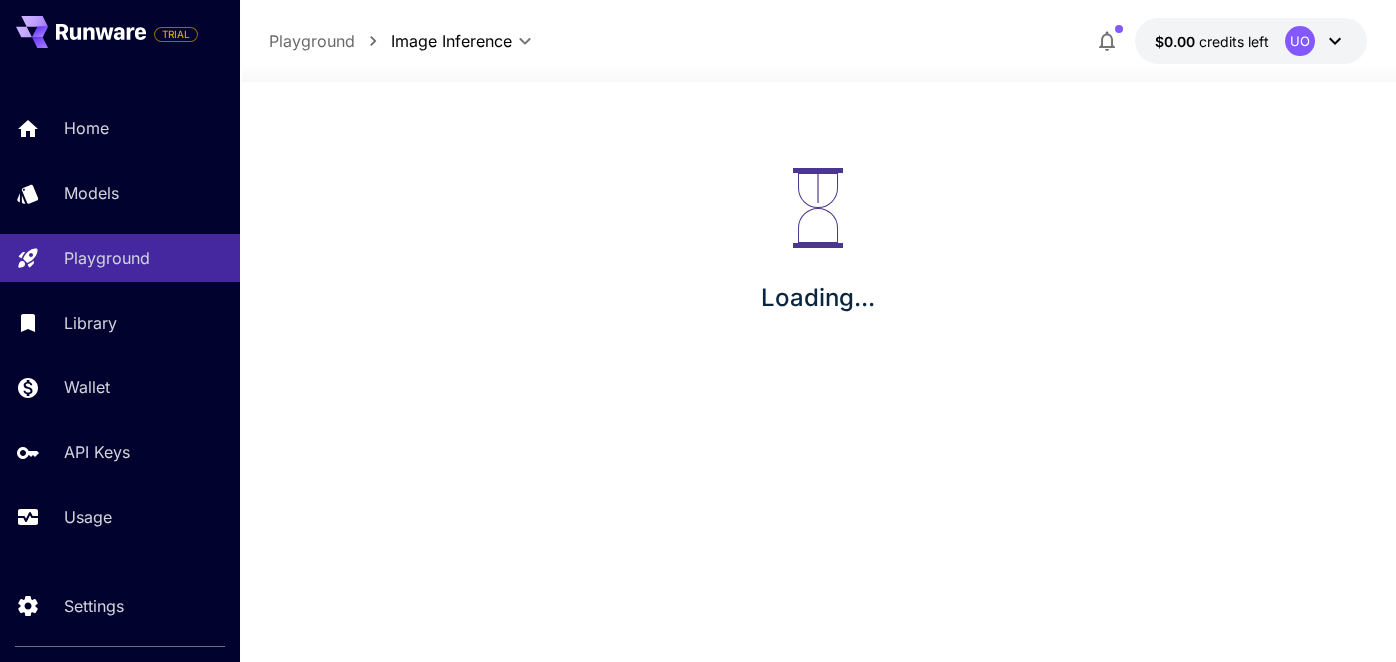 scroll, scrollTop: 0, scrollLeft: 0, axis: both 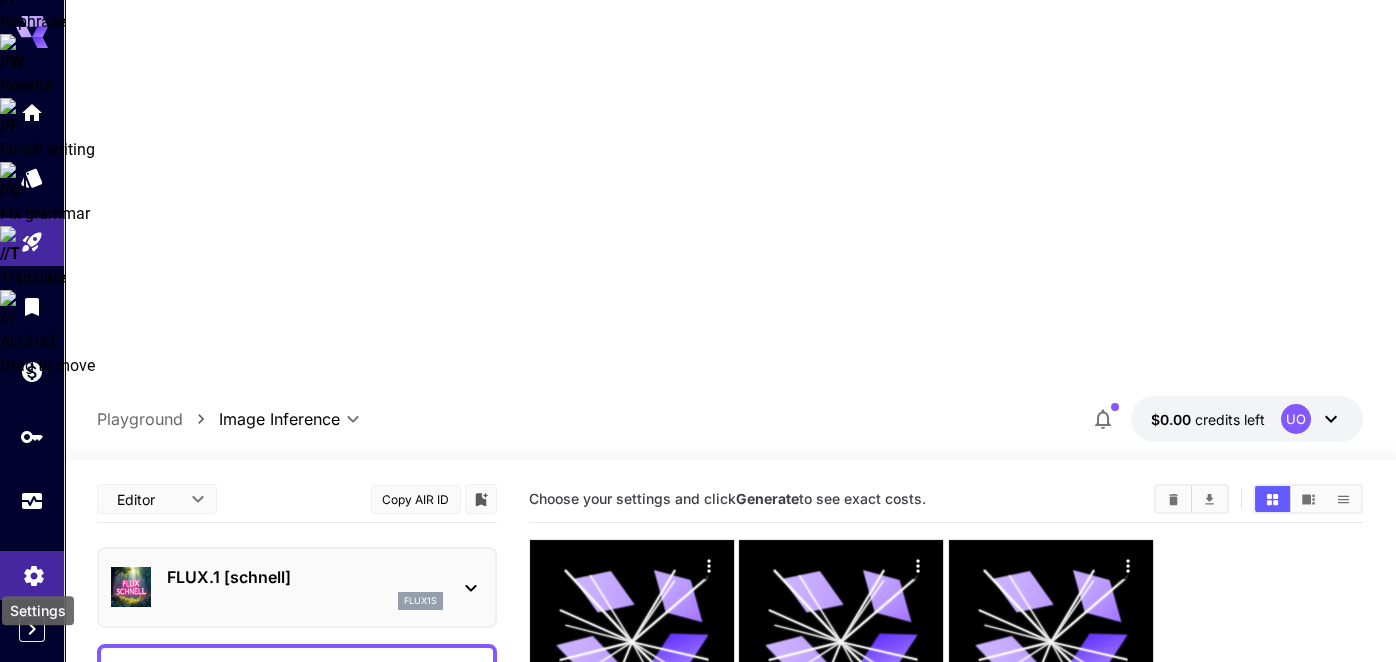 click 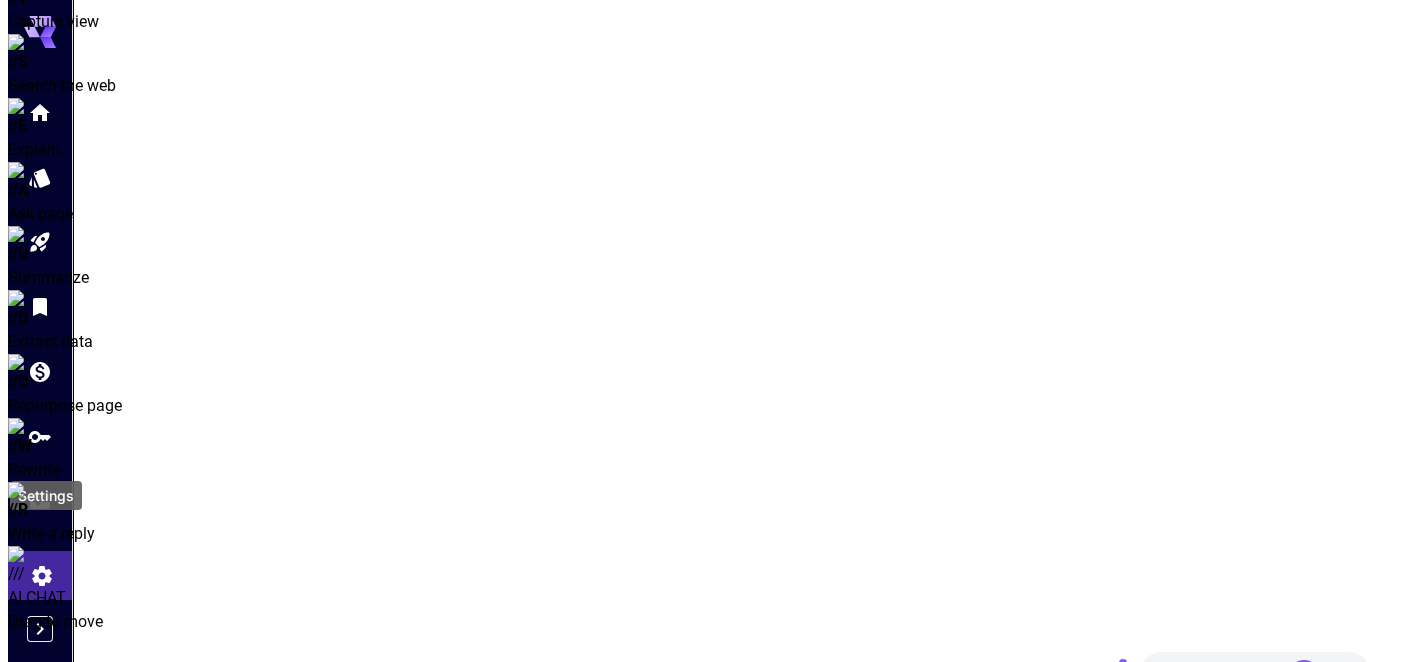 scroll, scrollTop: 0, scrollLeft: 0, axis: both 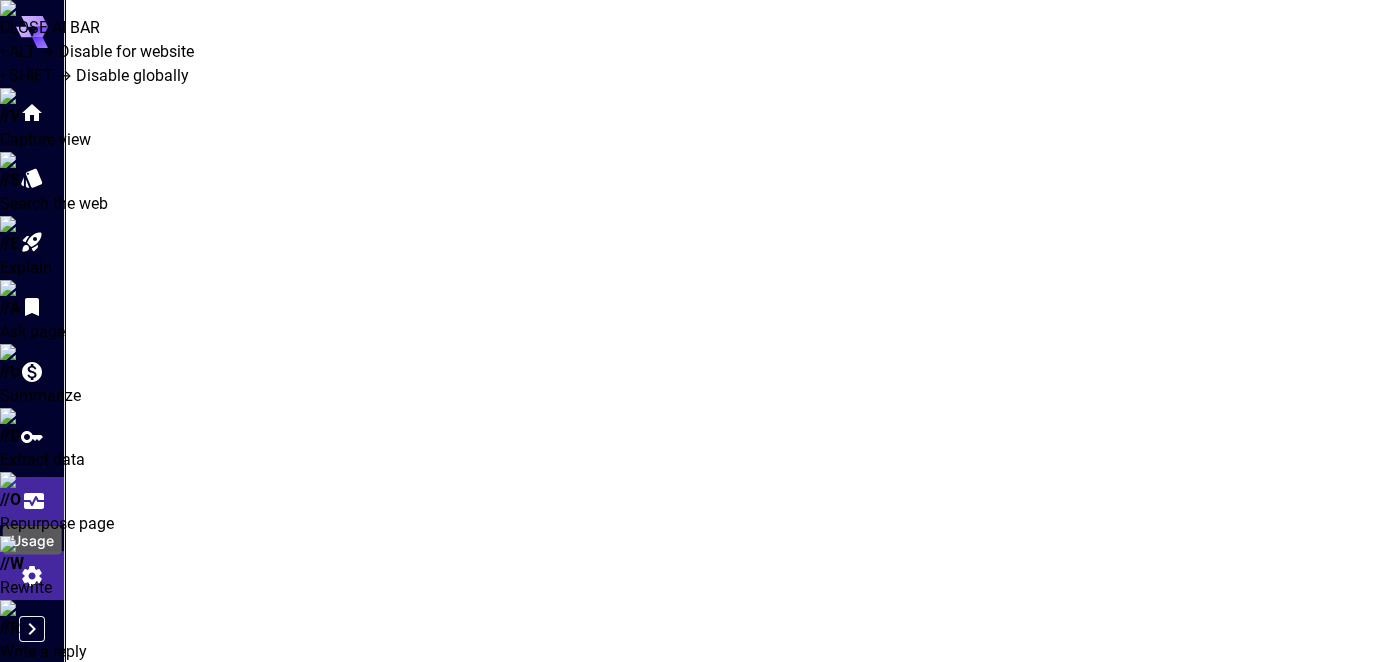 click 